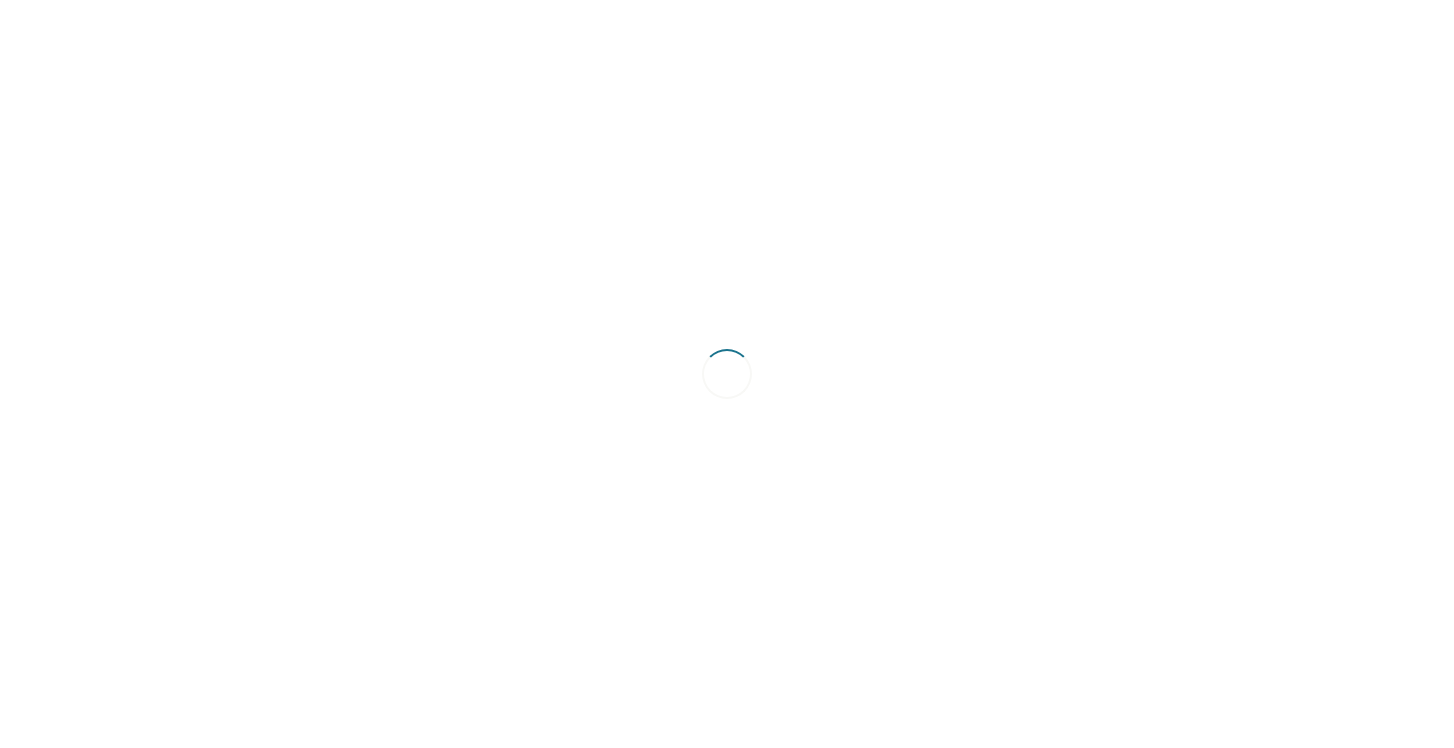 scroll, scrollTop: 0, scrollLeft: 0, axis: both 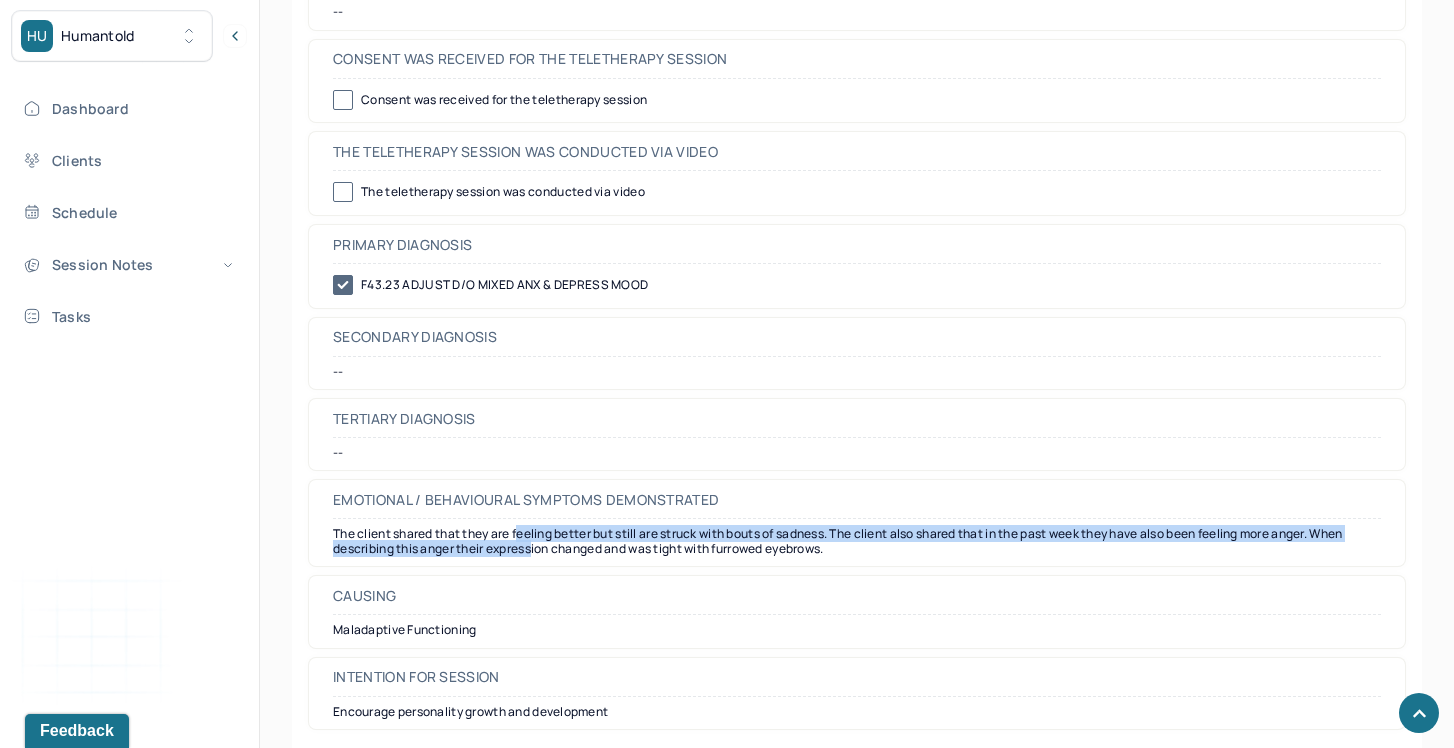 drag, startPoint x: 520, startPoint y: 543, endPoint x: 534, endPoint y: 556, distance: 19.104973 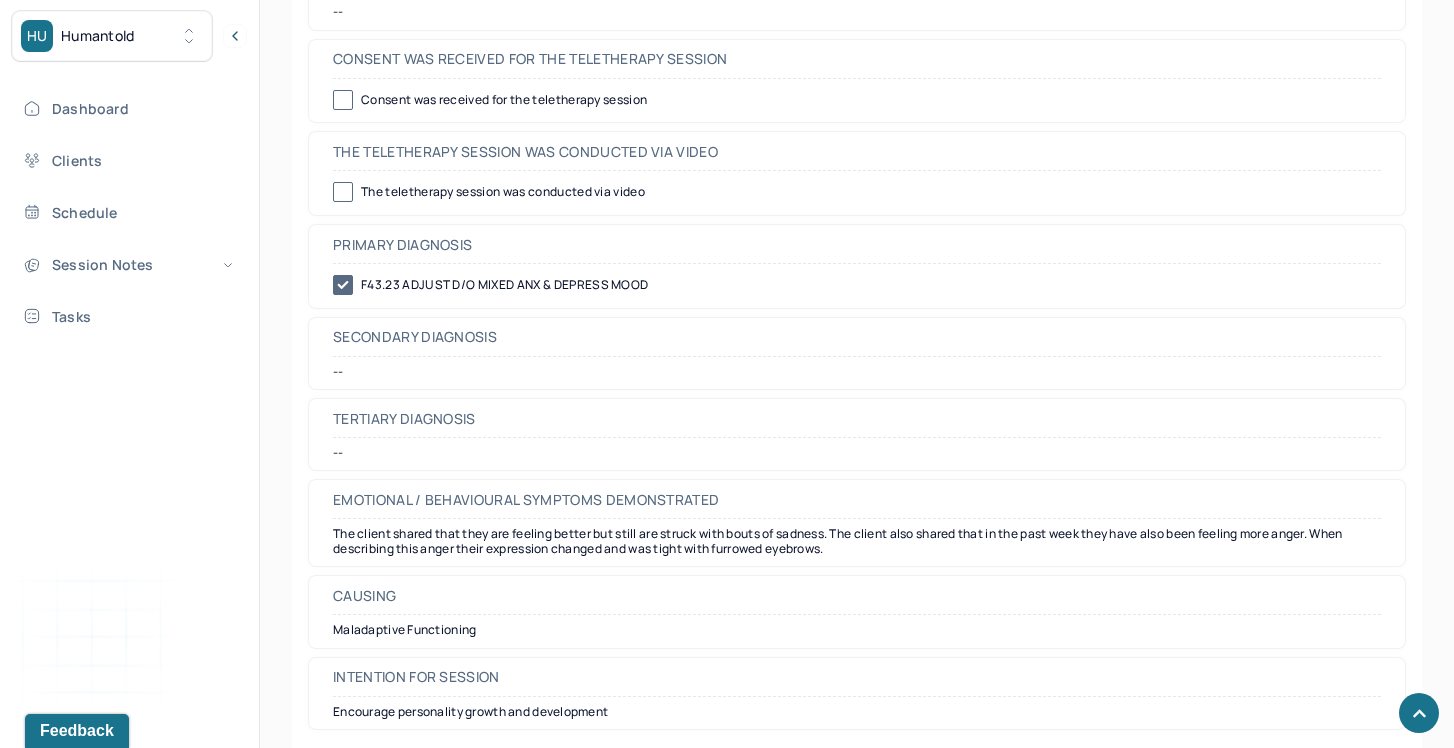 click on "The client shared that they are feeling better but still are struck with bouts of sadness.  The client also shared that in the past week they have also been feeling more anger. When describing this anger their expression changed and was tight with furrowed eyebrows." at bounding box center (857, 541) 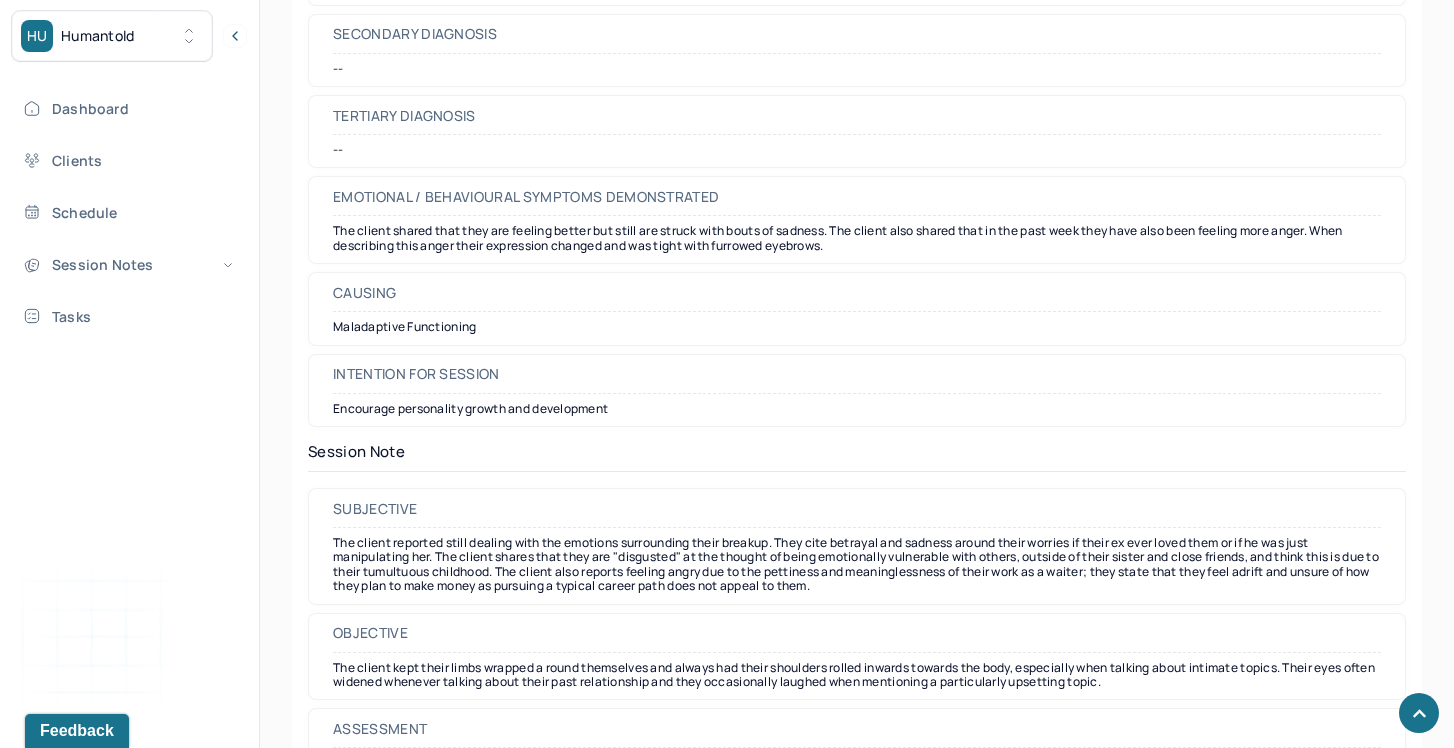 scroll, scrollTop: 1419, scrollLeft: 0, axis: vertical 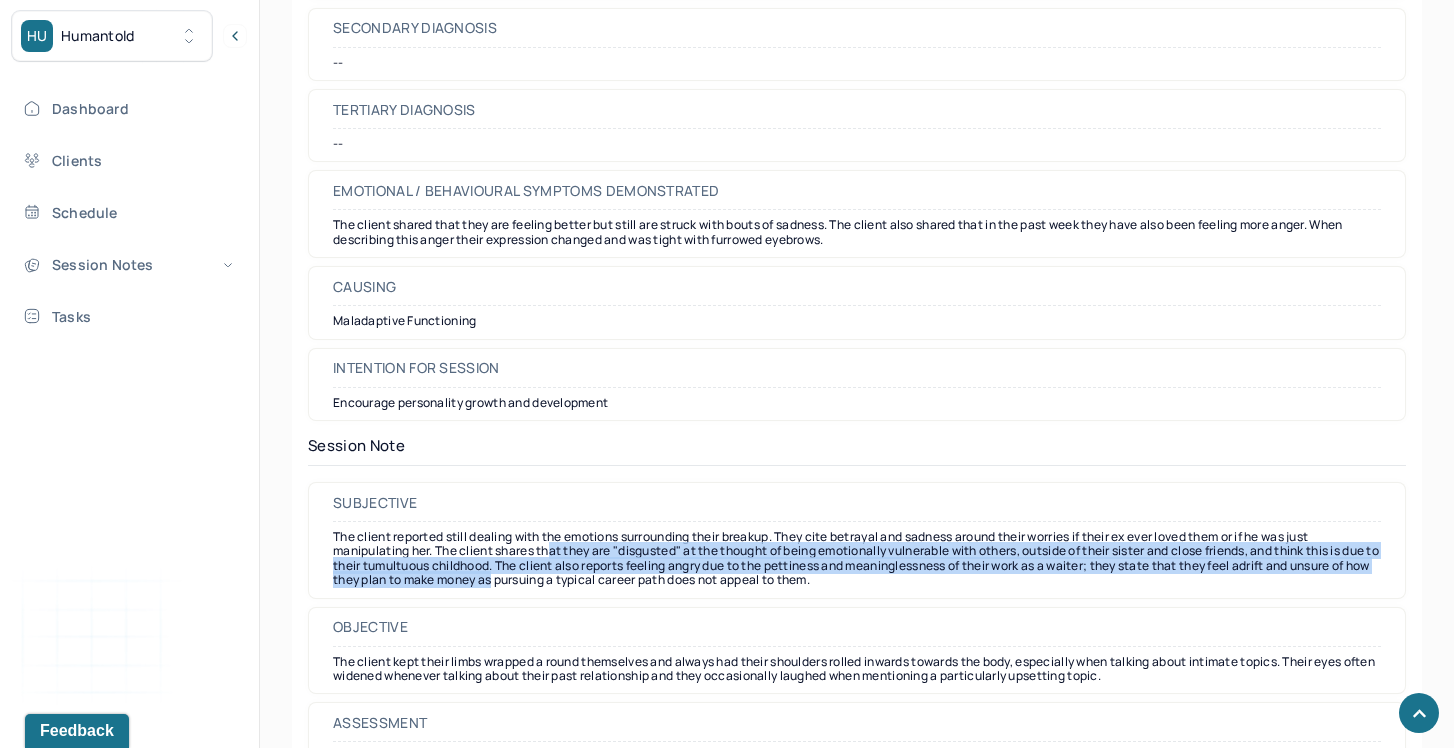 drag, startPoint x: 550, startPoint y: 548, endPoint x: 582, endPoint y: 588, distance: 51.224995 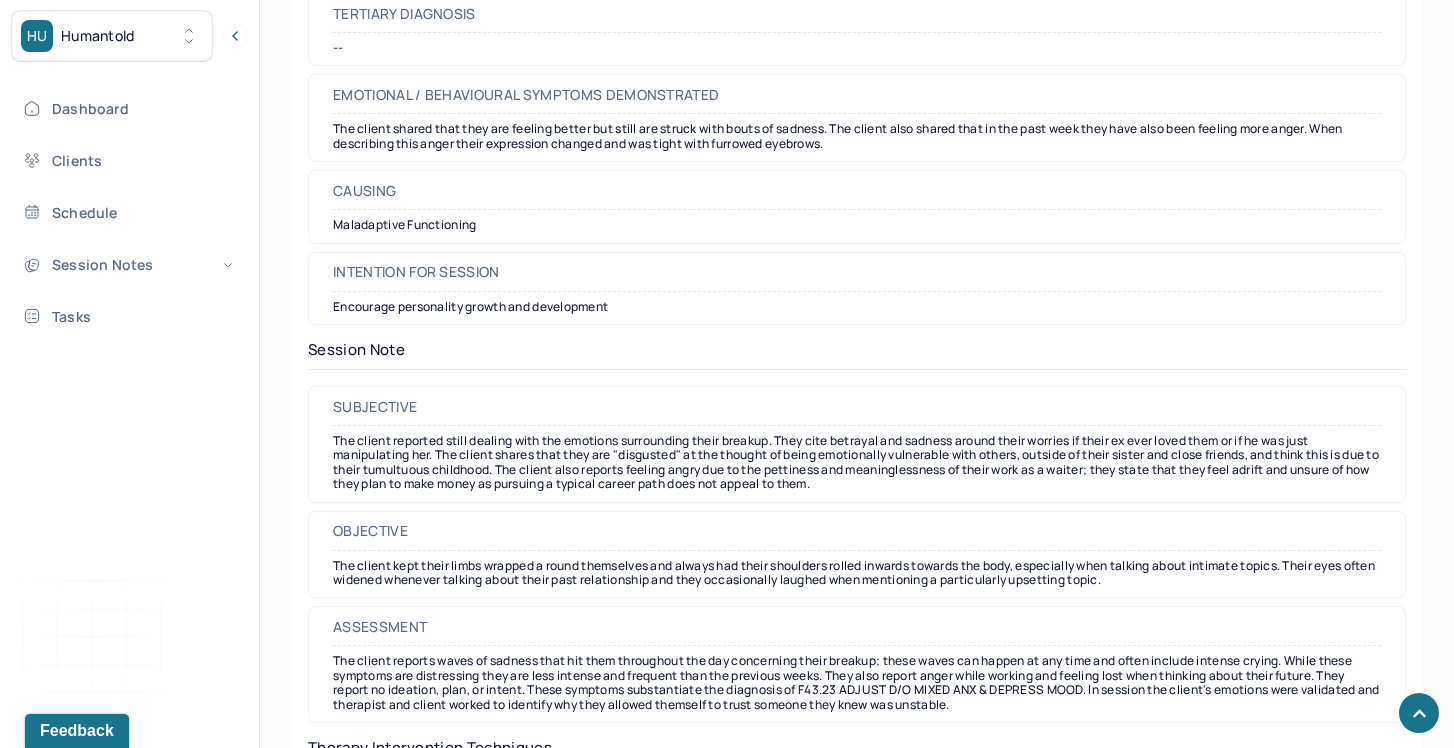 scroll, scrollTop: 1519, scrollLeft: 0, axis: vertical 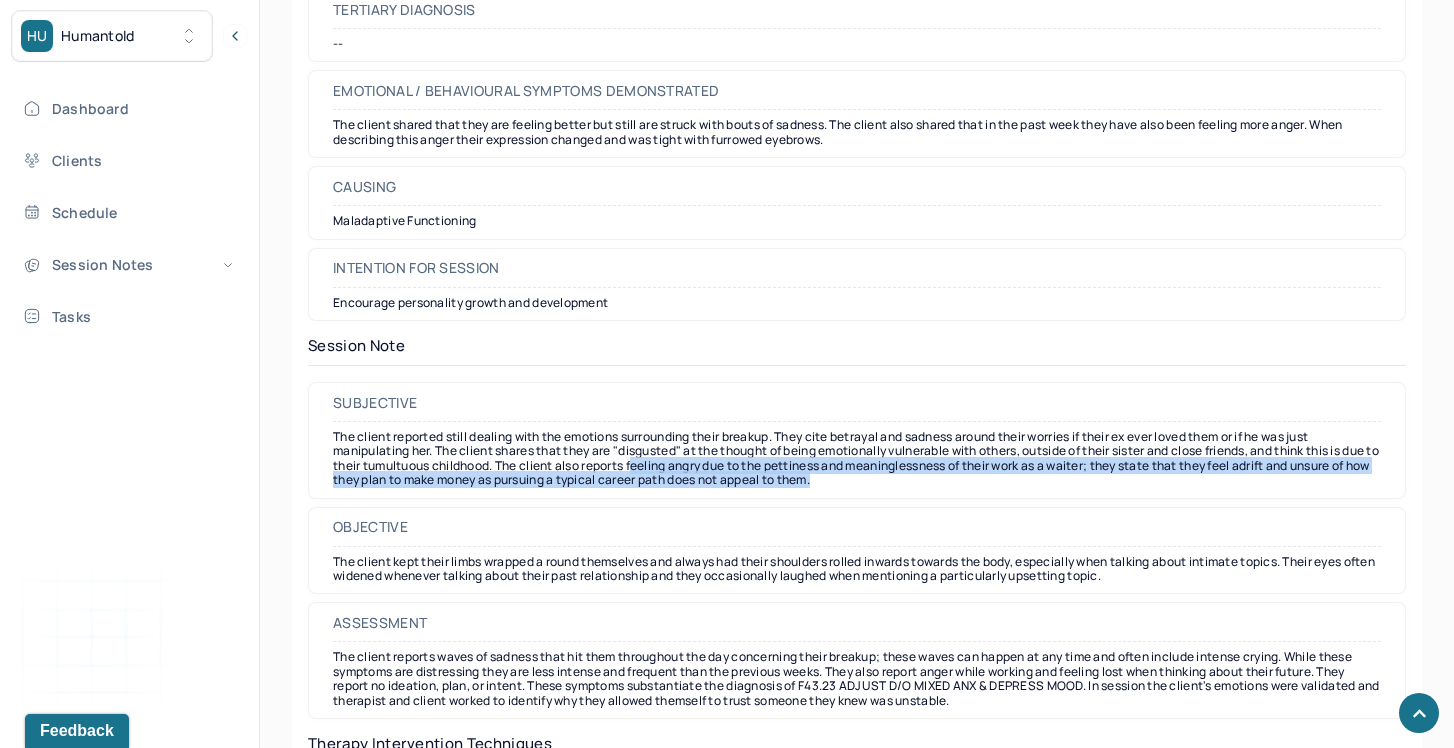 drag, startPoint x: 680, startPoint y: 469, endPoint x: 697, endPoint y: 496, distance: 31.906113 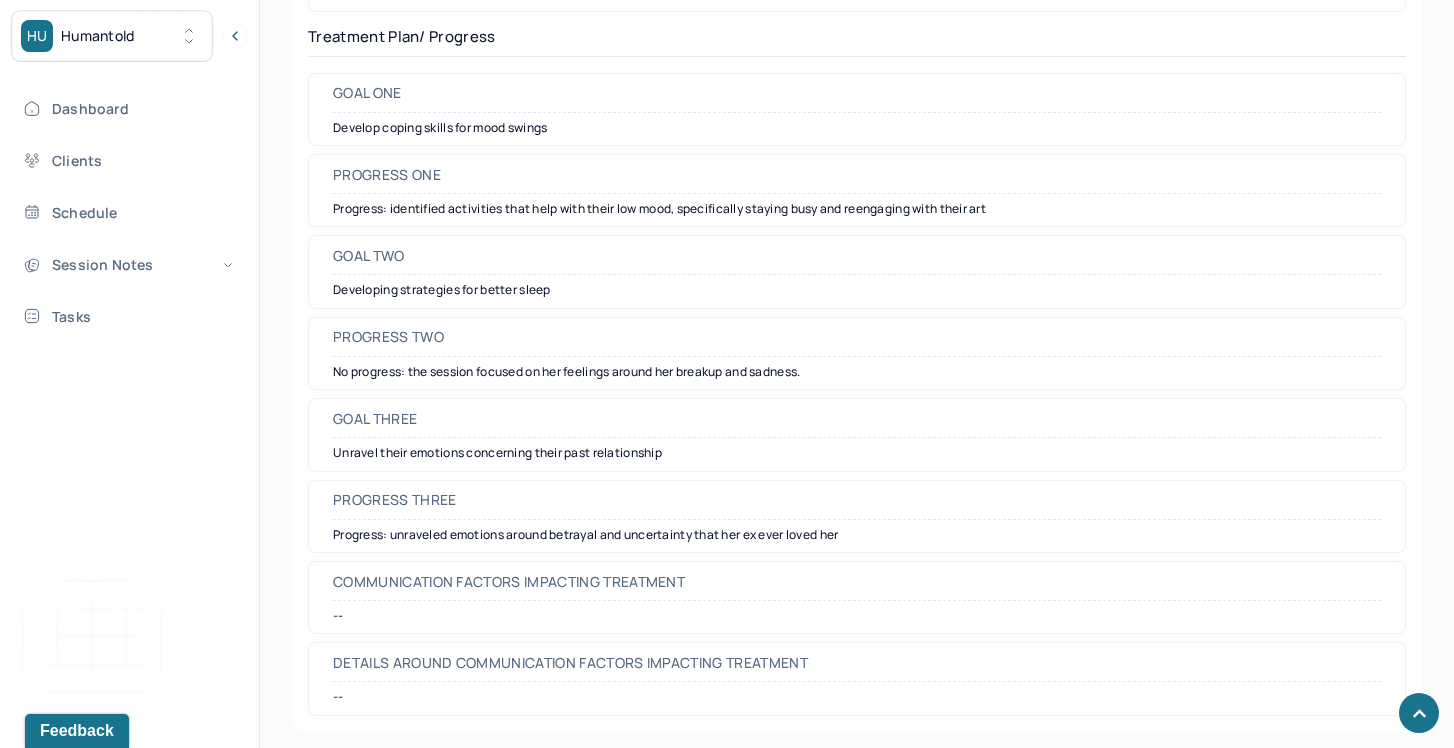 scroll, scrollTop: 3081, scrollLeft: 0, axis: vertical 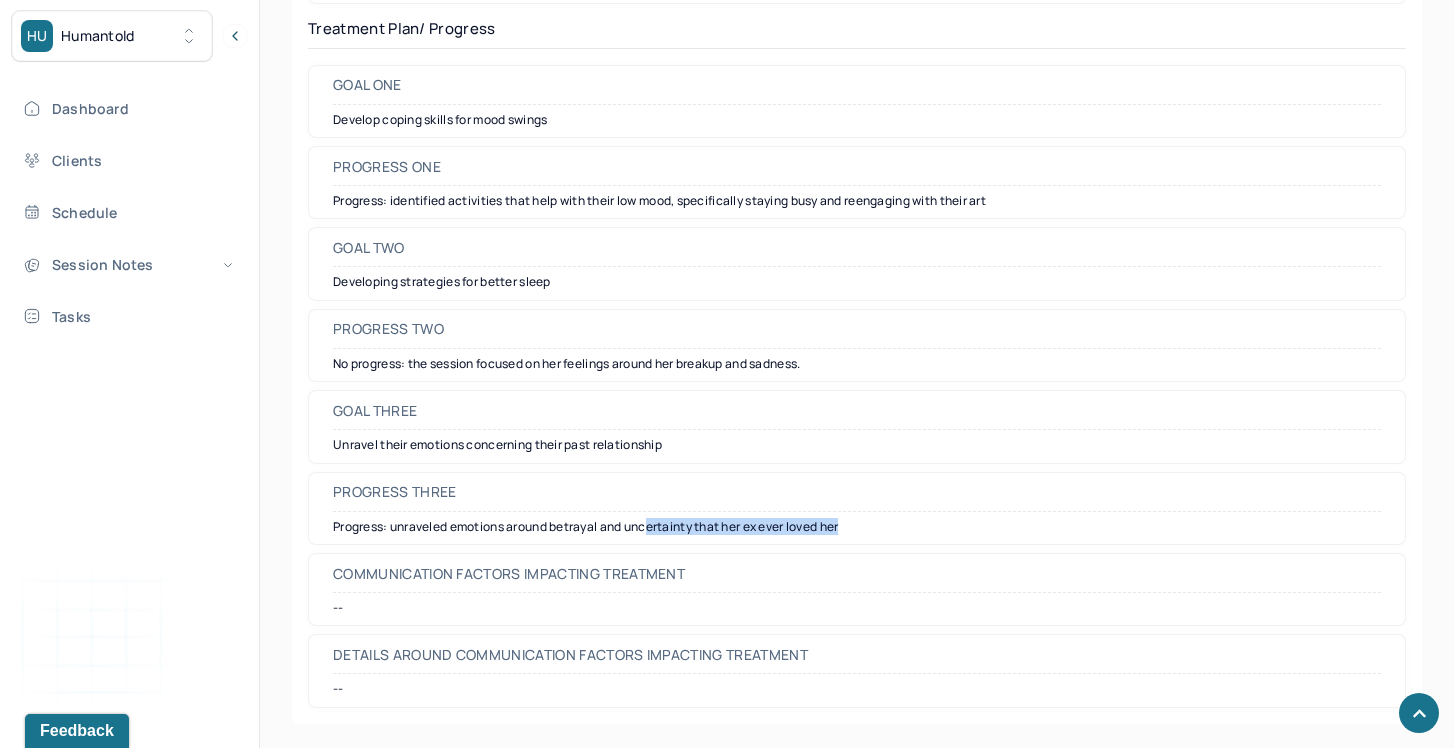 drag, startPoint x: 650, startPoint y: 527, endPoint x: 666, endPoint y: 548, distance: 26.400757 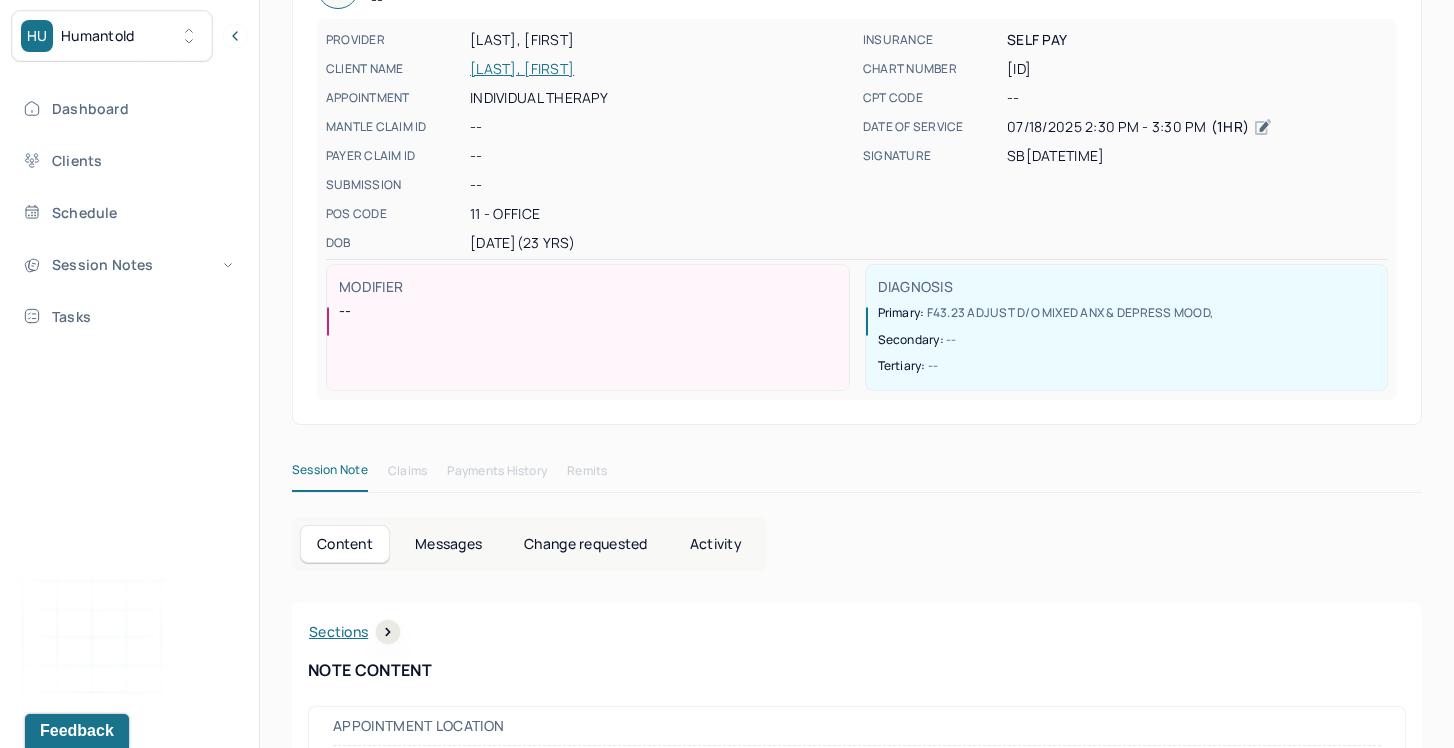 scroll, scrollTop: 0, scrollLeft: 0, axis: both 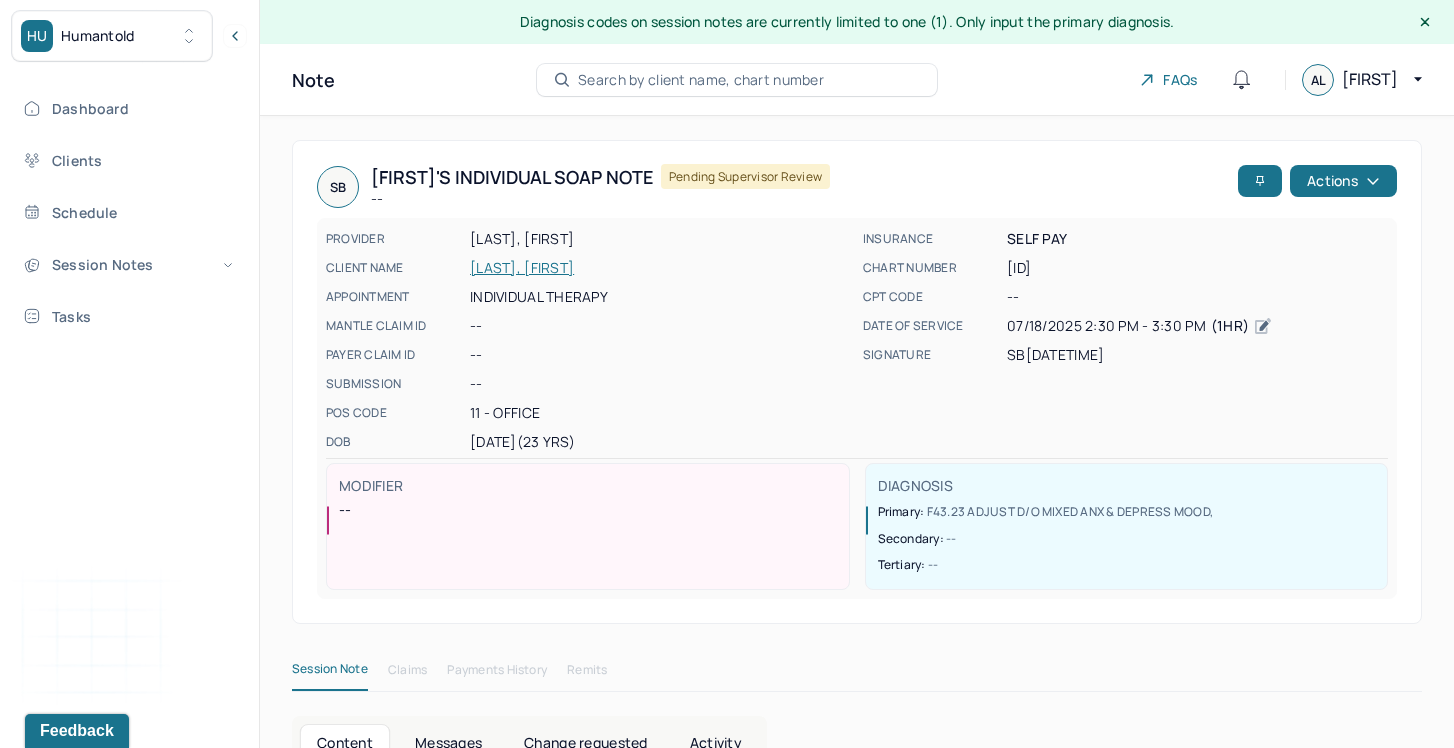 click at bounding box center (857, 211) 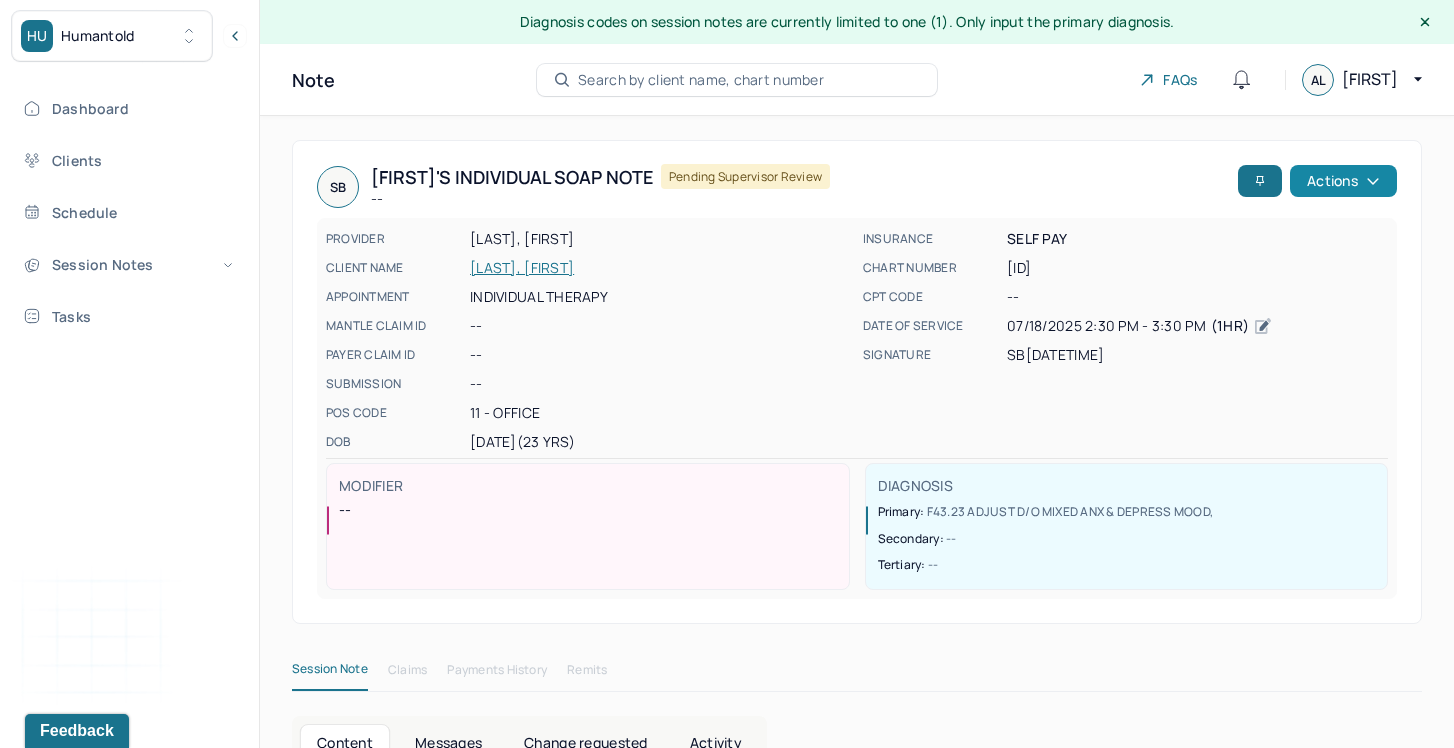 click on "Actions" at bounding box center (1343, 181) 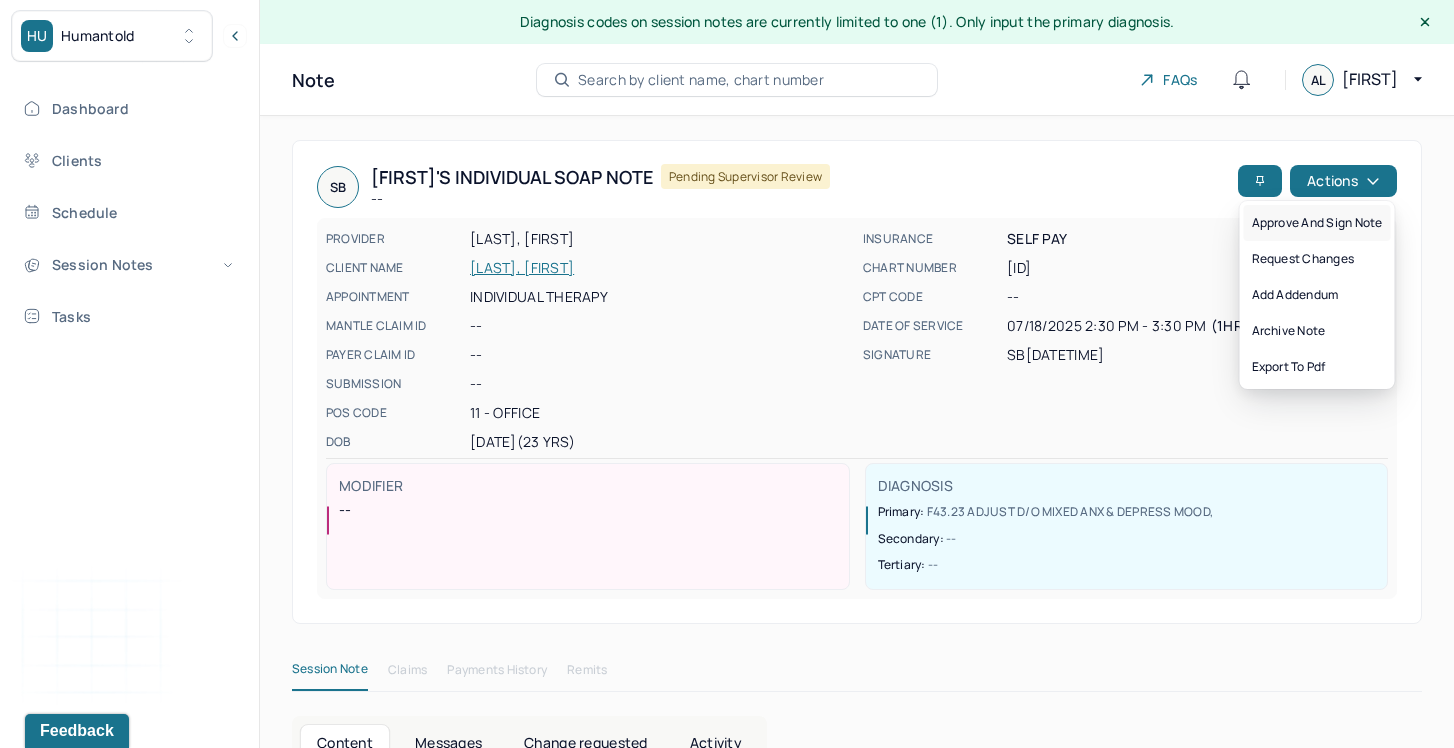 click on "Approve and sign note" at bounding box center [1317, 223] 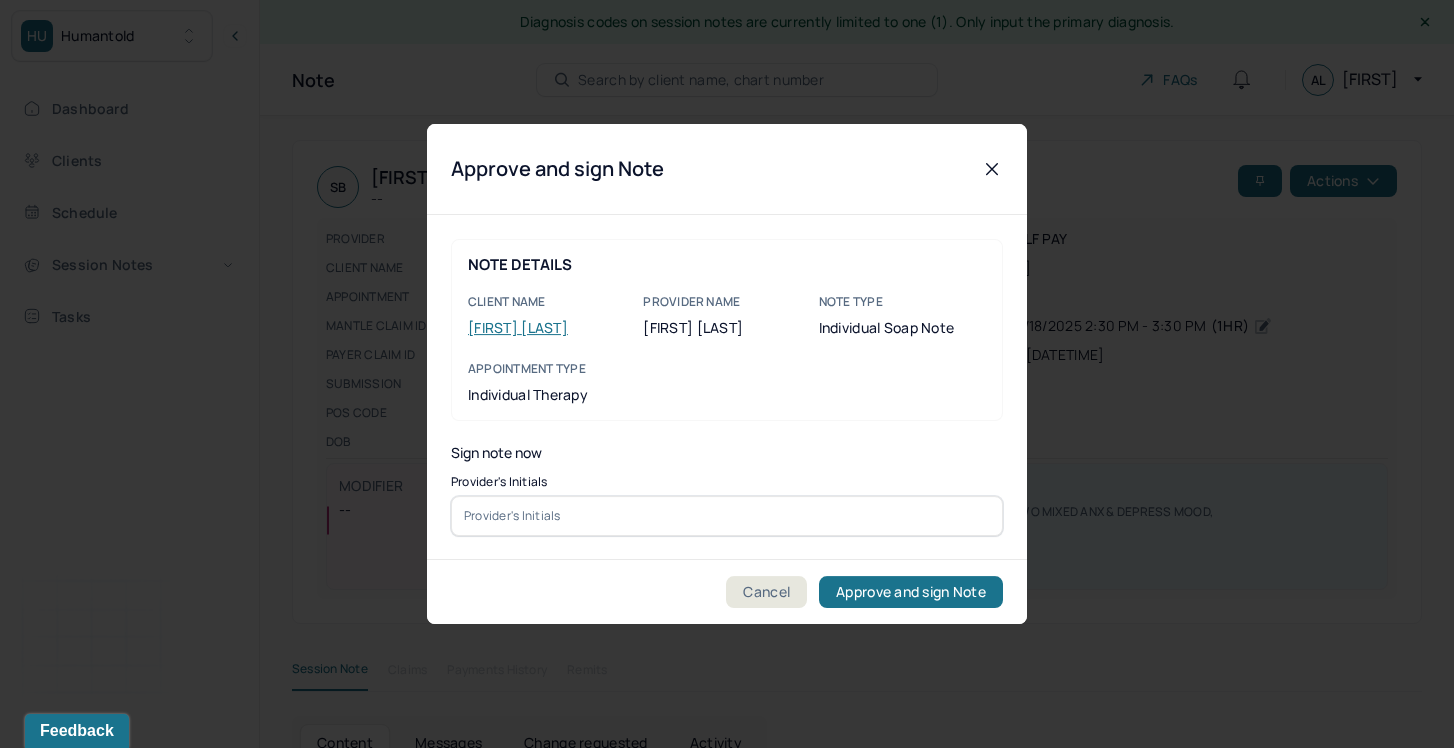 click on "Provider's Initials" at bounding box center (727, 506) 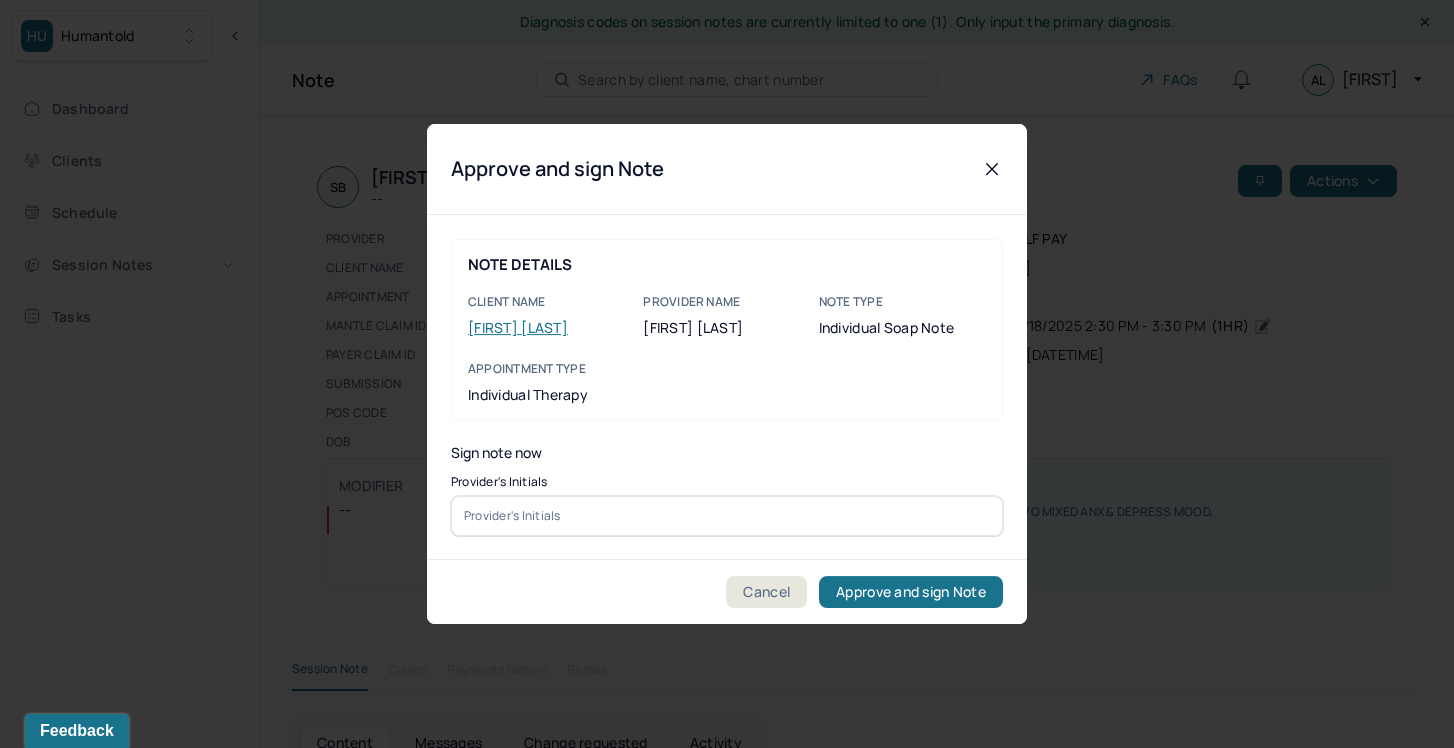 click at bounding box center (727, 516) 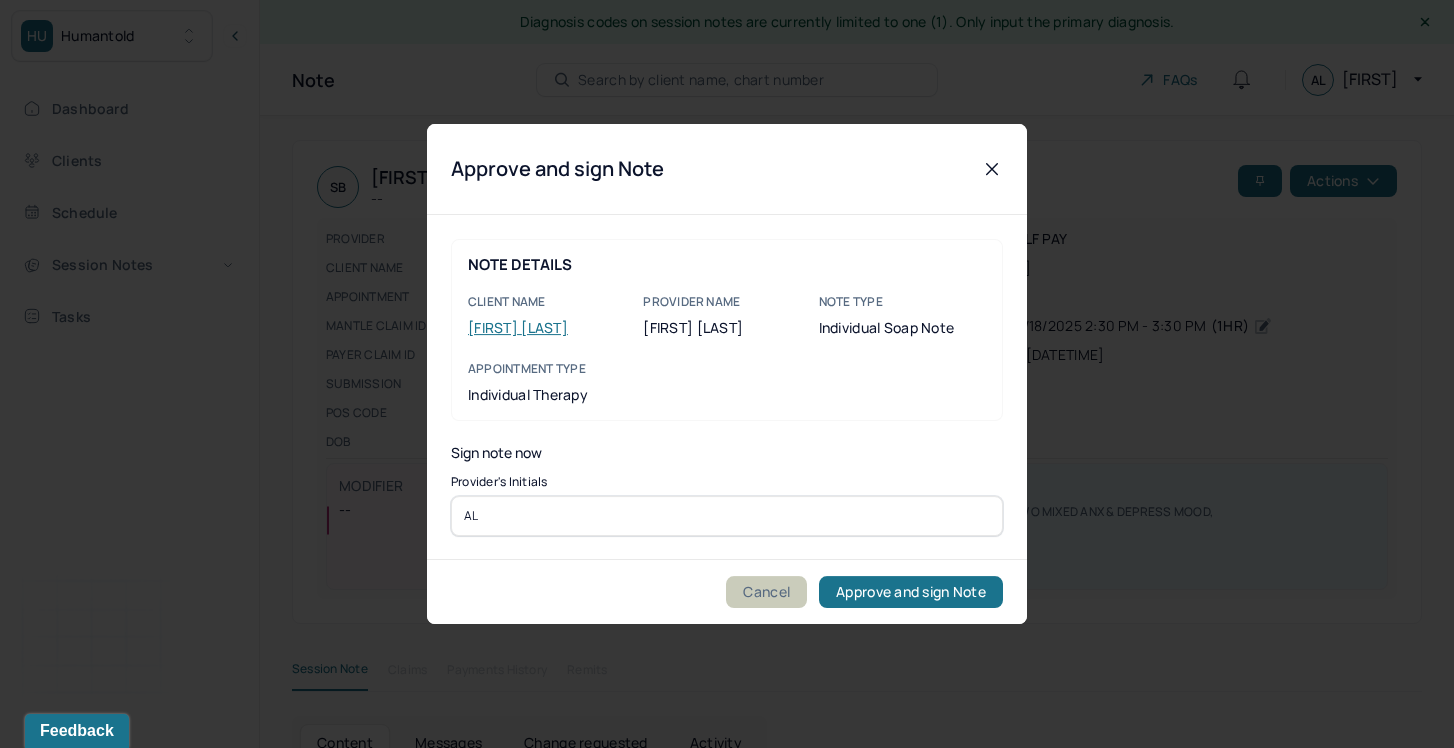 type on "AL" 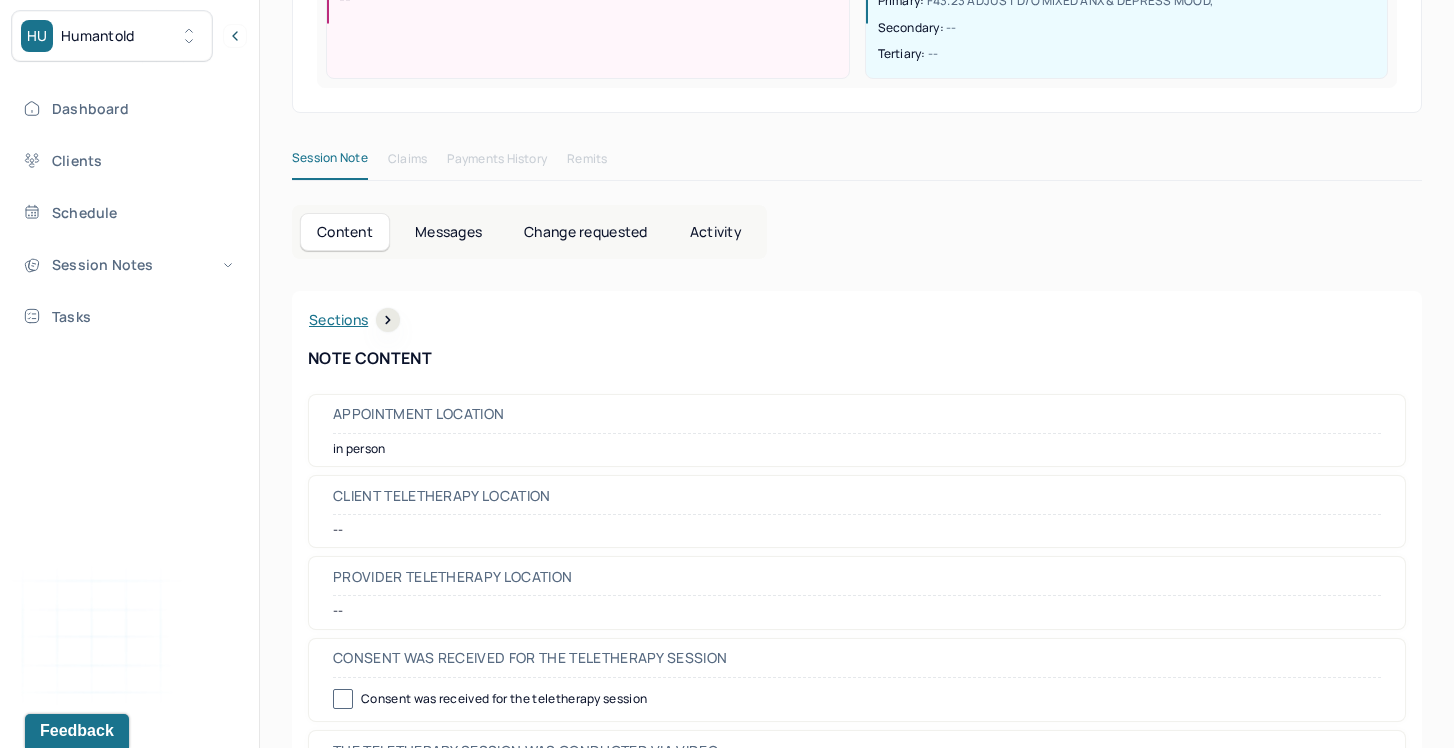scroll, scrollTop: 0, scrollLeft: 0, axis: both 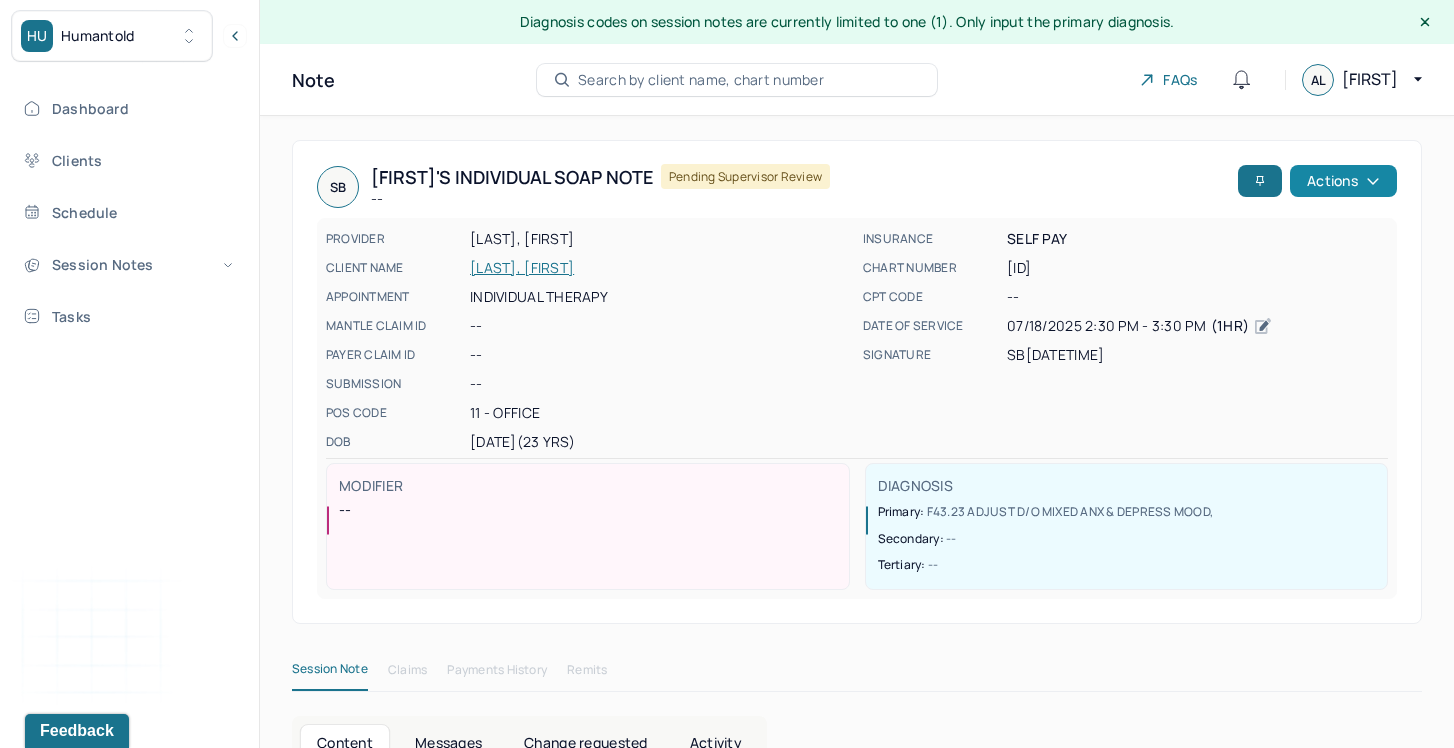 click on "Actions" at bounding box center [1343, 181] 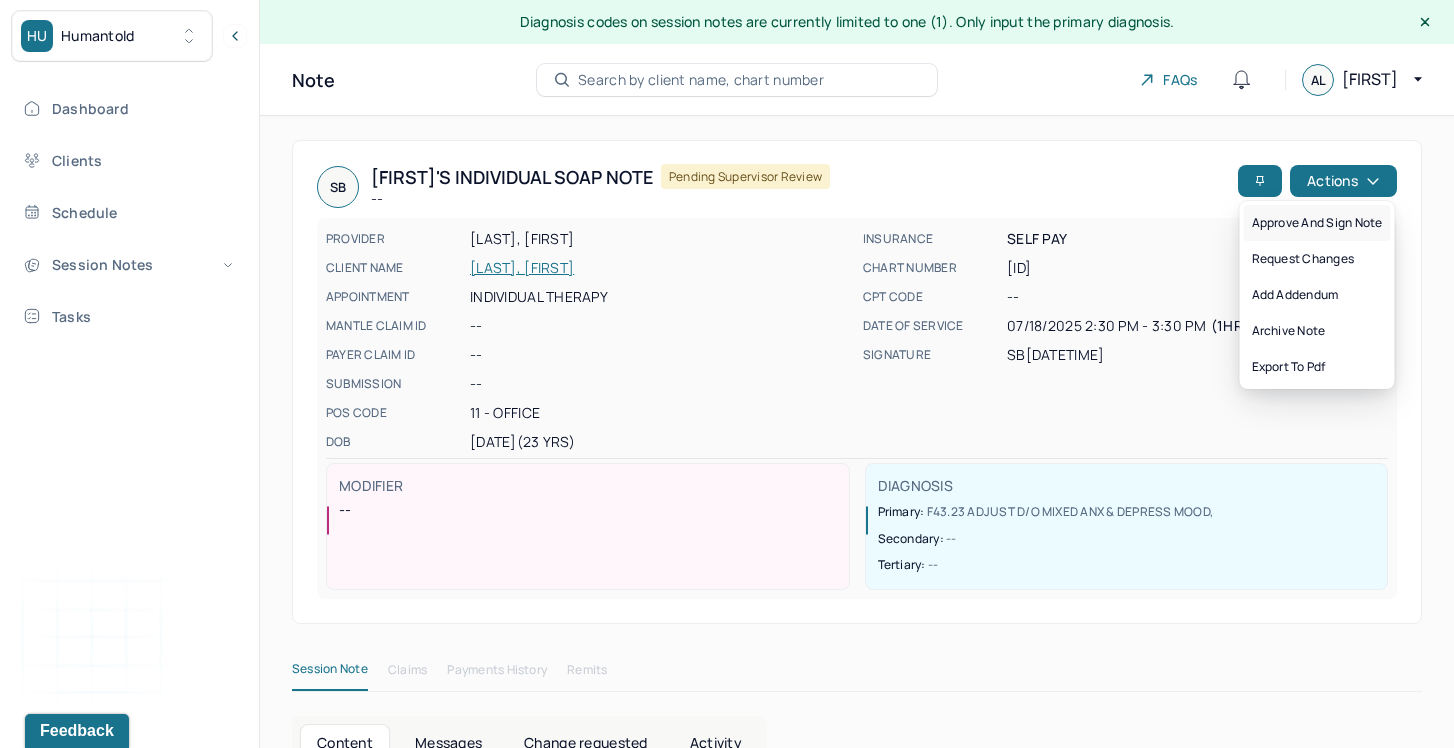 click on "Approve and sign note" at bounding box center (1317, 223) 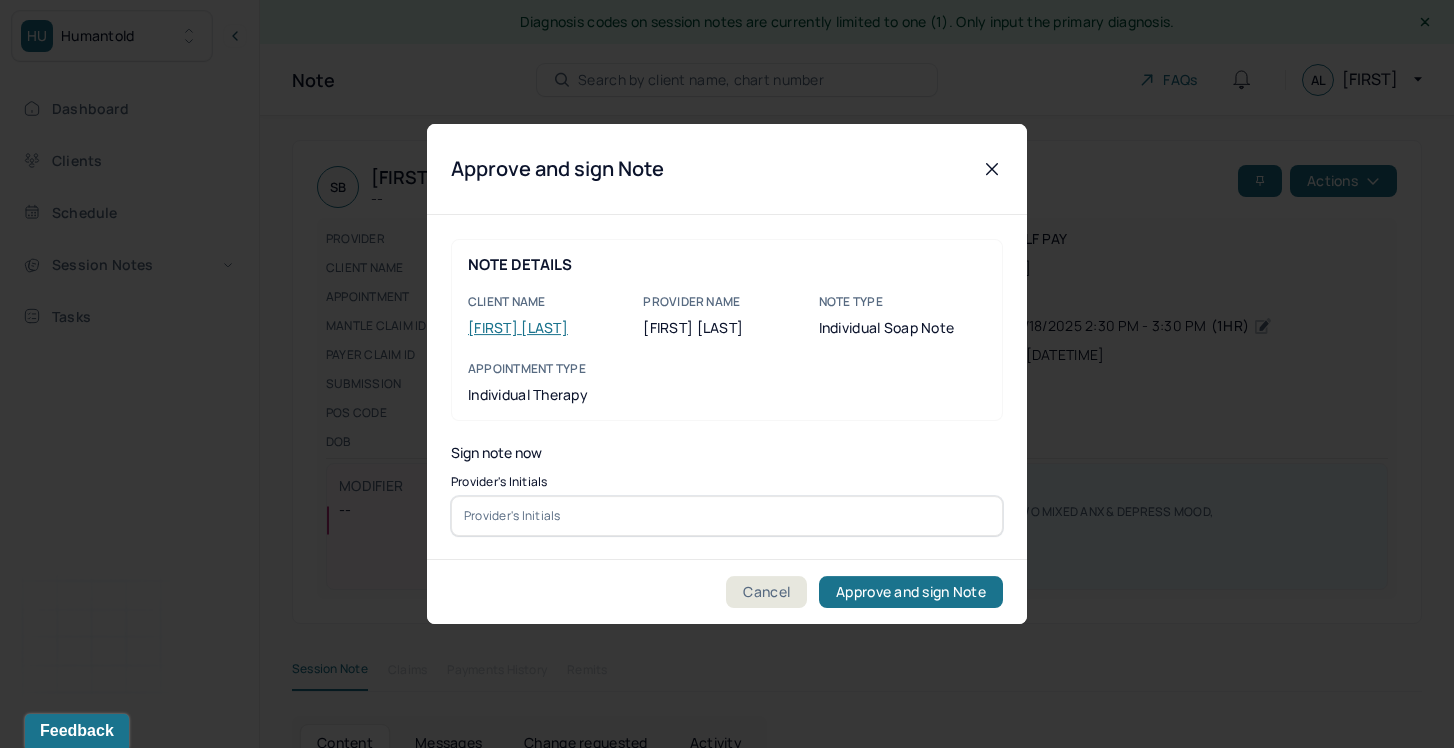 click at bounding box center (727, 516) 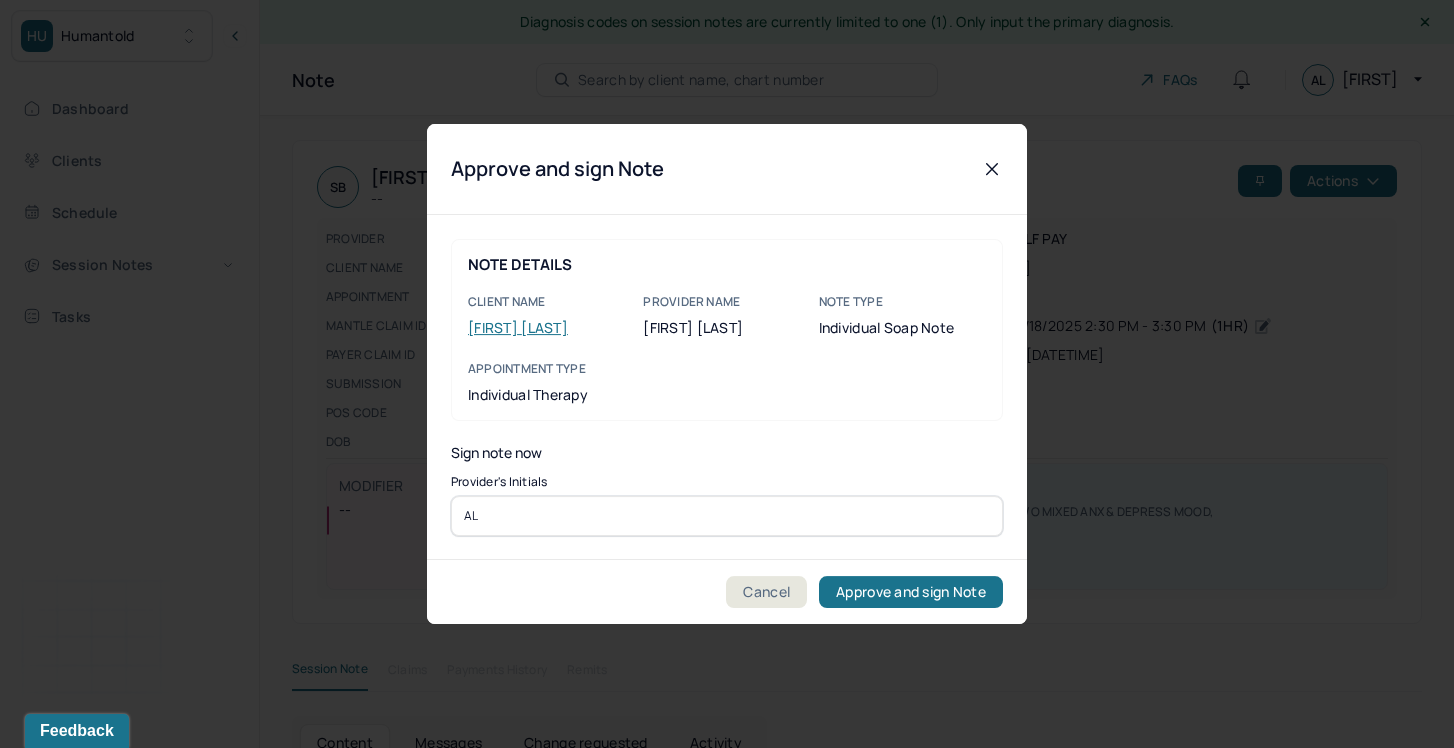 type on "AL" 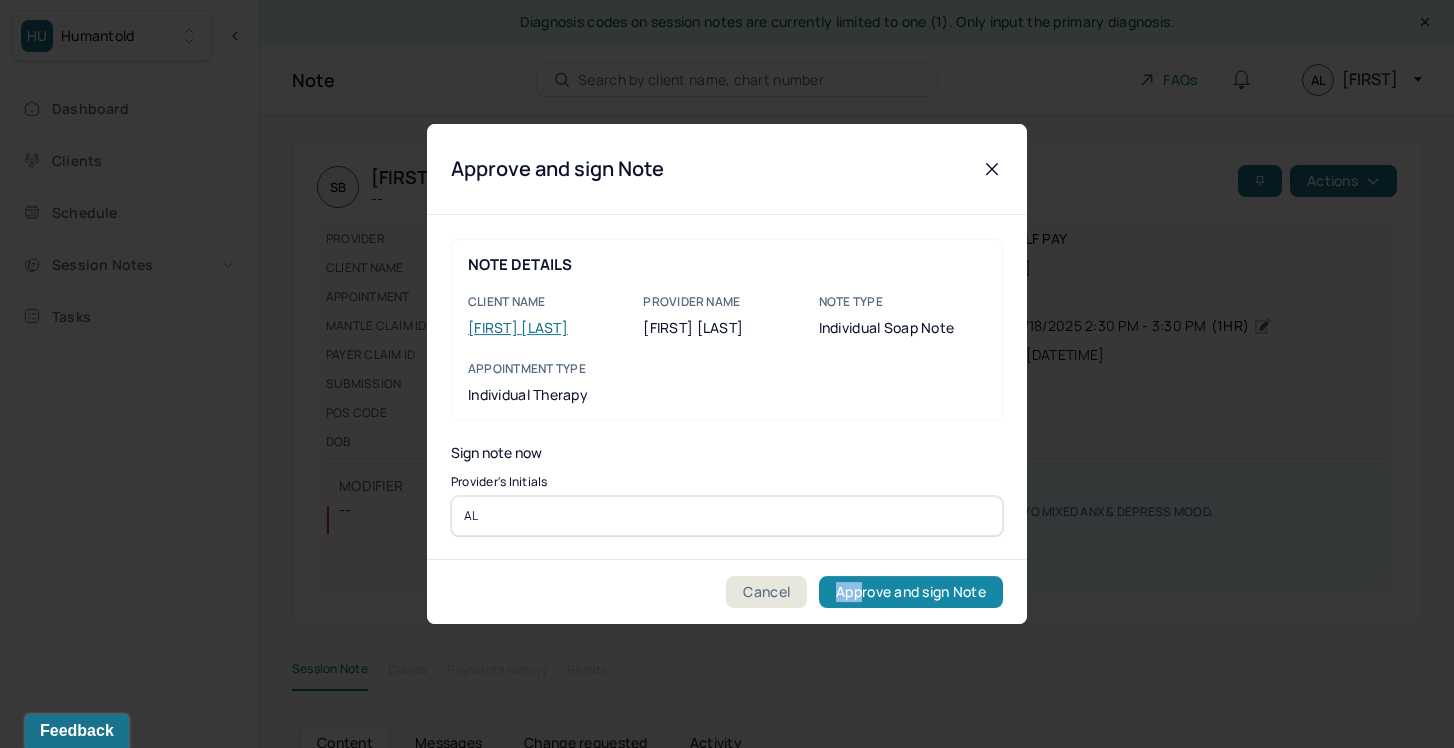 drag, startPoint x: 813, startPoint y: 583, endPoint x: 856, endPoint y: 594, distance: 44.38468 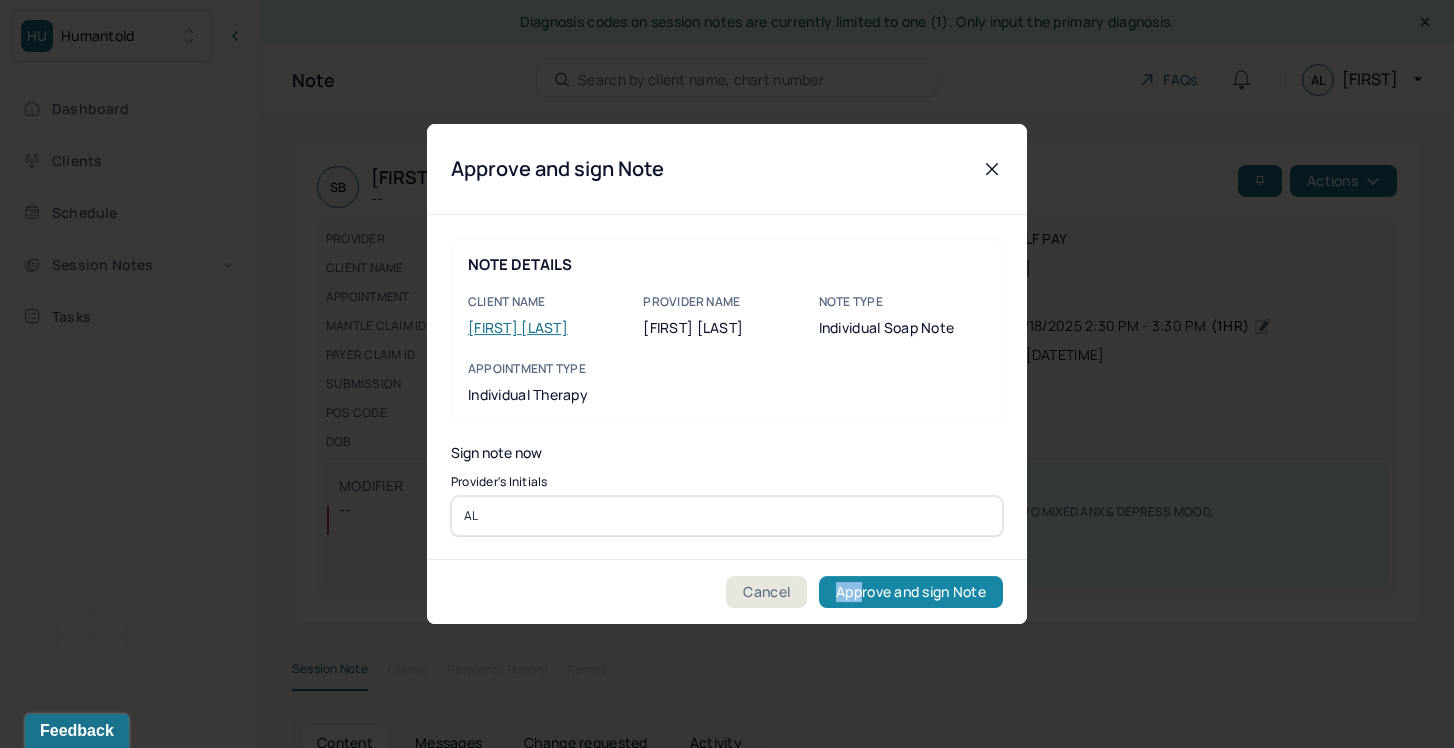 click on "Approve and sign Note" at bounding box center [911, 592] 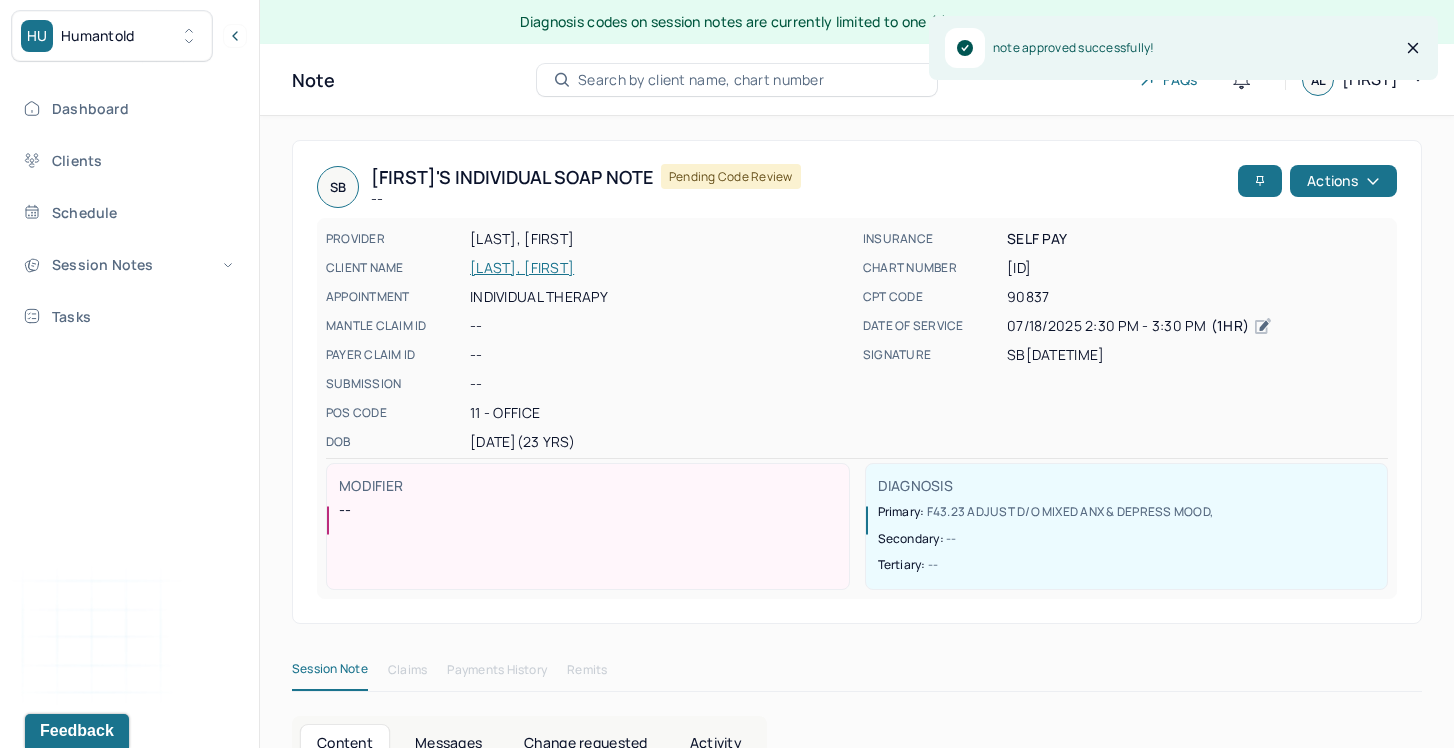 click on "Dashboard Clients Schedule Session Notes Tasks" at bounding box center (129, 212) 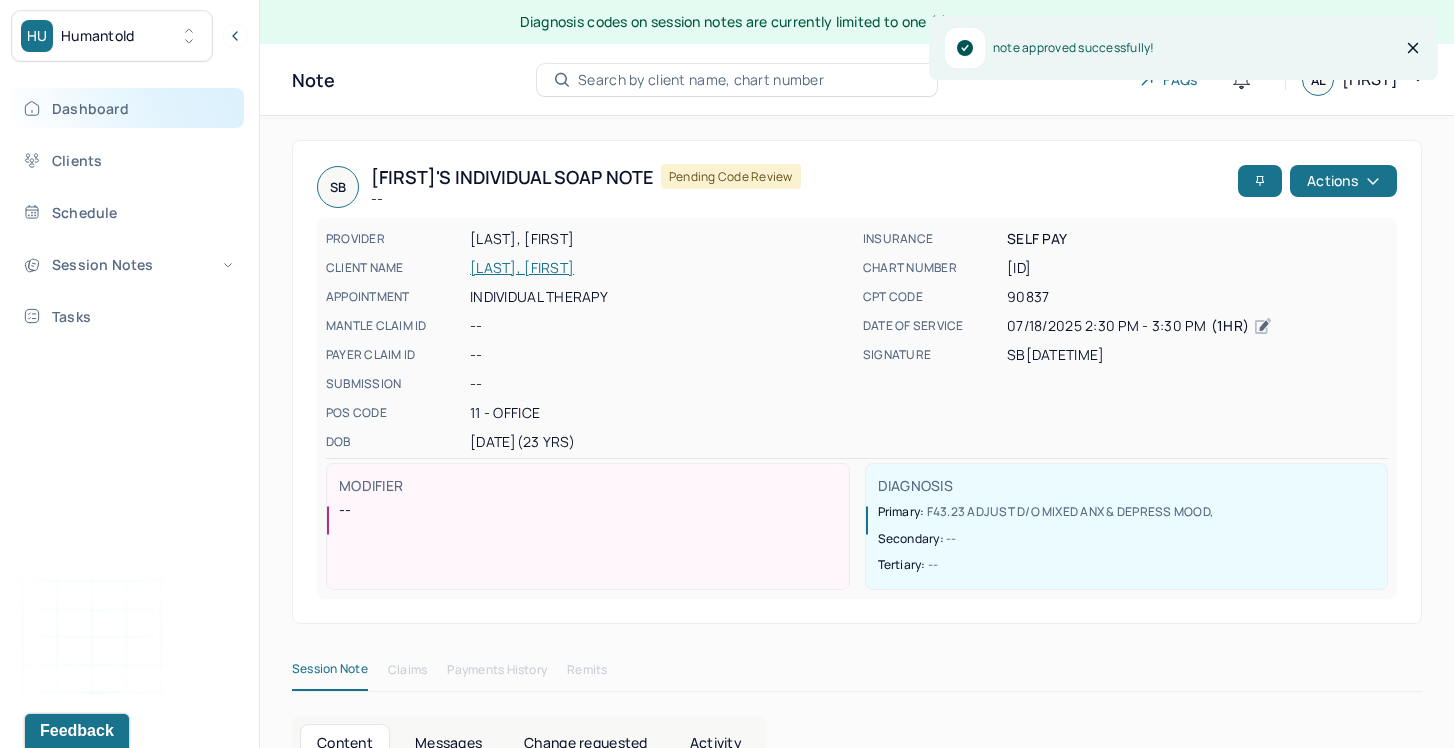 click on "Dashboard" at bounding box center (128, 108) 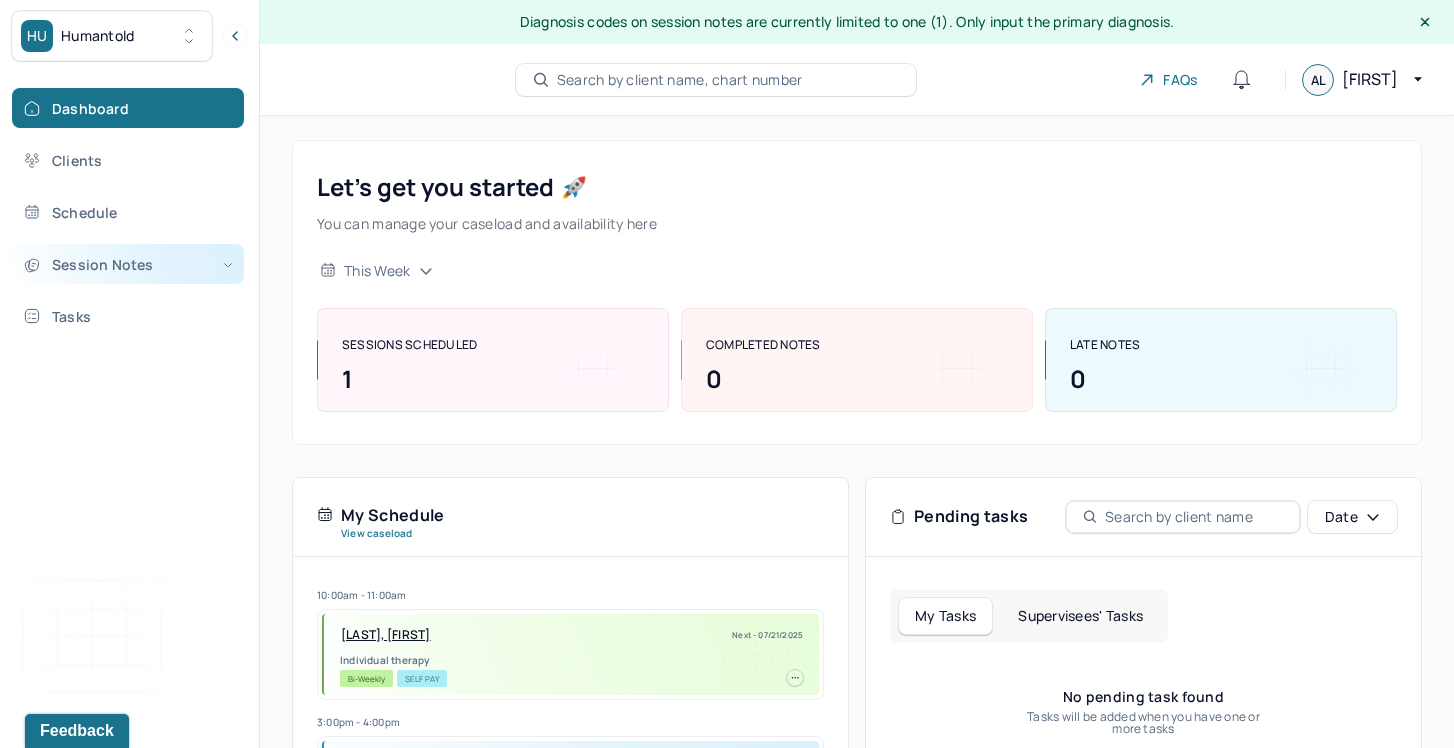 click on "Session Notes" at bounding box center [128, 264] 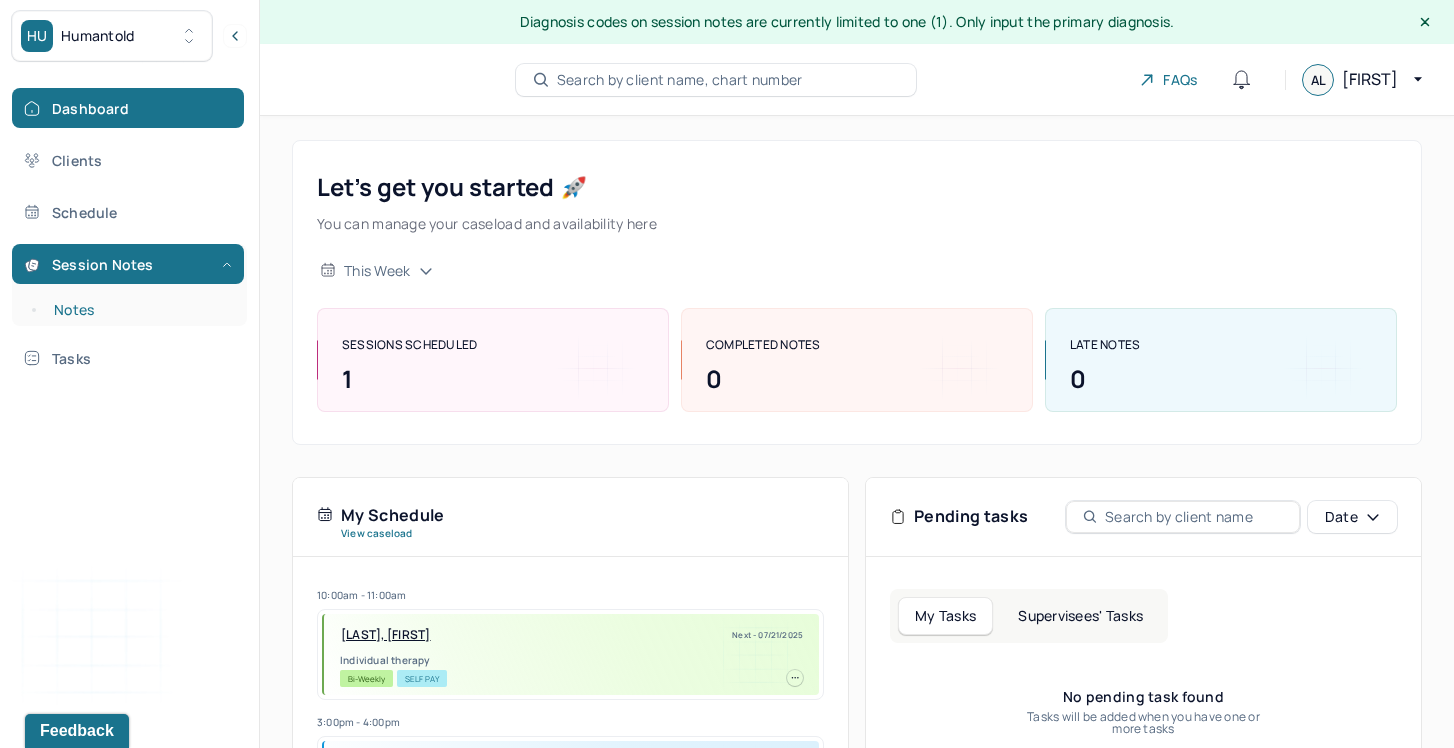 click on "Notes" at bounding box center (139, 310) 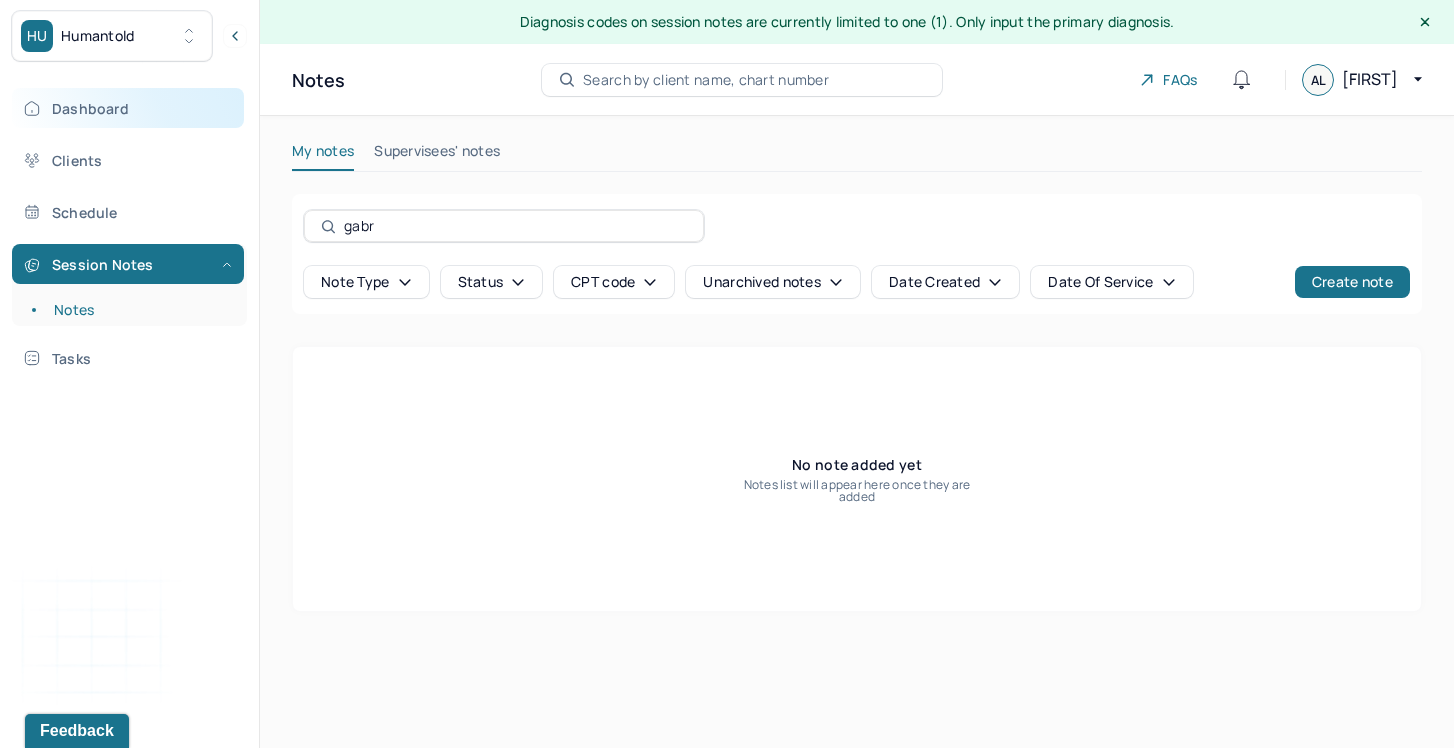 click on "Dashboard" at bounding box center [128, 108] 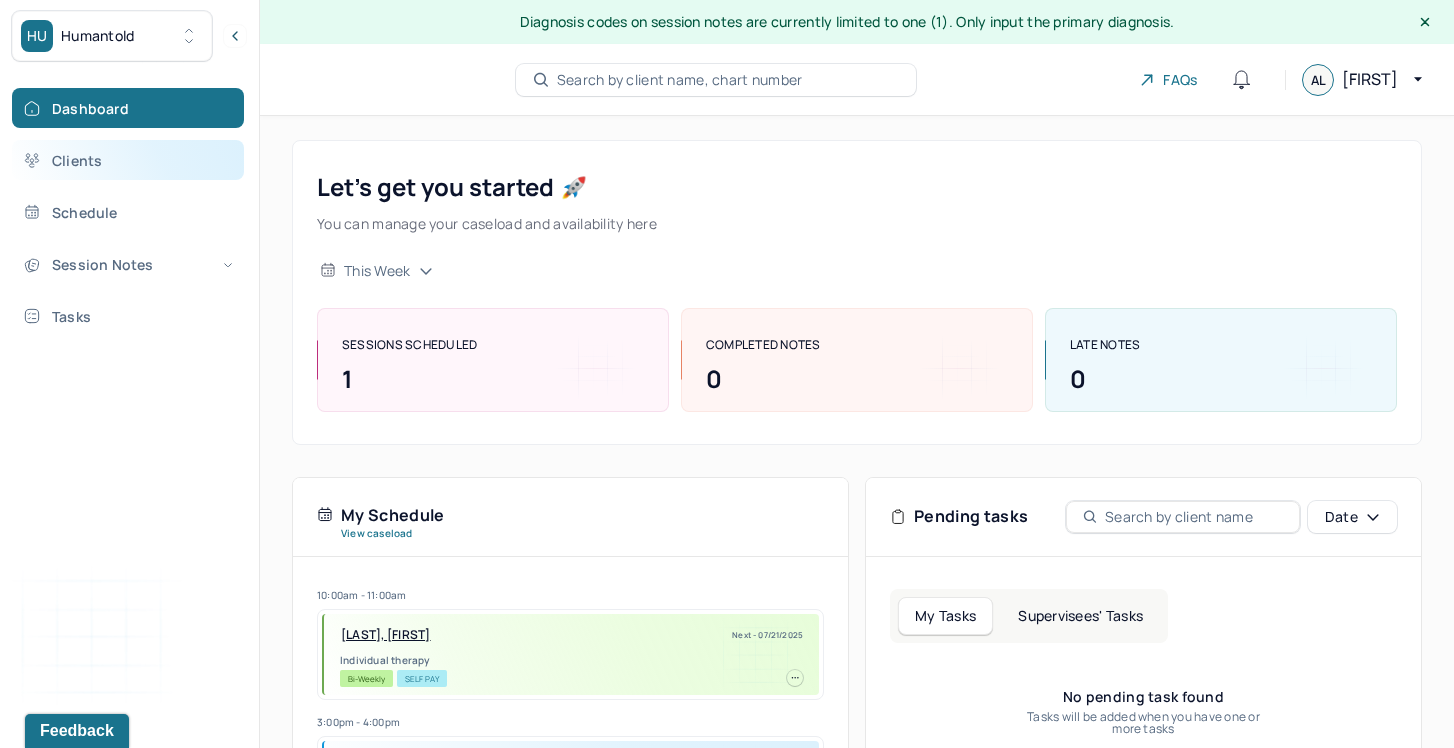 click on "Clients" at bounding box center [128, 160] 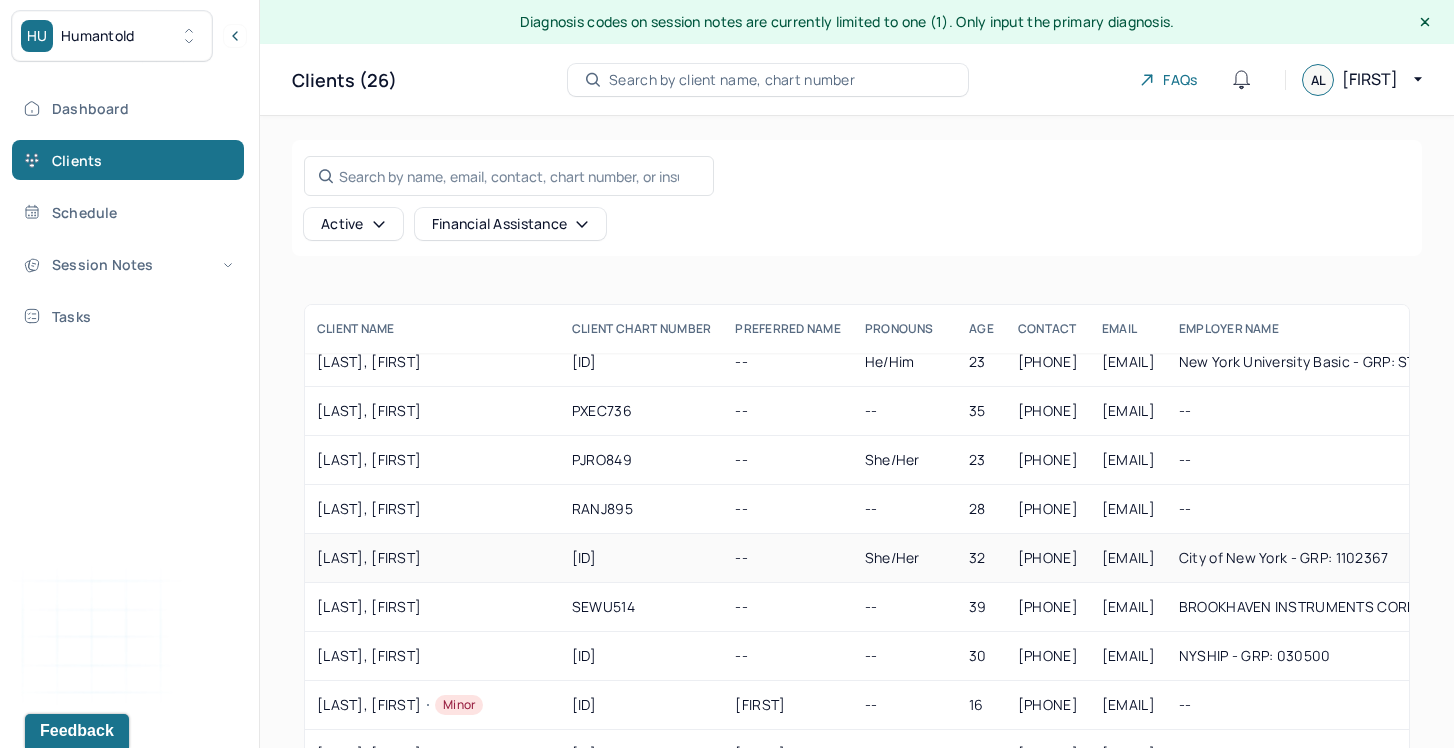 scroll, scrollTop: 786, scrollLeft: 0, axis: vertical 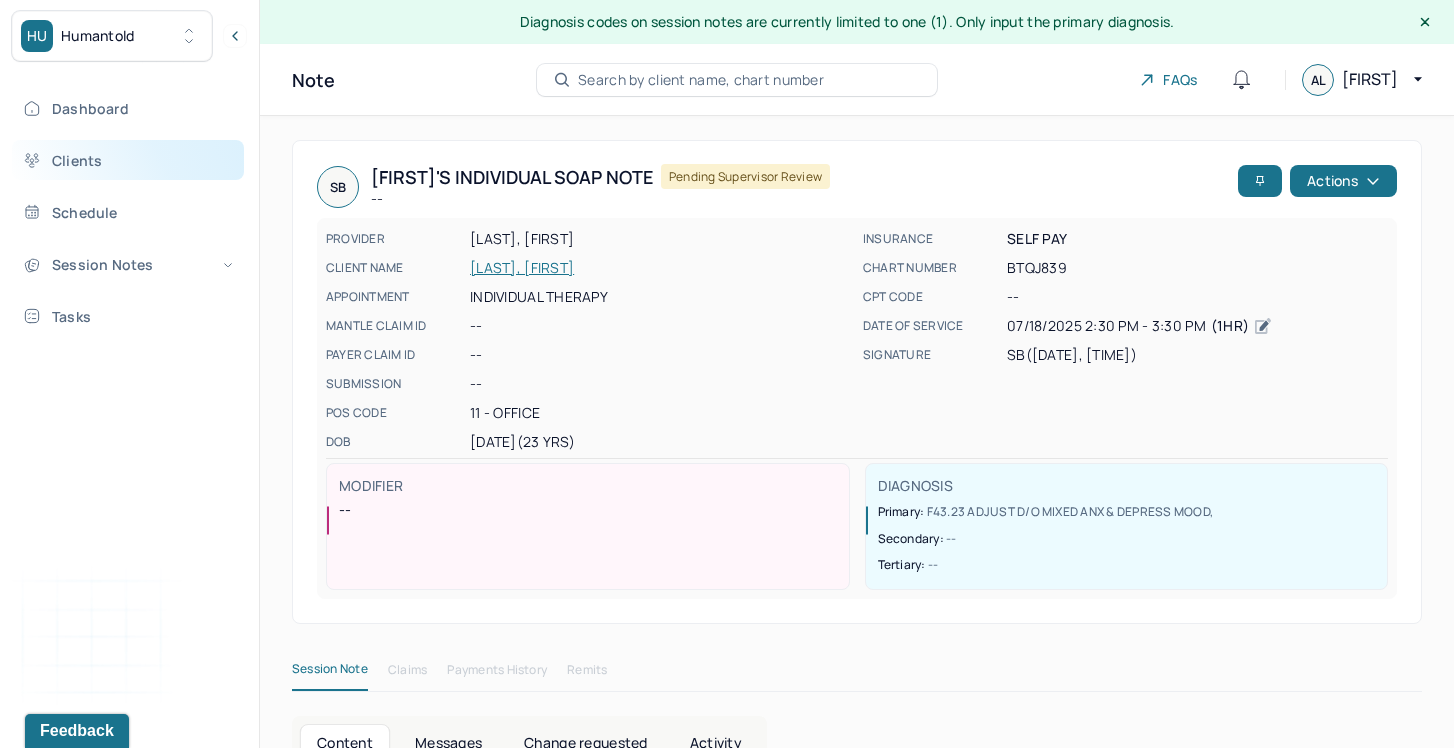 click on "Clients" at bounding box center [128, 160] 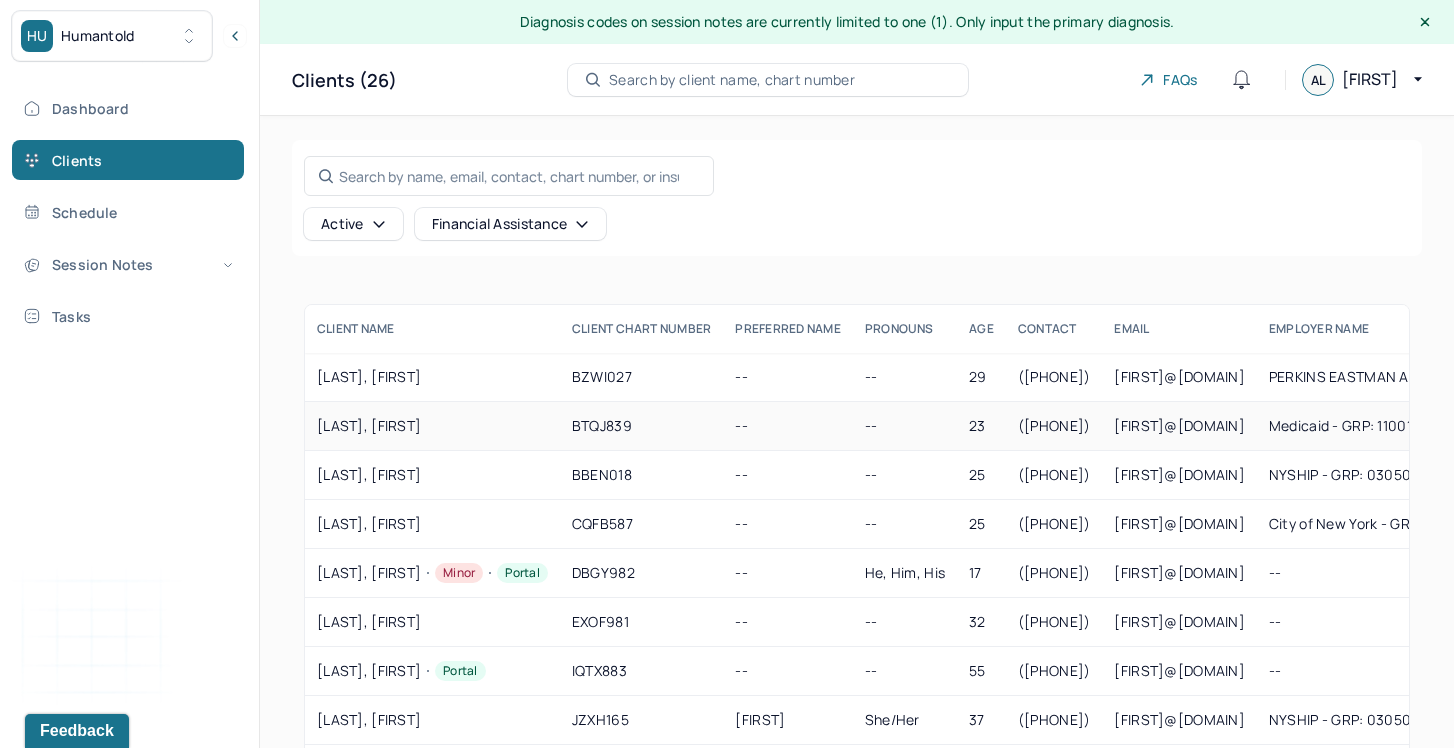 click on "[LAST], [FIRST]" at bounding box center (432, 426) 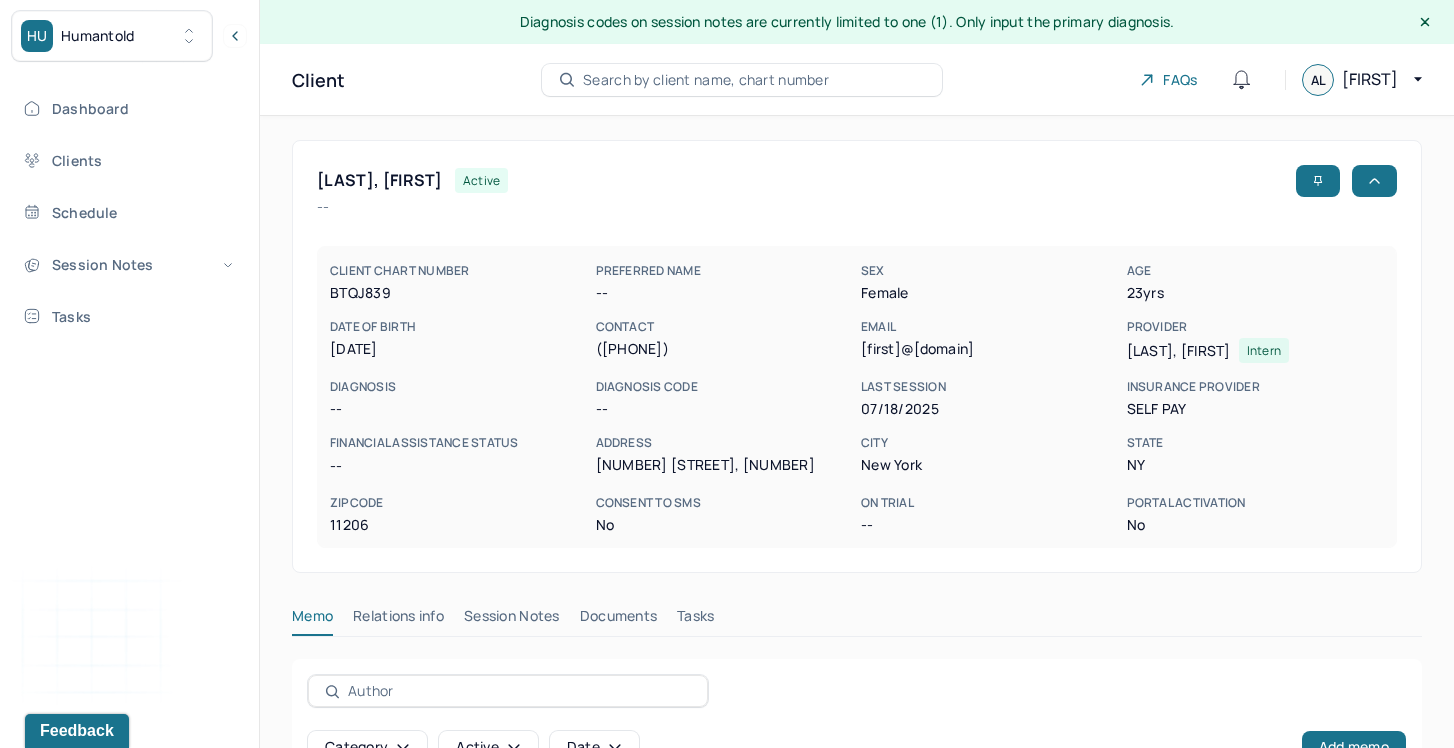click on "Session Notes" at bounding box center [512, 620] 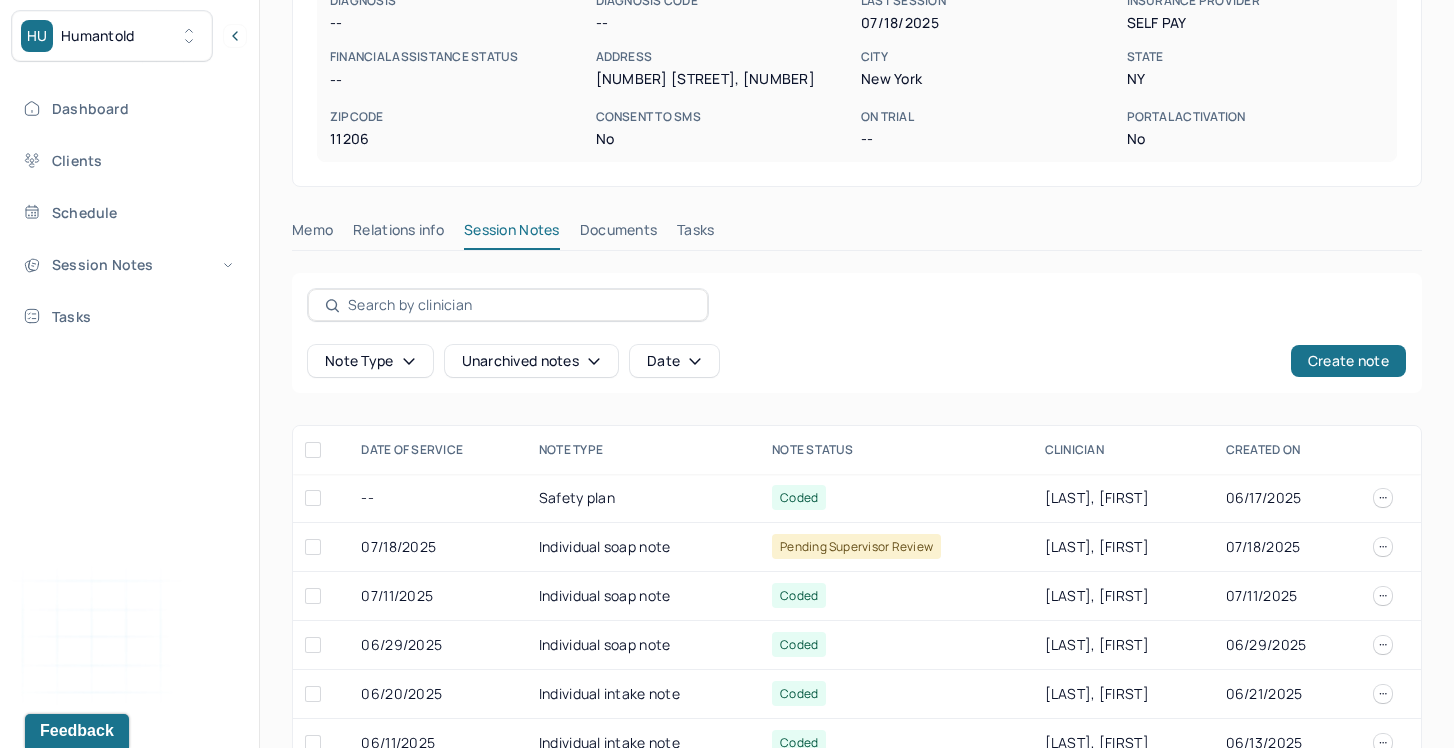 scroll, scrollTop: 404, scrollLeft: 0, axis: vertical 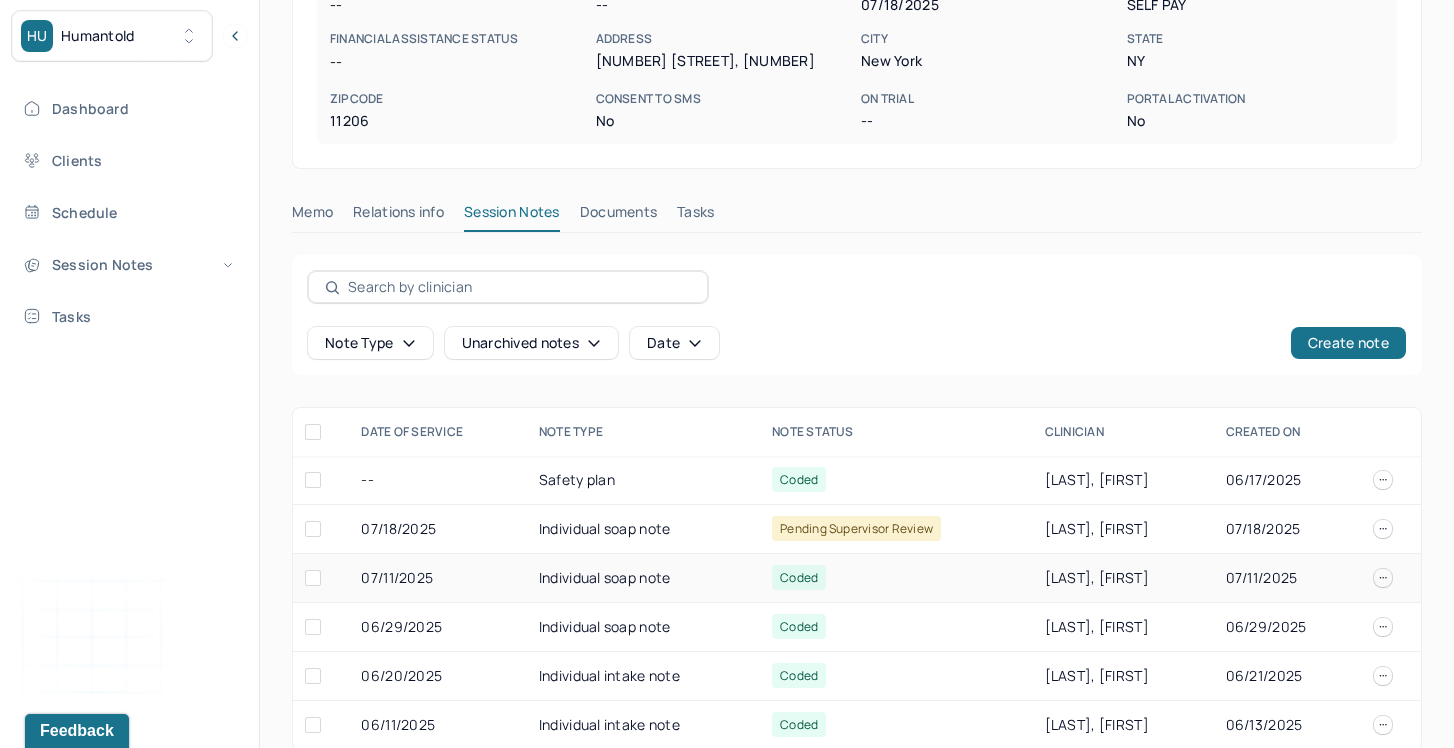 click on "07/11/2025" at bounding box center (437, 578) 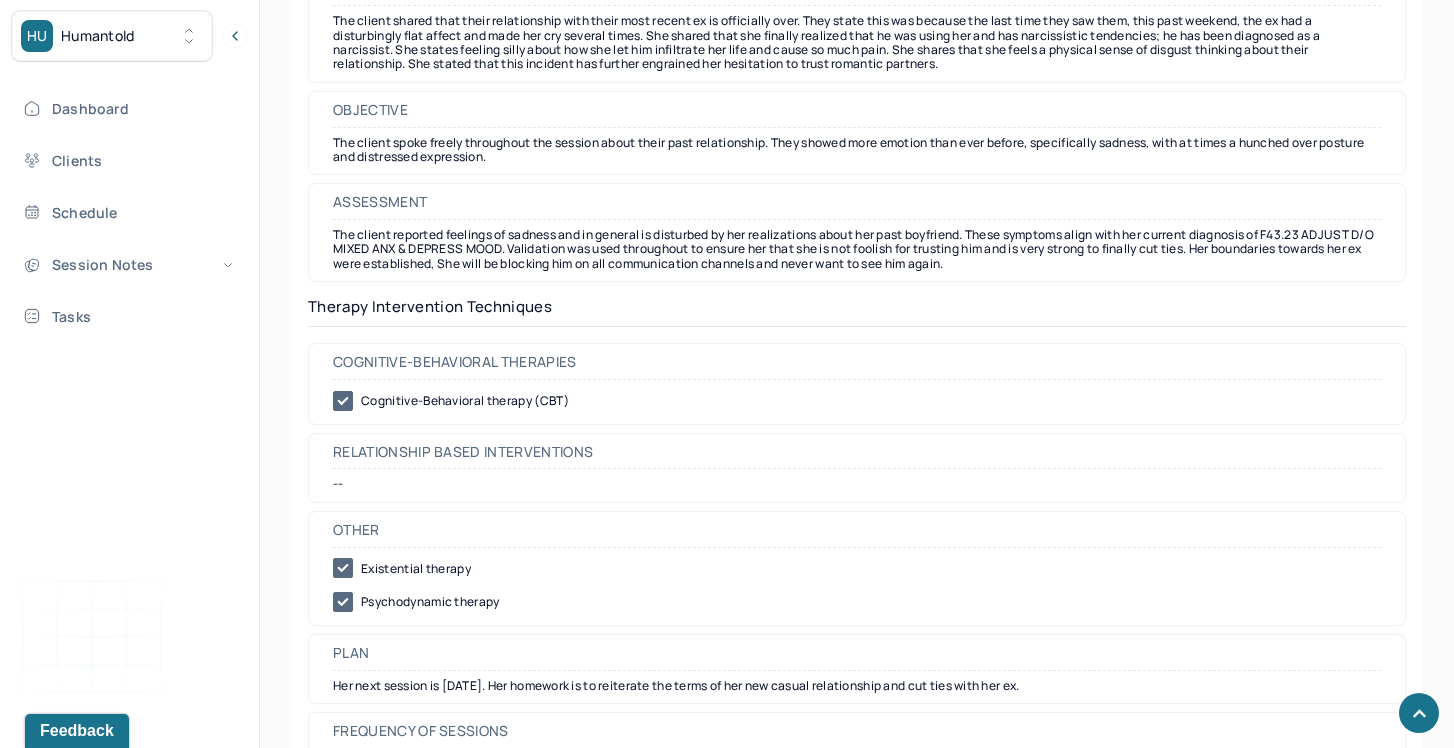 scroll, scrollTop: 1713, scrollLeft: 0, axis: vertical 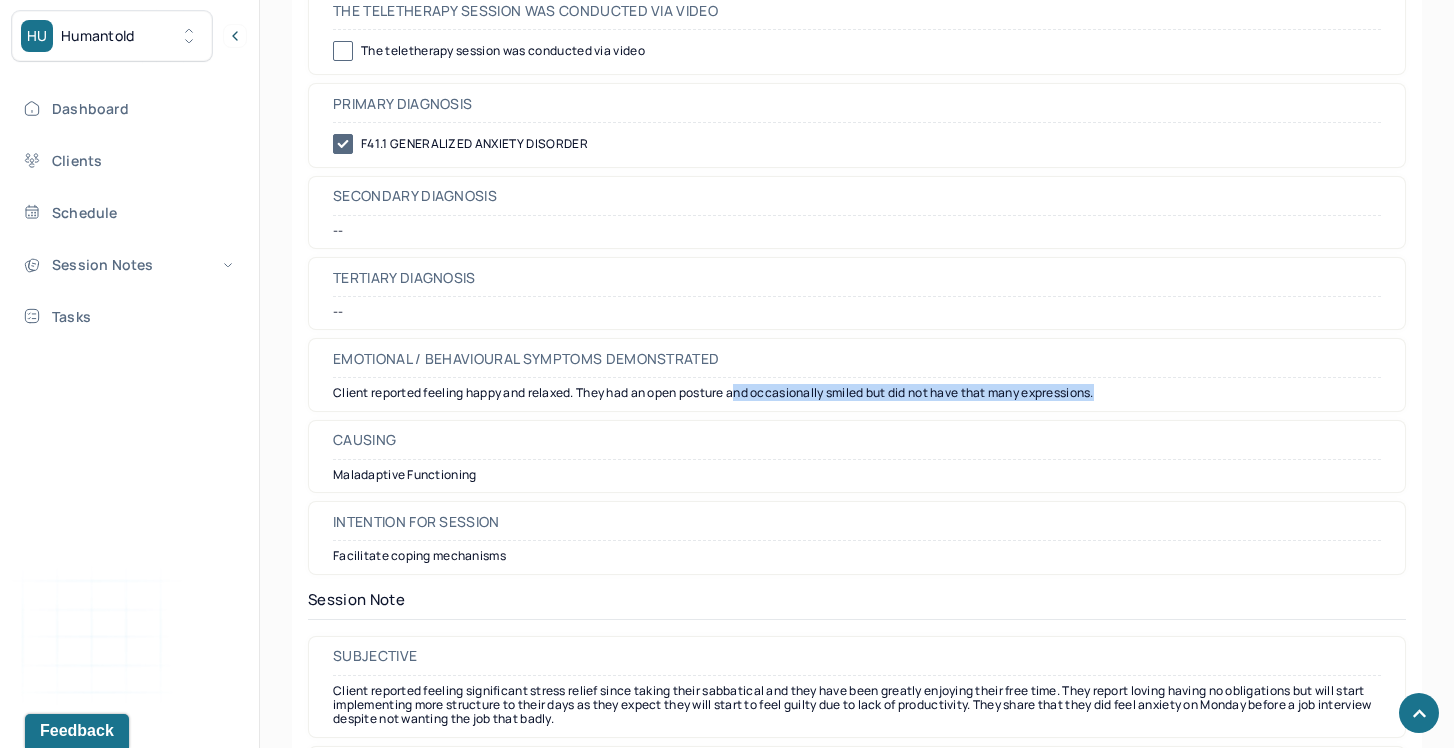drag, startPoint x: 746, startPoint y: 394, endPoint x: 750, endPoint y: 406, distance: 12.649111 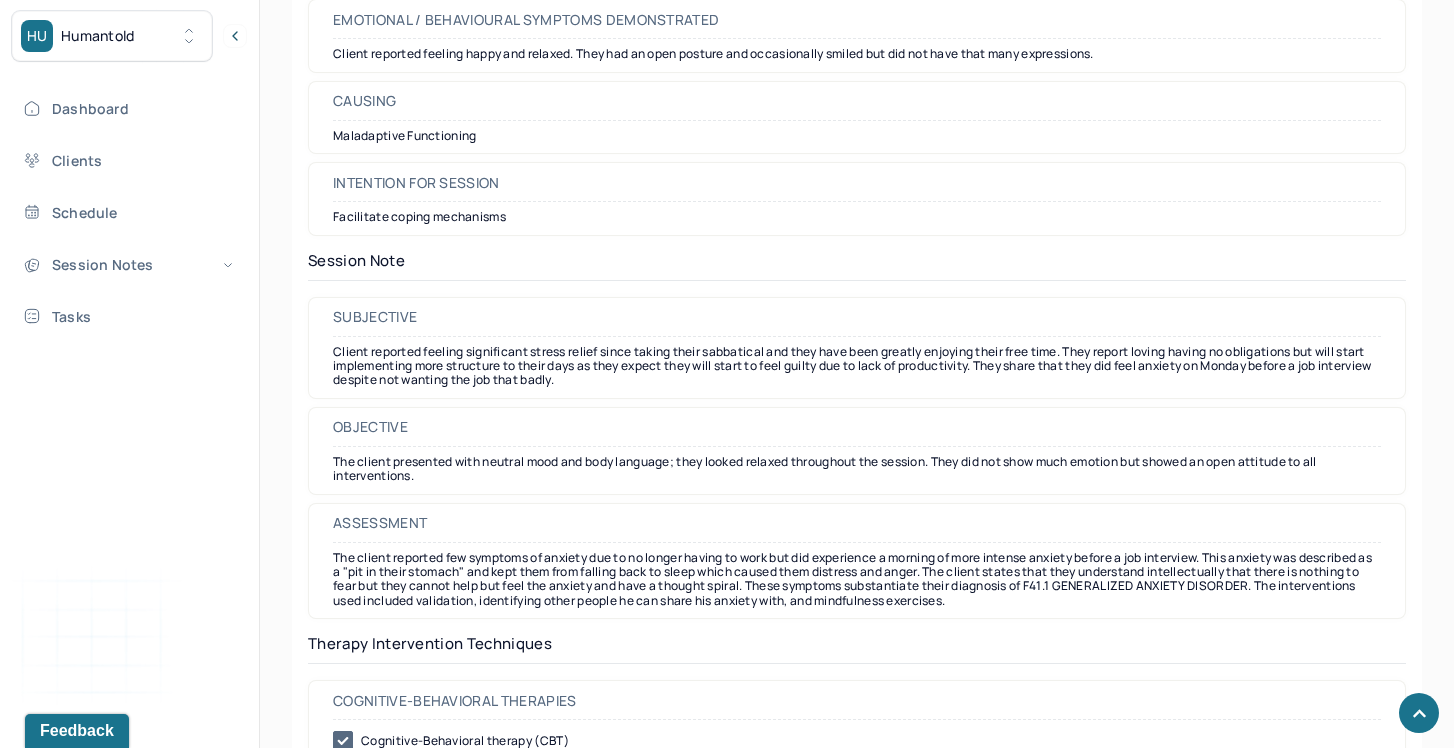 scroll, scrollTop: 1588, scrollLeft: 0, axis: vertical 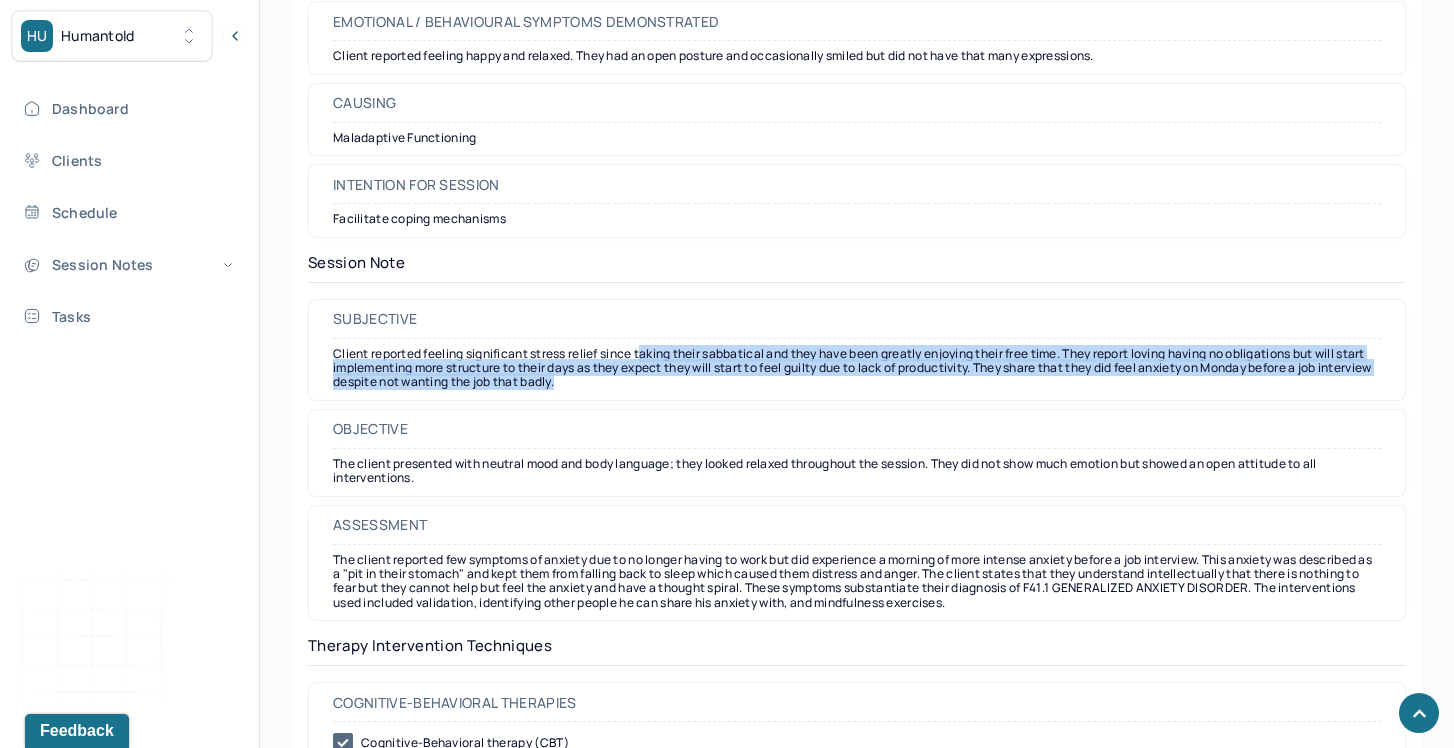 drag, startPoint x: 650, startPoint y: 362, endPoint x: 661, endPoint y: 396, distance: 35.735138 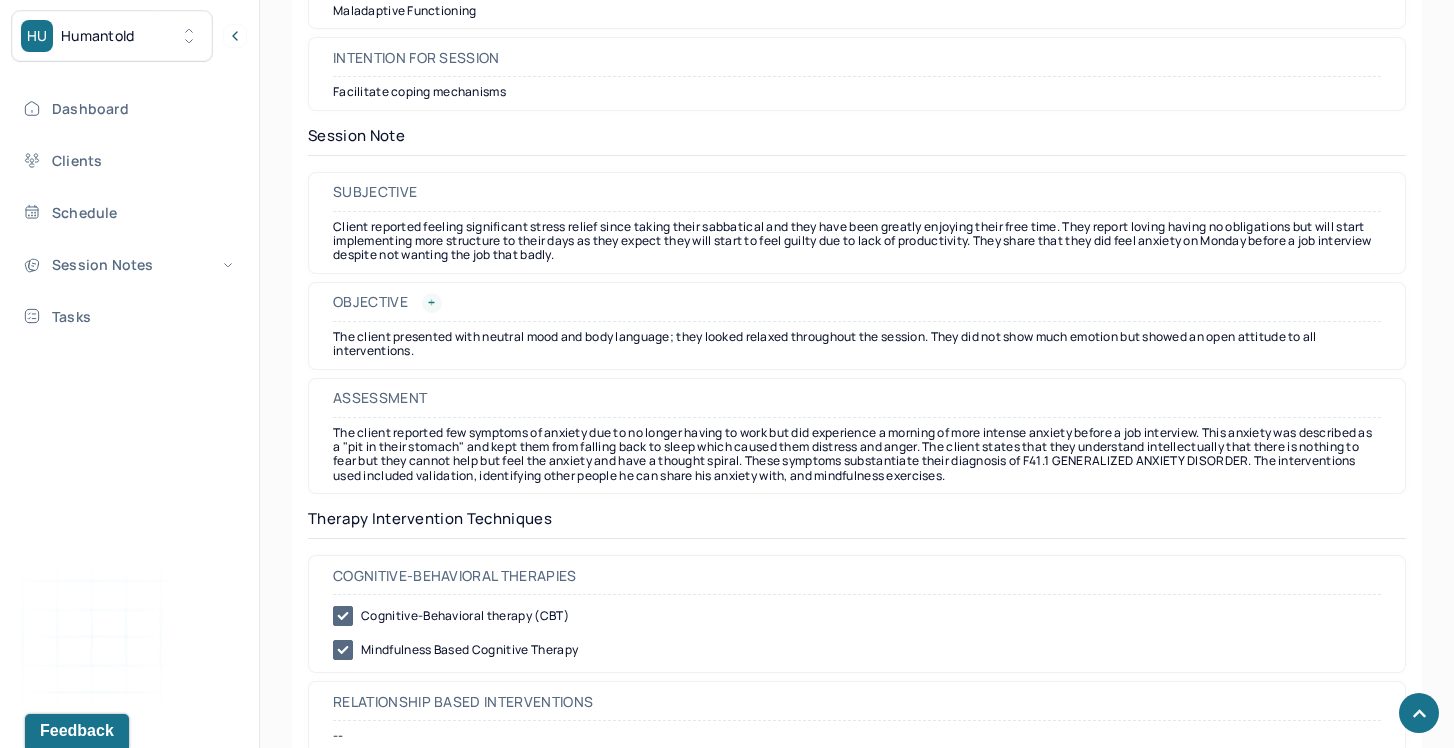 scroll, scrollTop: 1719, scrollLeft: 0, axis: vertical 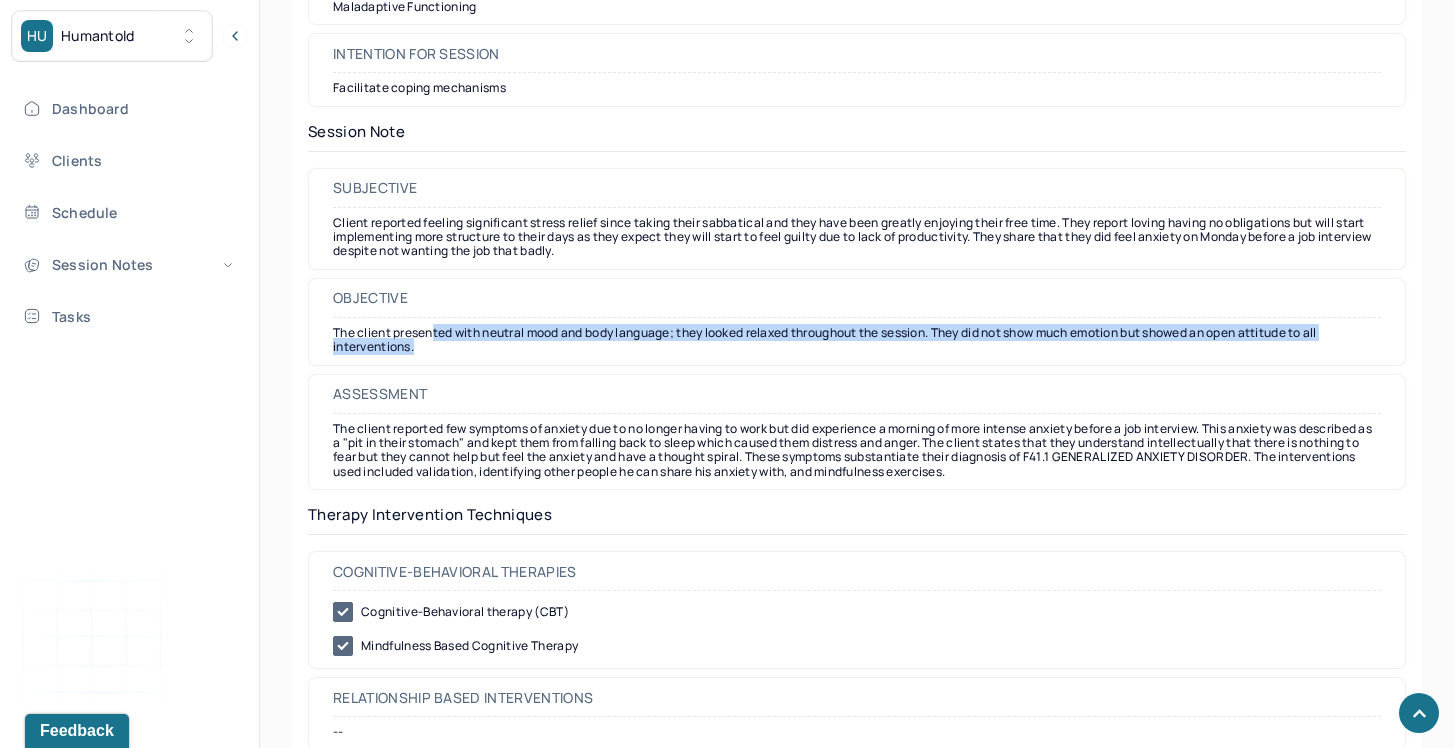 drag, startPoint x: 436, startPoint y: 333, endPoint x: 445, endPoint y: 351, distance: 20.12461 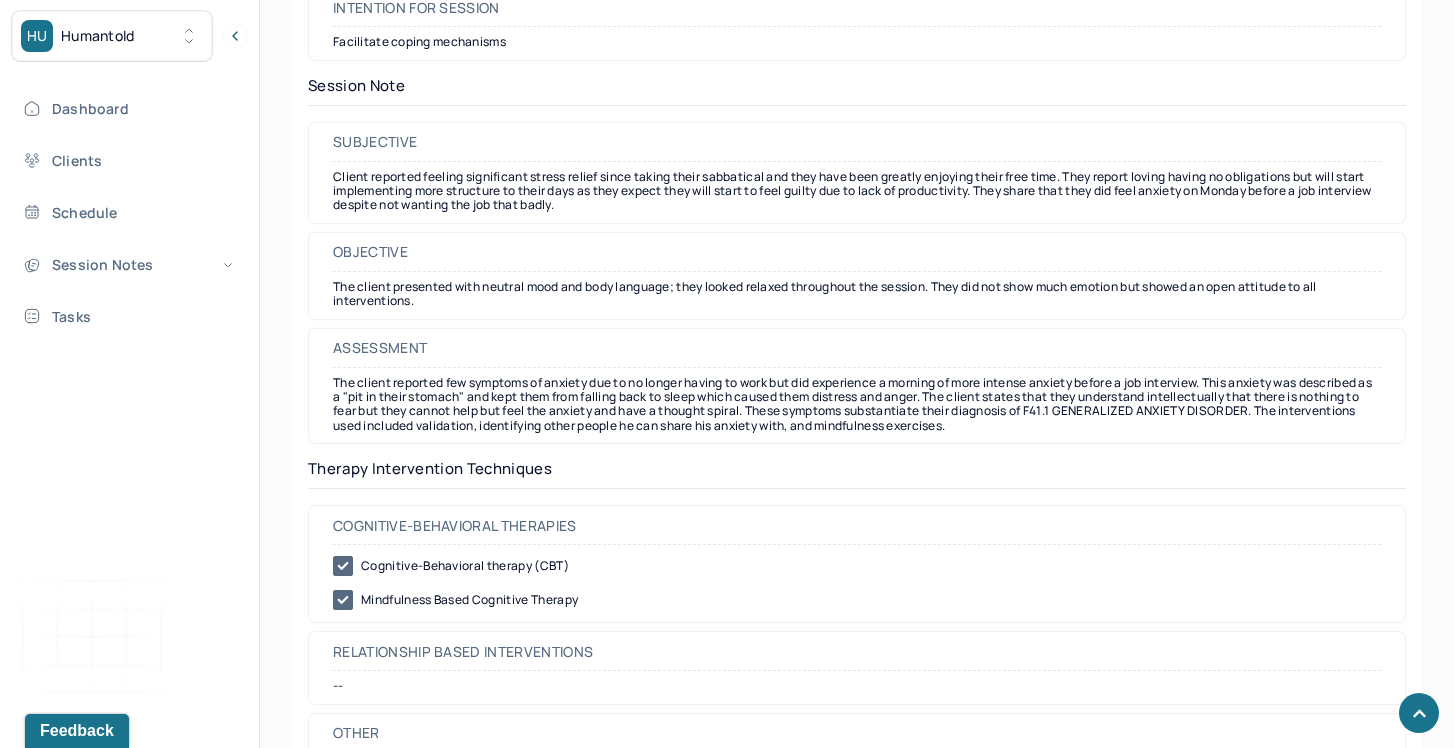 scroll, scrollTop: 1781, scrollLeft: 0, axis: vertical 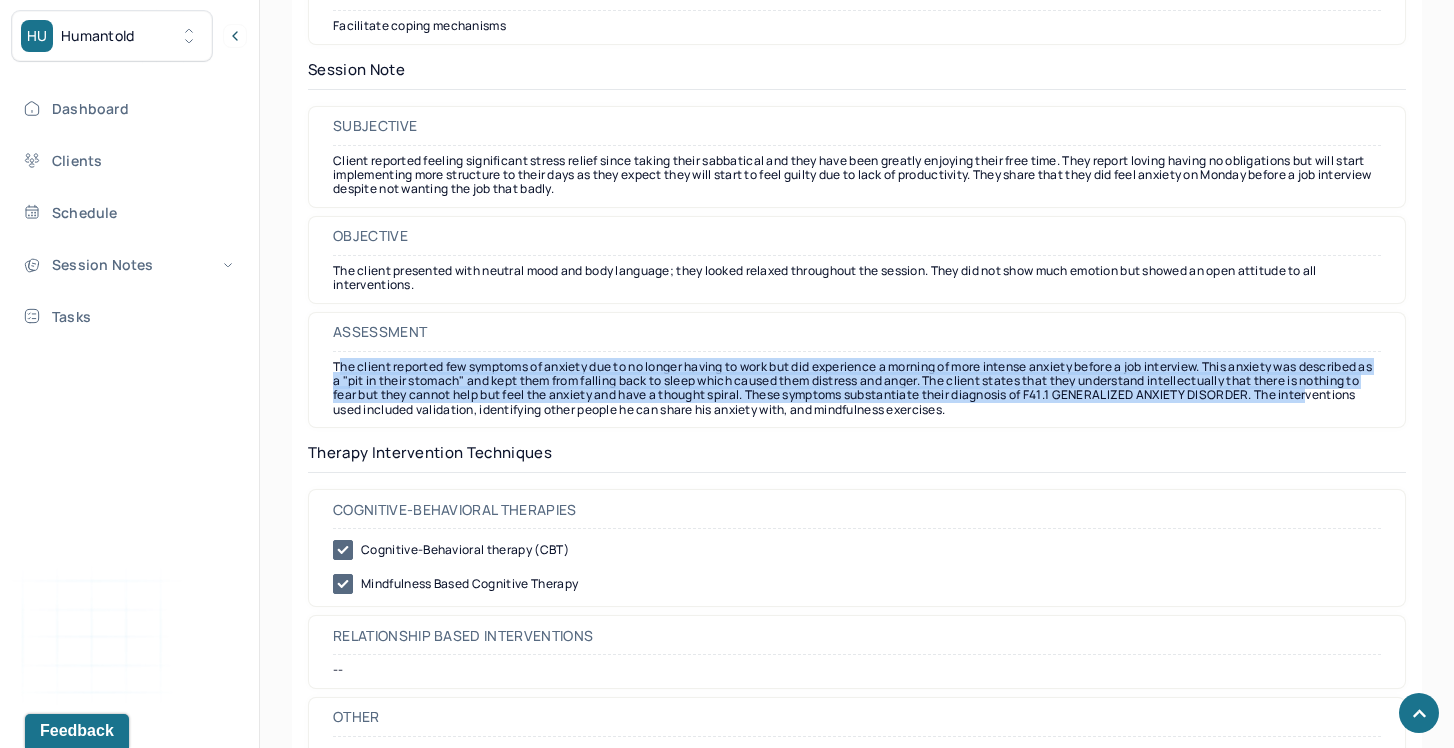 drag, startPoint x: 338, startPoint y: 371, endPoint x: 381, endPoint y: 412, distance: 59.413803 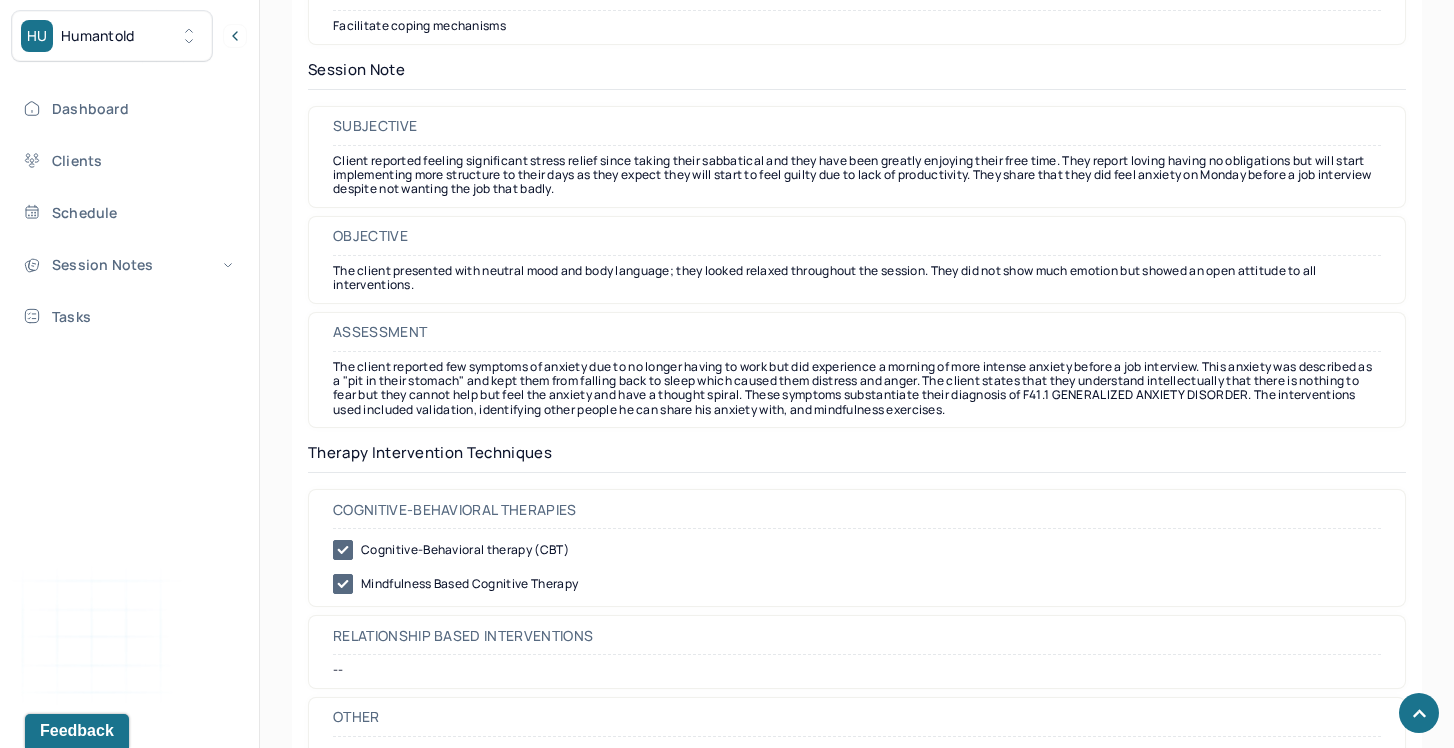 click on "The client reported few symptoms of anxiety due to no longer having to work but did experience a morning of more intense anxiety before a job interview. This anxiety was described as a "pit in their stomach" and kept them from falling back to sleep which caused them distress and anger. The client states that they understand intellectually that there is nothing to fear but they cannot help but feel the anxiety and have a thought spiral. These symptoms substantiate their diagnosis of F41.1 GENERALIZED ANXIETY DISORDER. The interventions used included validation, identifying other people he can share his anxiety with, and mindfulness exercises." at bounding box center (857, 389) 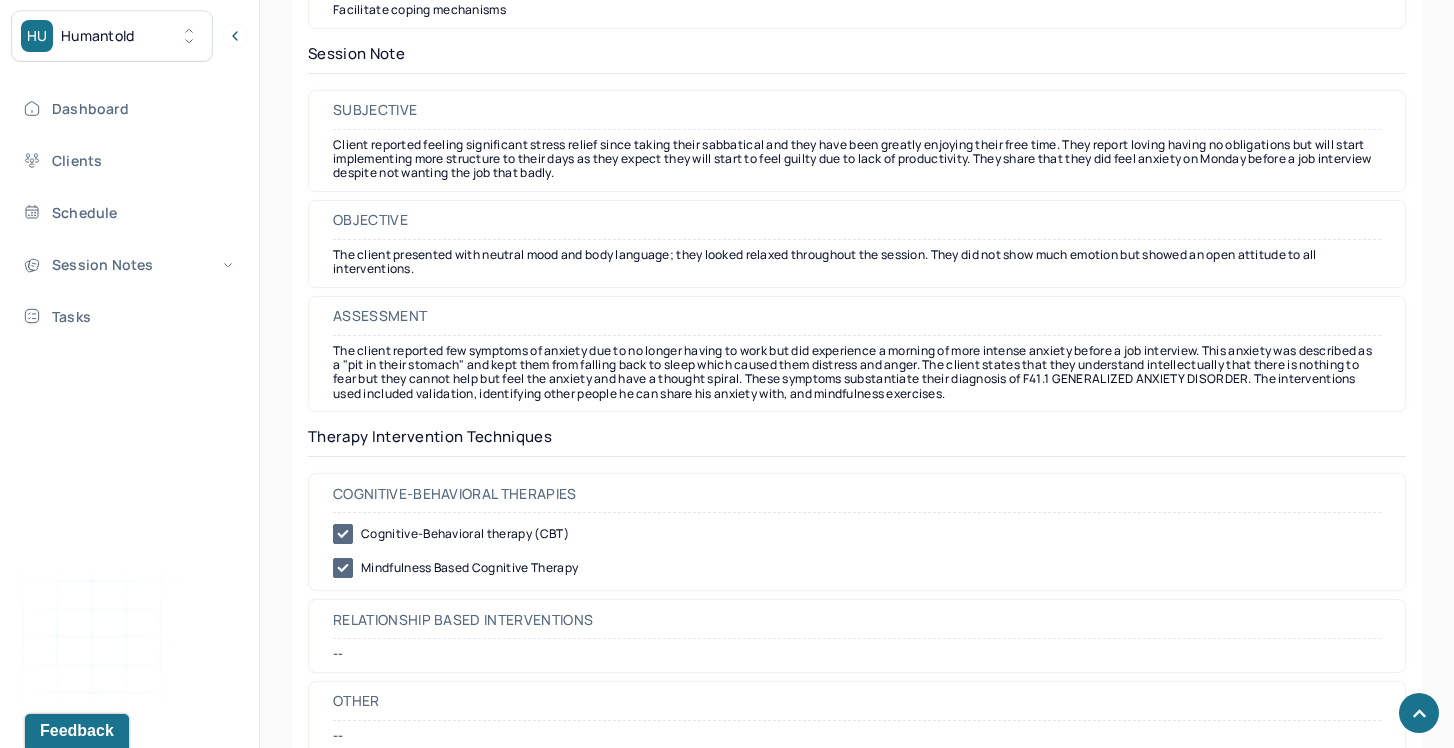 scroll, scrollTop: 1802, scrollLeft: 0, axis: vertical 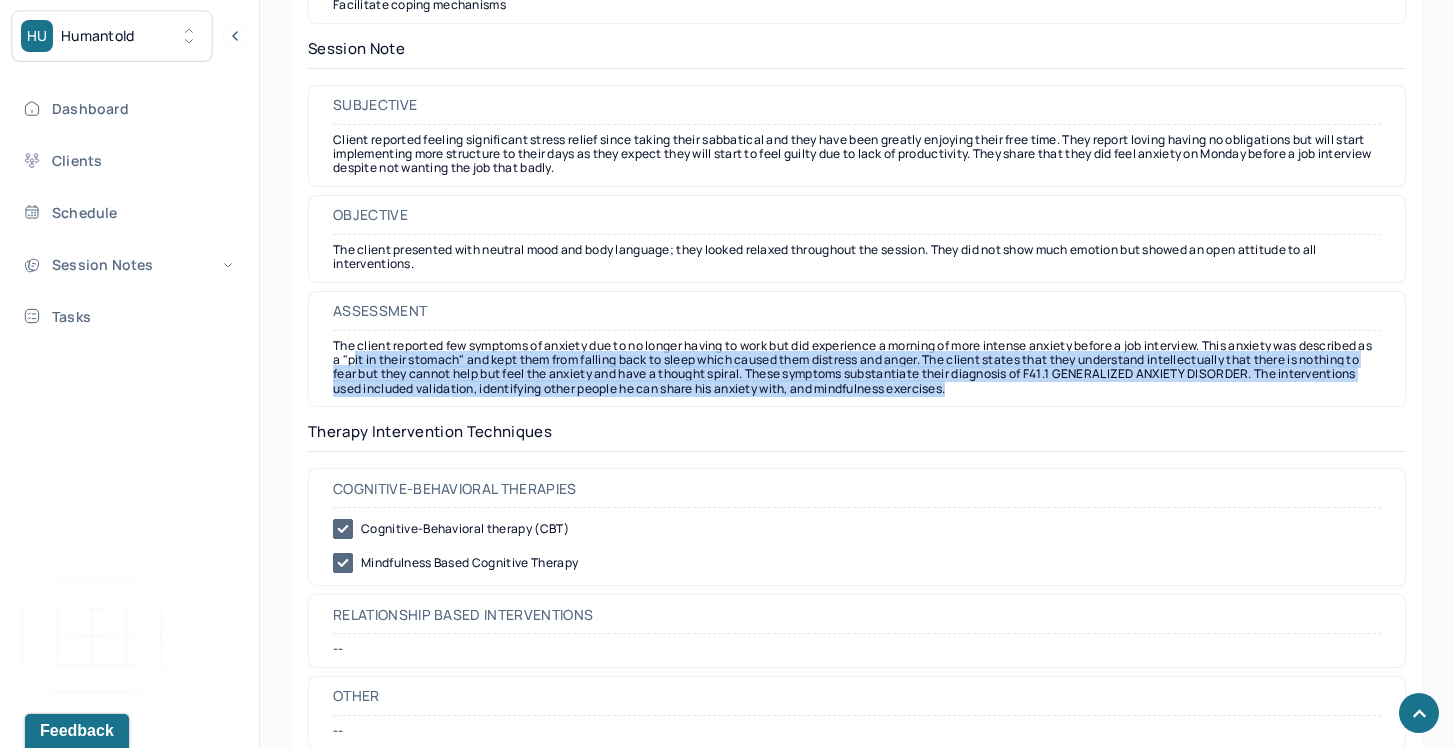 drag, startPoint x: 434, startPoint y: 370, endPoint x: 452, endPoint y: 403, distance: 37.589893 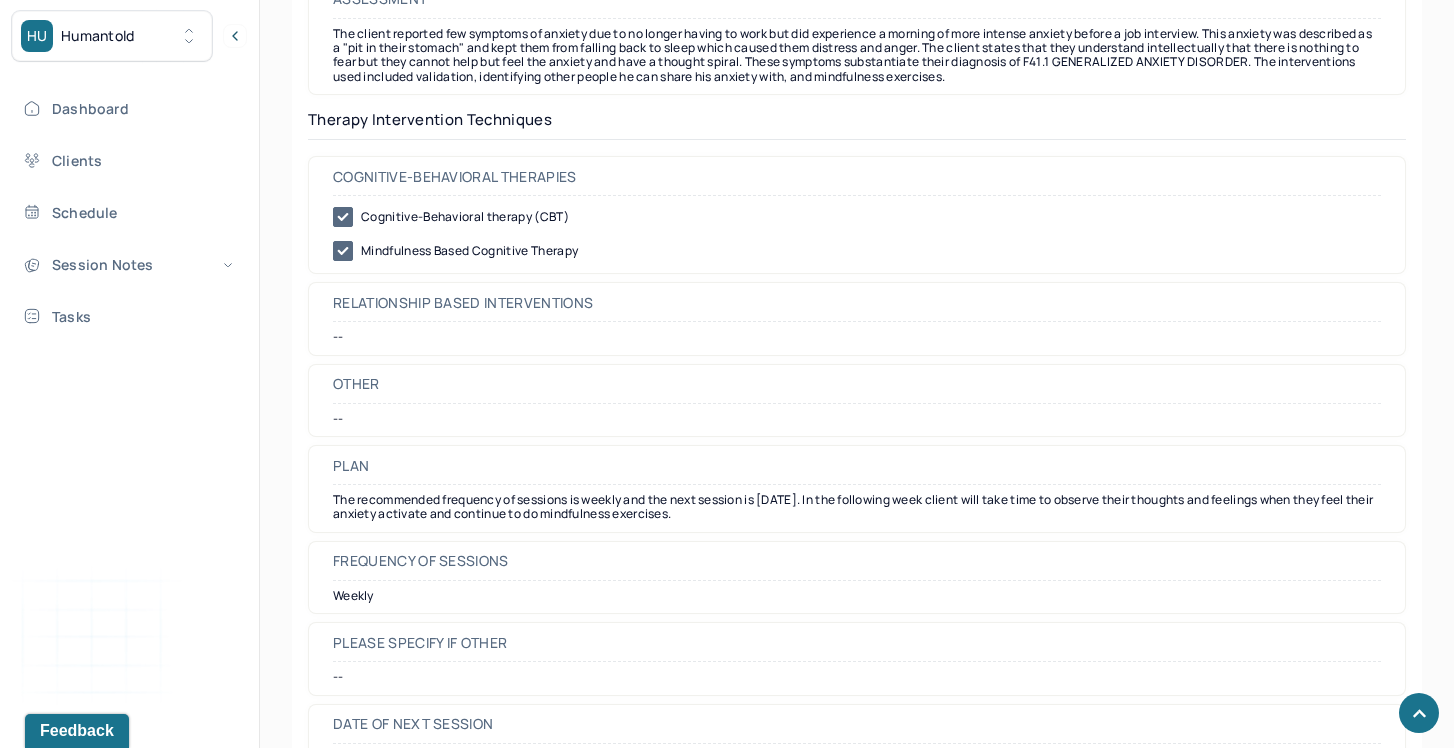scroll, scrollTop: 2113, scrollLeft: 0, axis: vertical 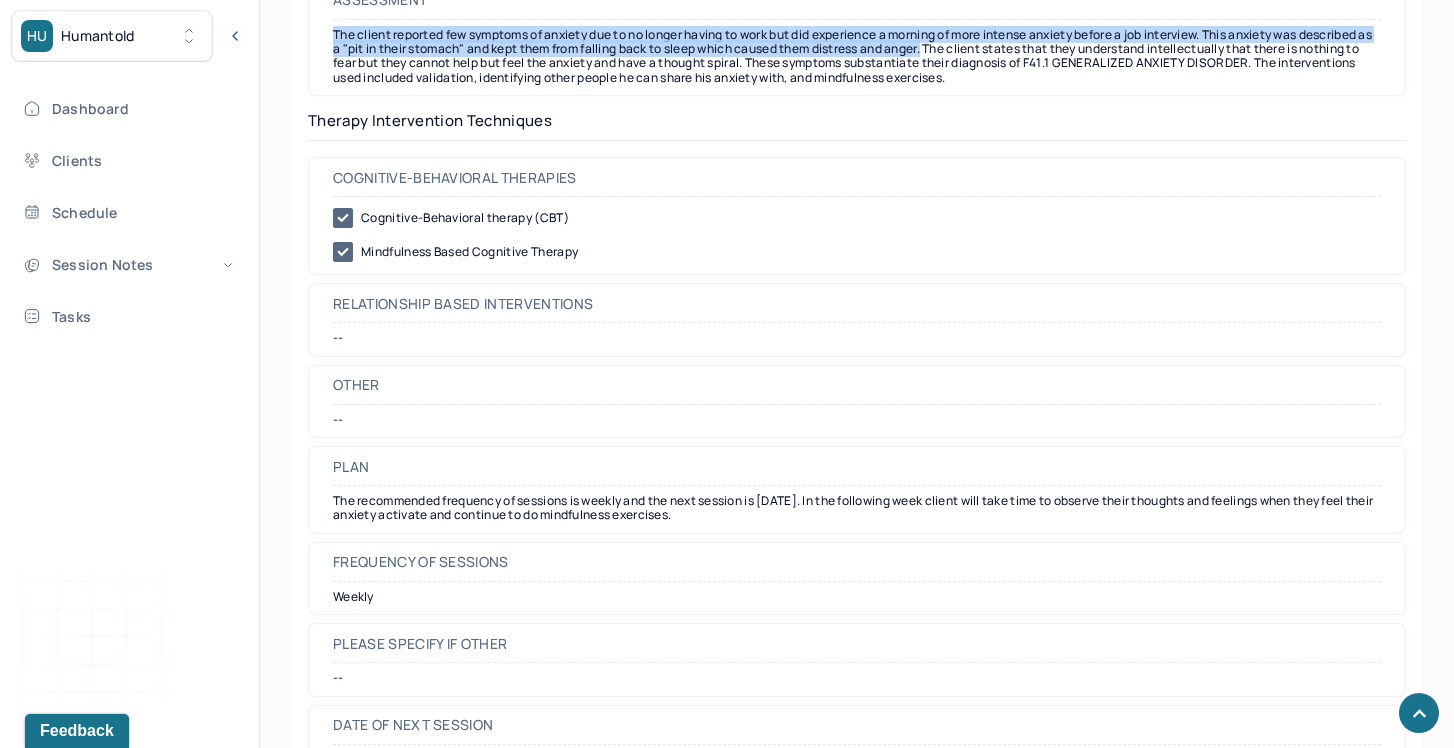 drag, startPoint x: 333, startPoint y: 44, endPoint x: 1014, endPoint y: 56, distance: 681.1057 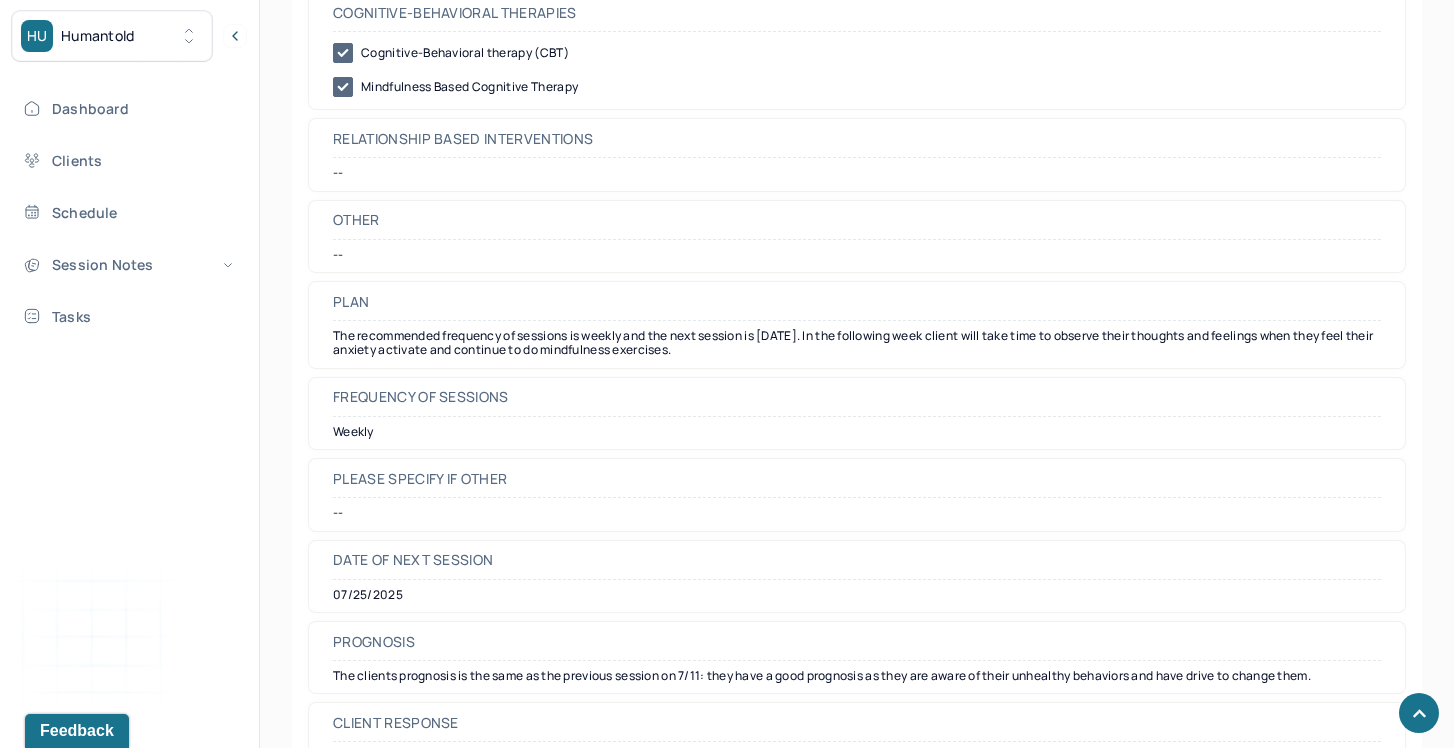 scroll, scrollTop: 2279, scrollLeft: 0, axis: vertical 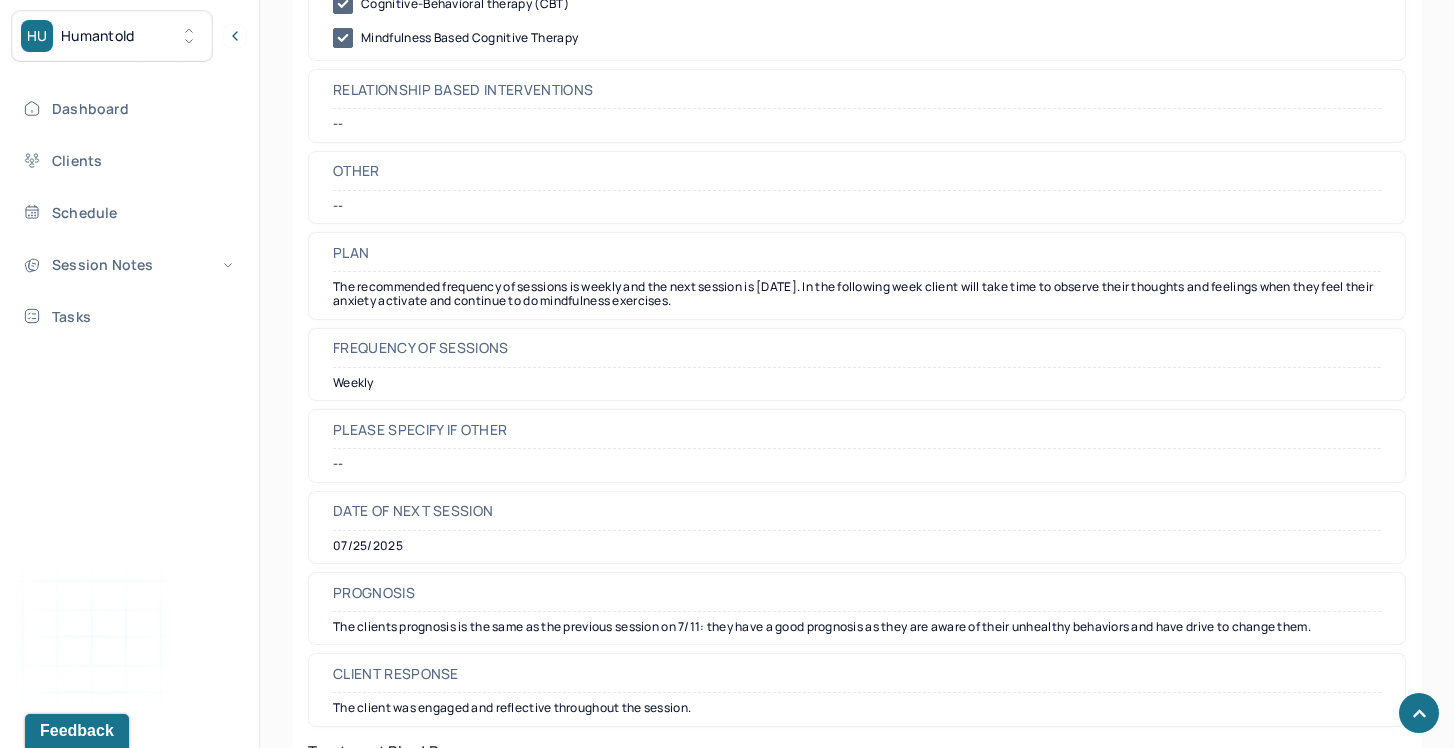 drag, startPoint x: 830, startPoint y: 292, endPoint x: 835, endPoint y: 303, distance: 12.083046 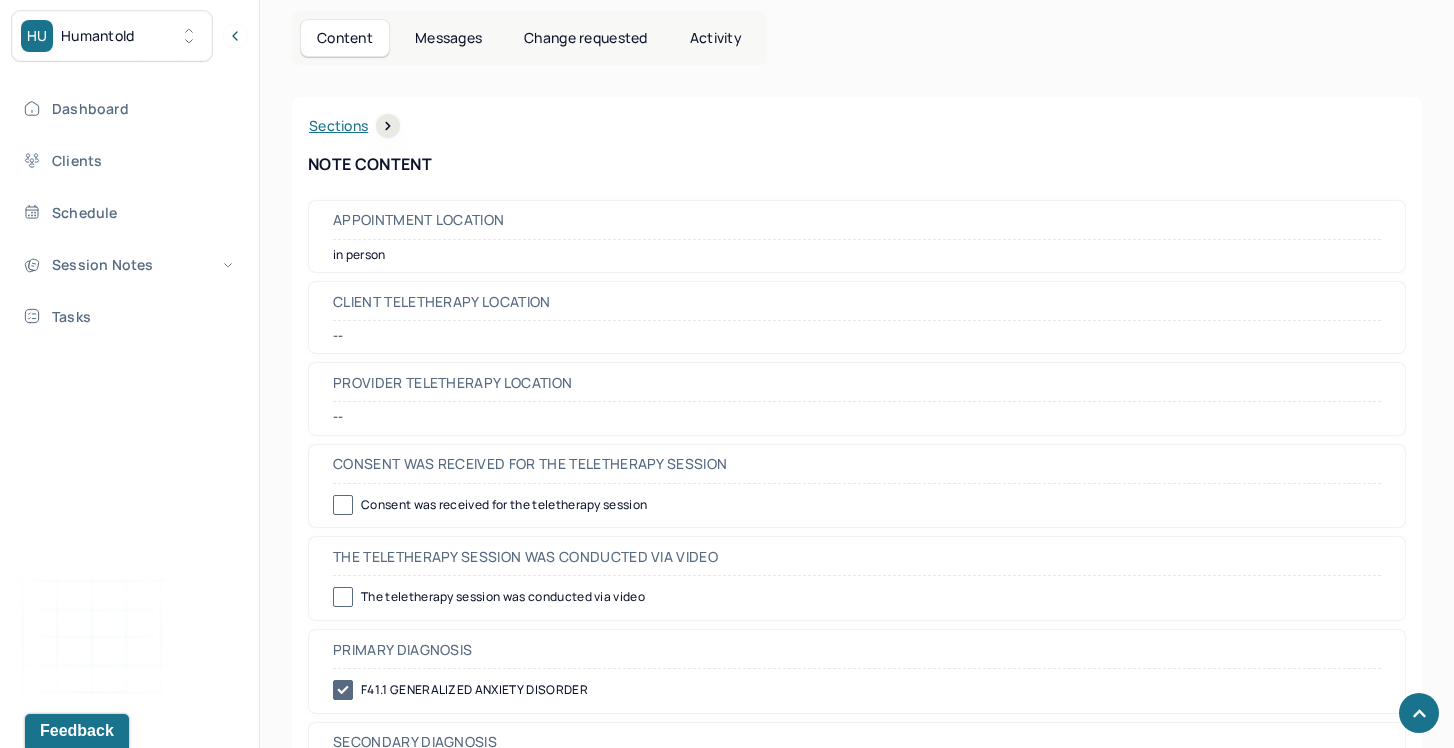 scroll, scrollTop: 0, scrollLeft: 0, axis: both 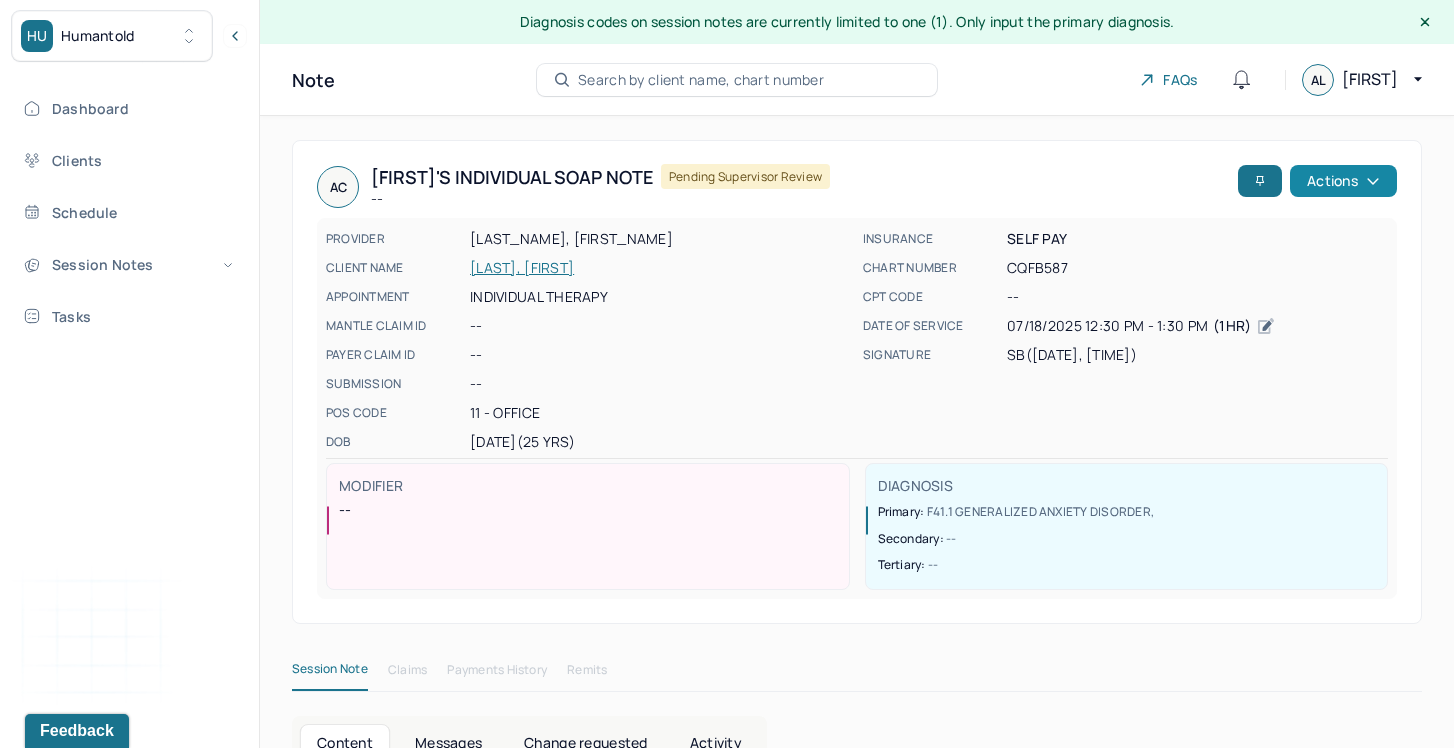 click on "Actions" at bounding box center (1343, 181) 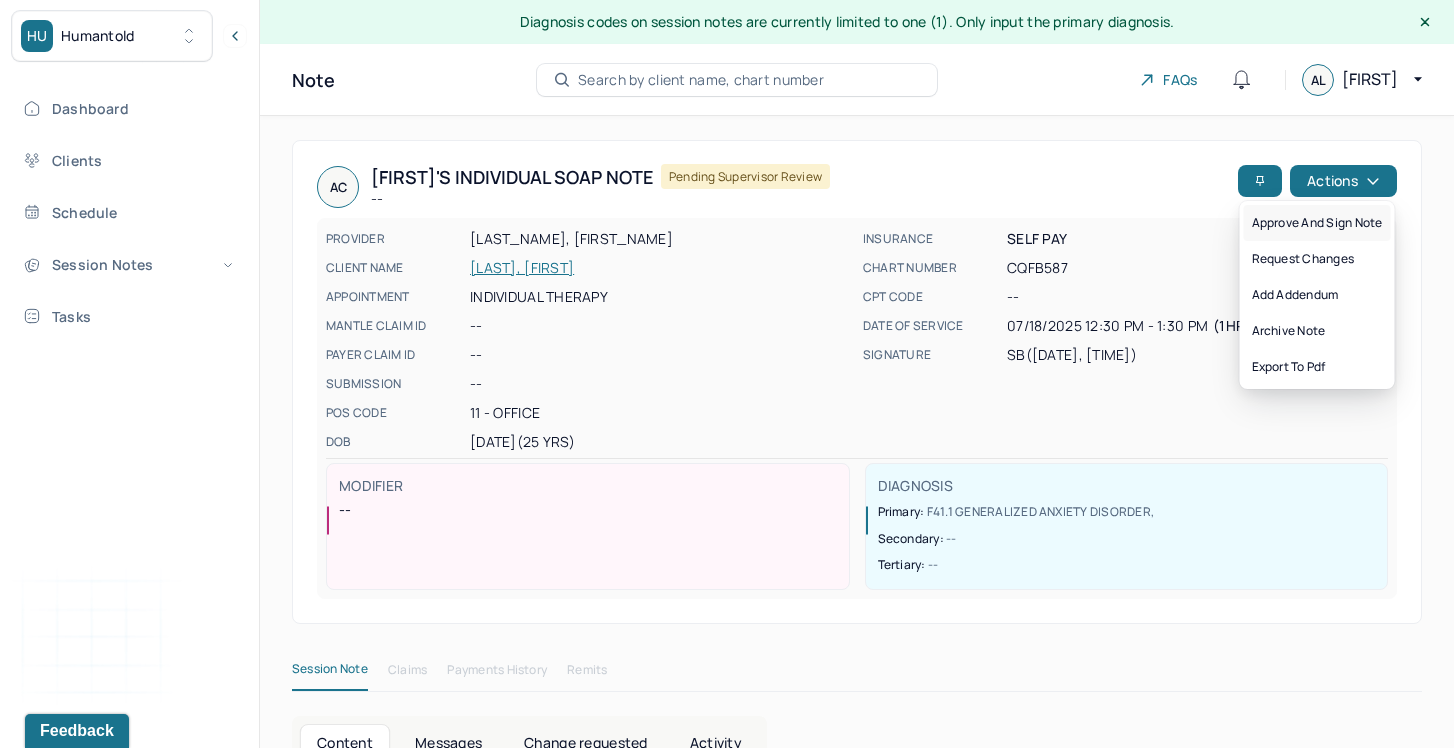 click on "Approve and sign note" at bounding box center [1317, 223] 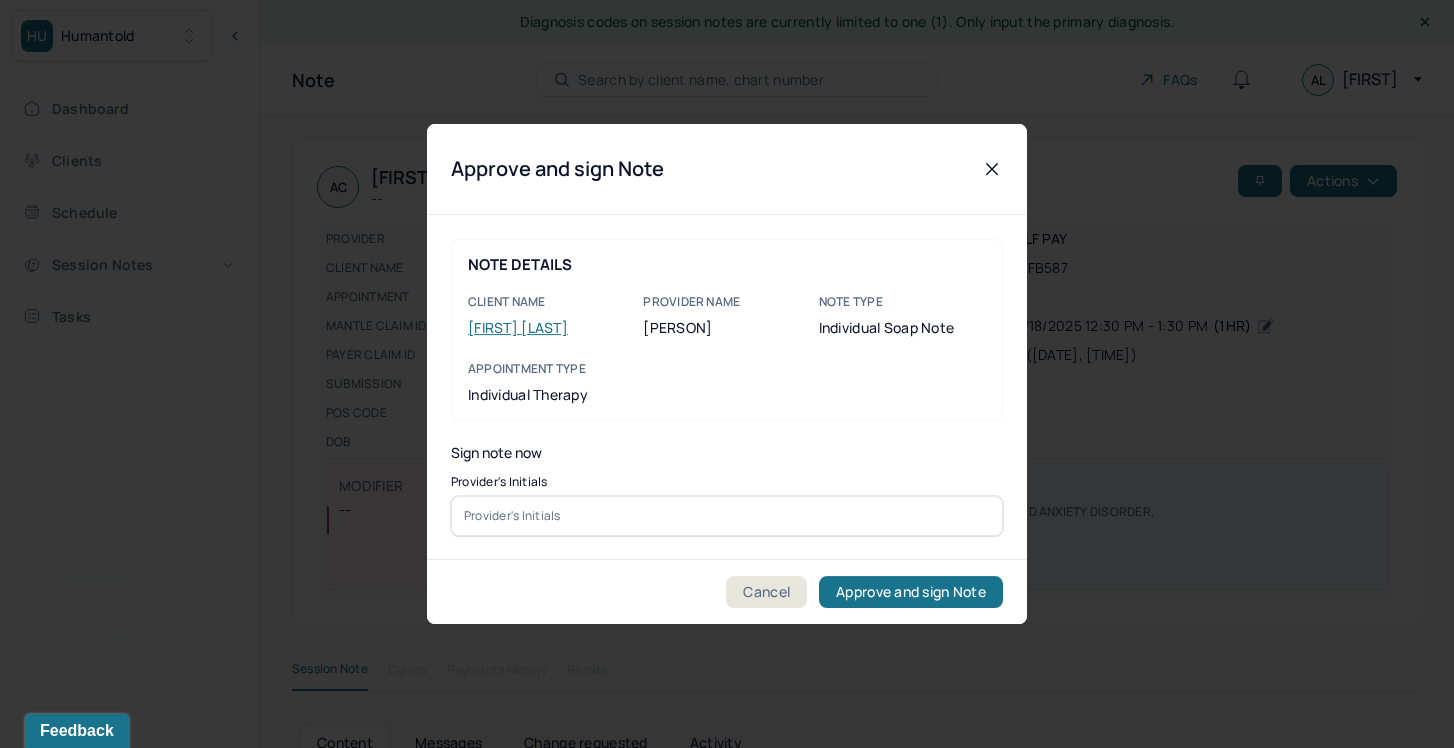click at bounding box center (727, 516) 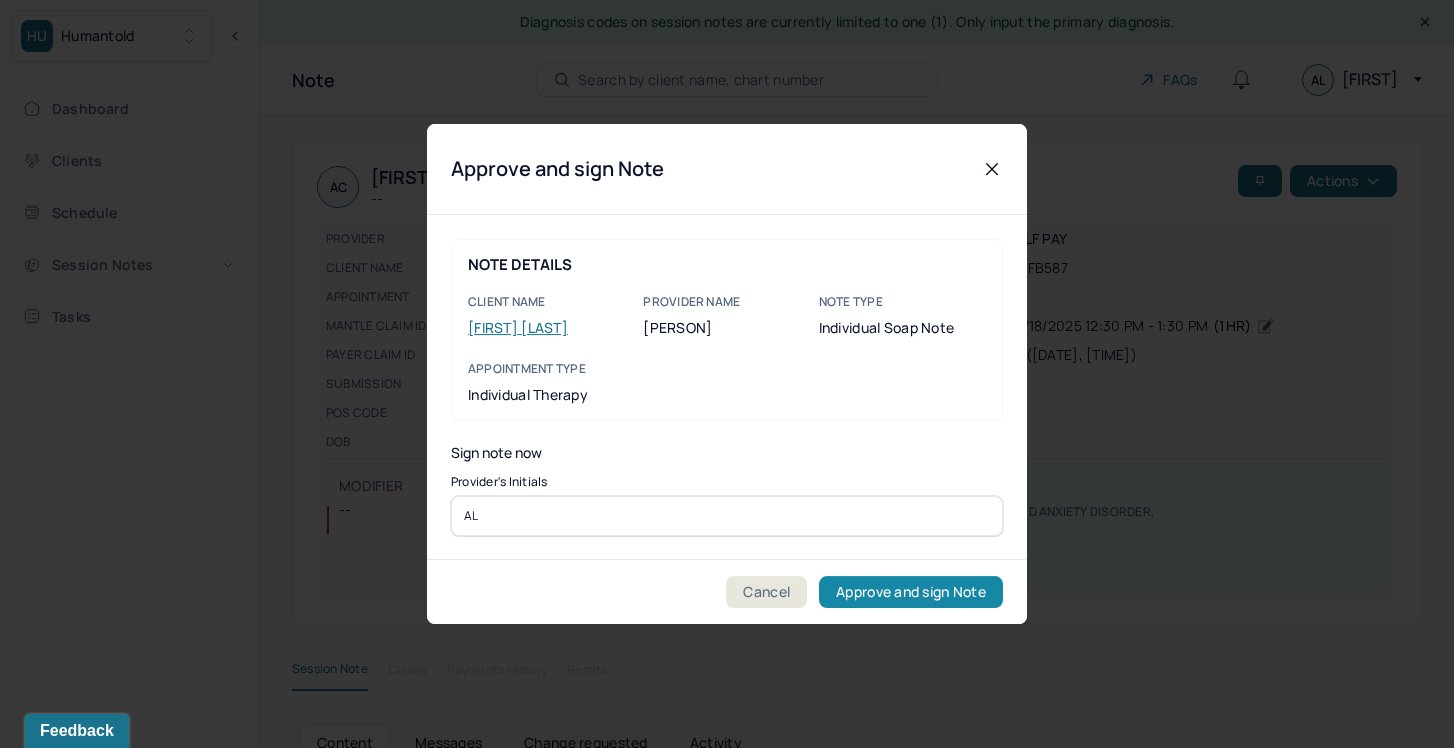 type on "AL" 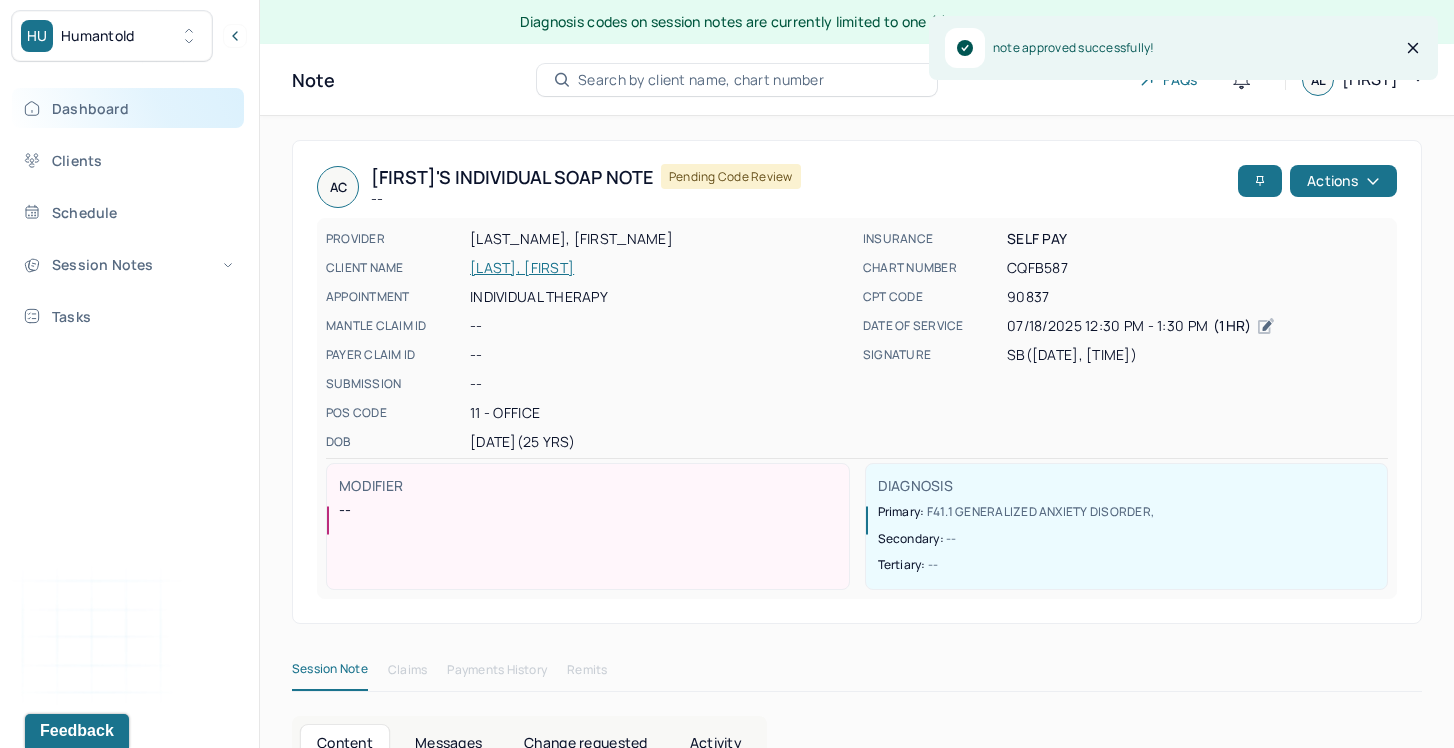 click on "Dashboard" at bounding box center (128, 108) 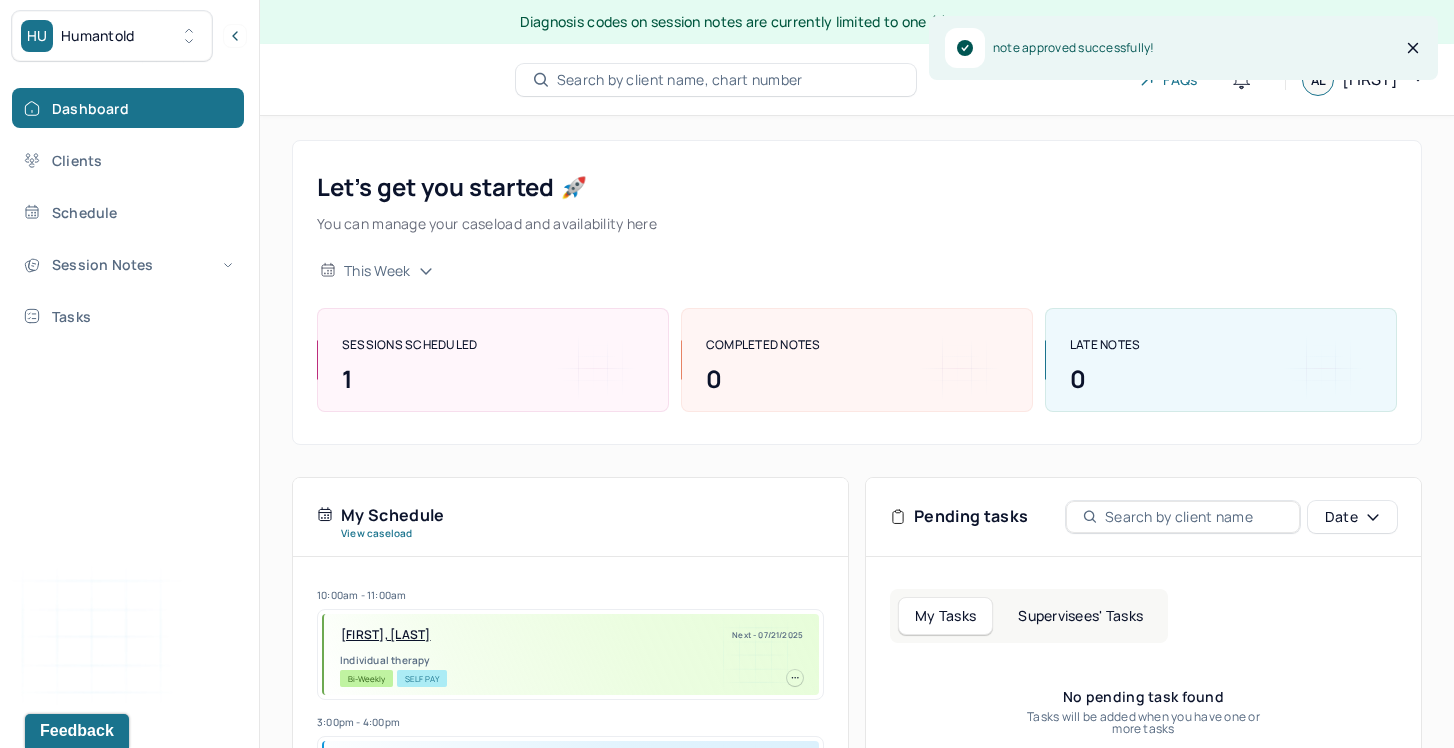 click on "Supervisees' Tasks" at bounding box center [1080, 616] 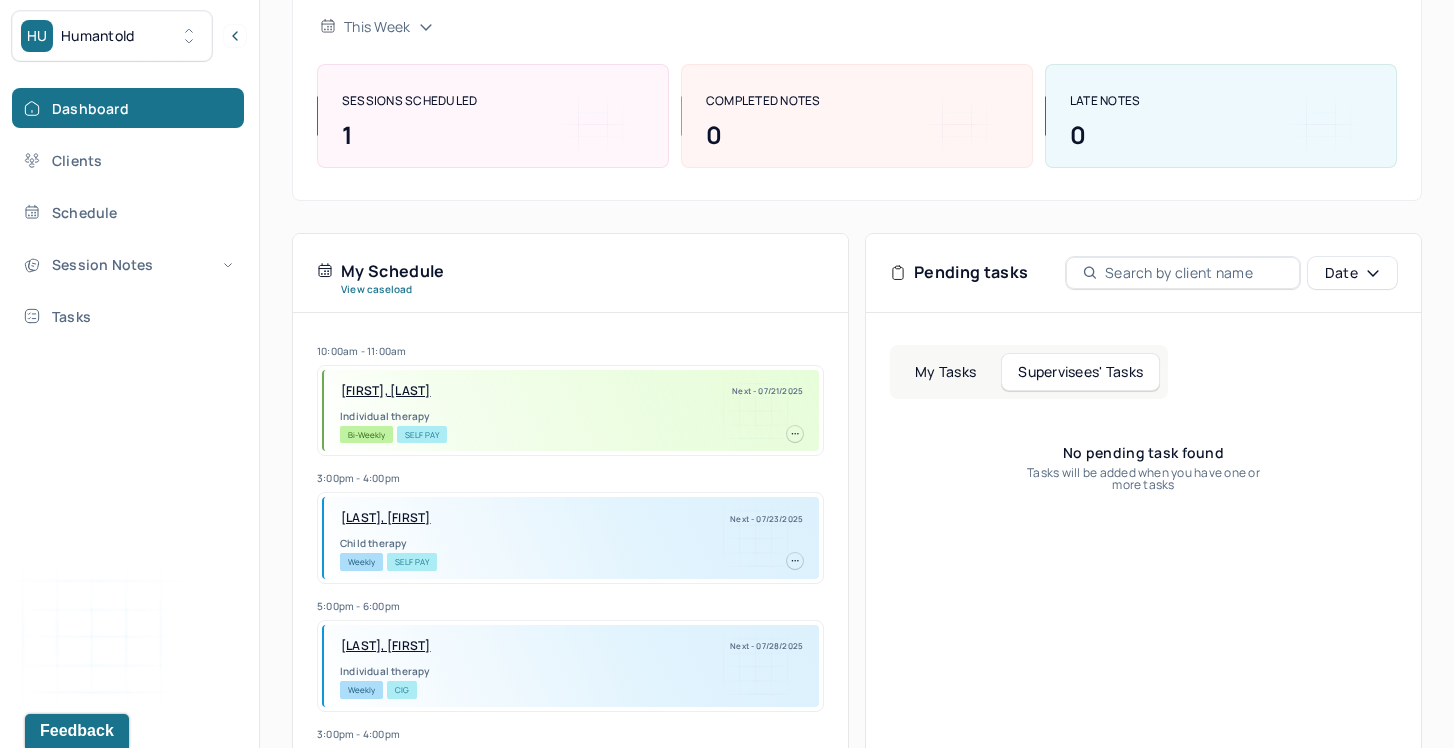 scroll, scrollTop: 315, scrollLeft: 0, axis: vertical 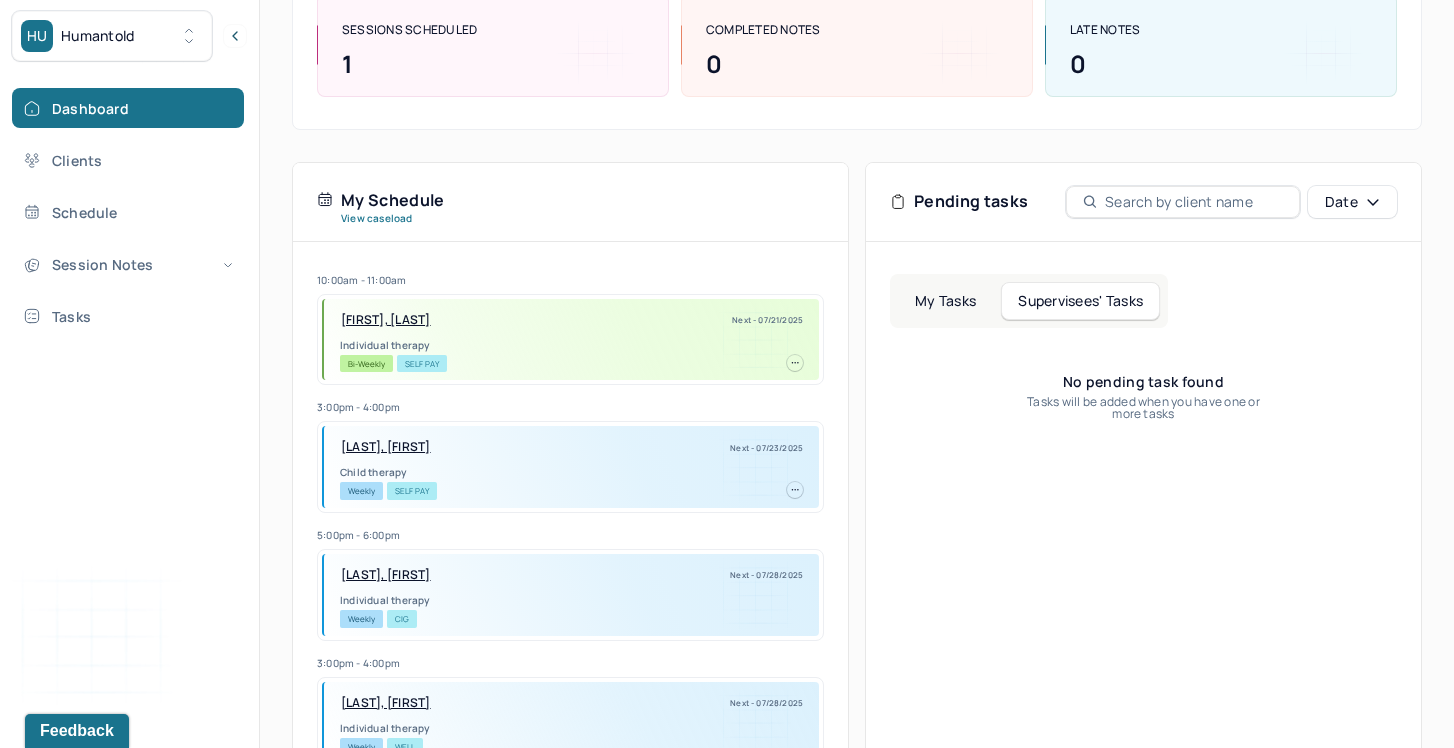 click on "My Tasks" at bounding box center [945, 301] 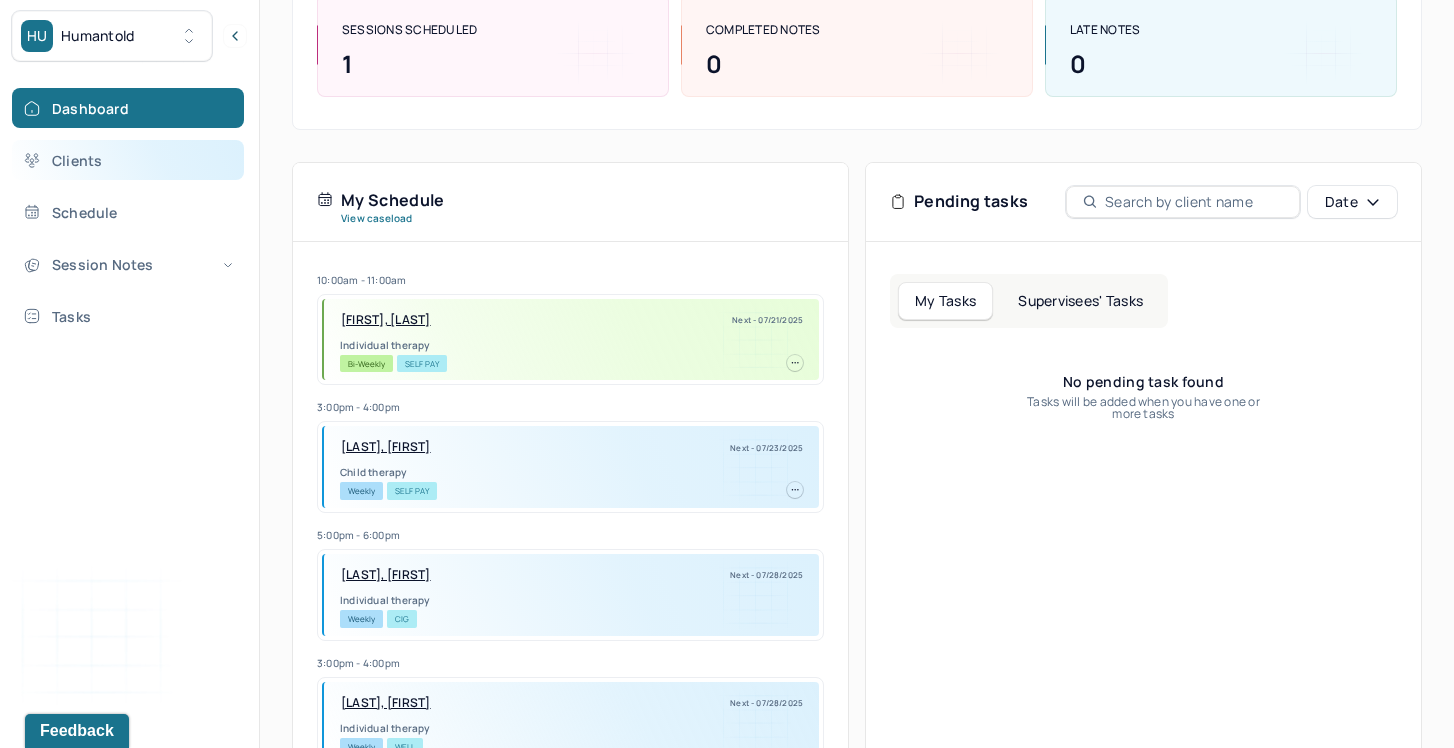 click on "Clients" at bounding box center [128, 160] 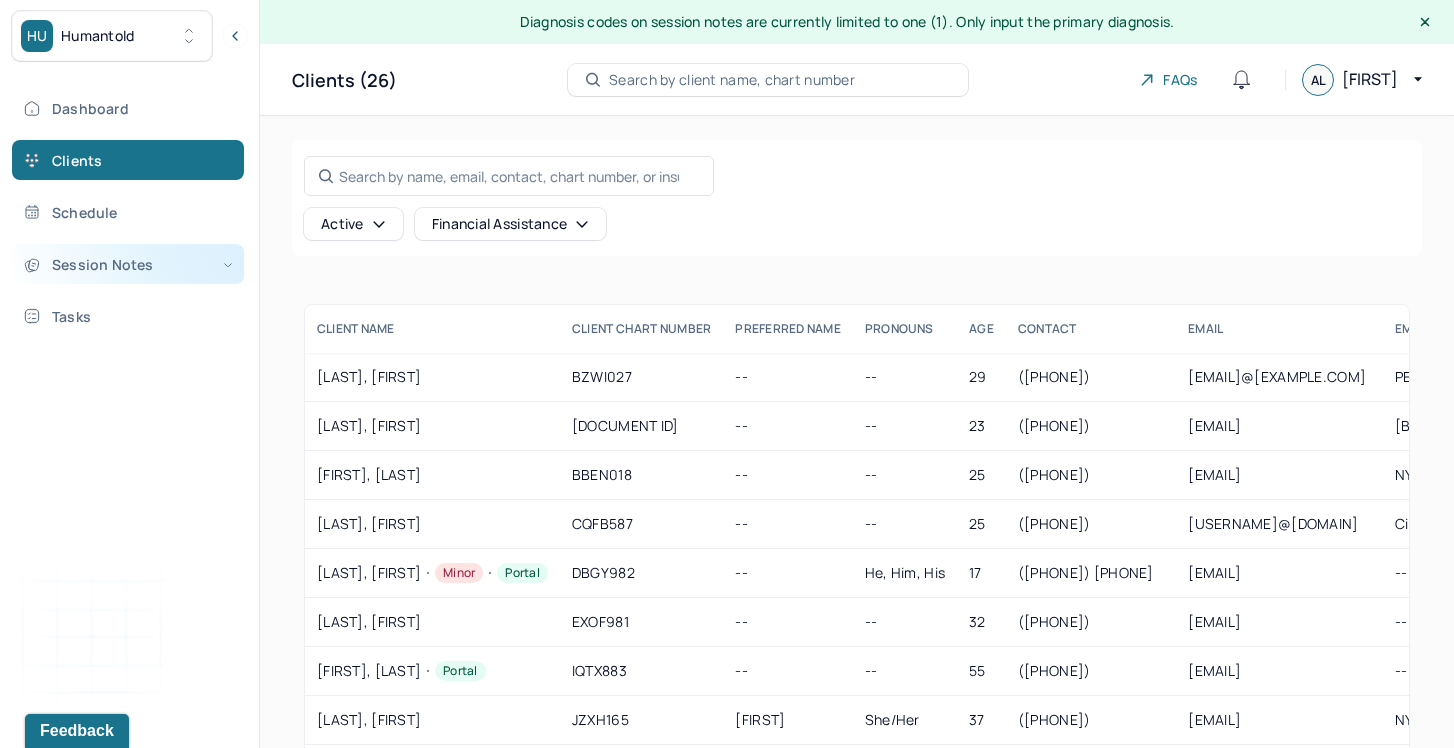 click on "Session Notes" at bounding box center (128, 264) 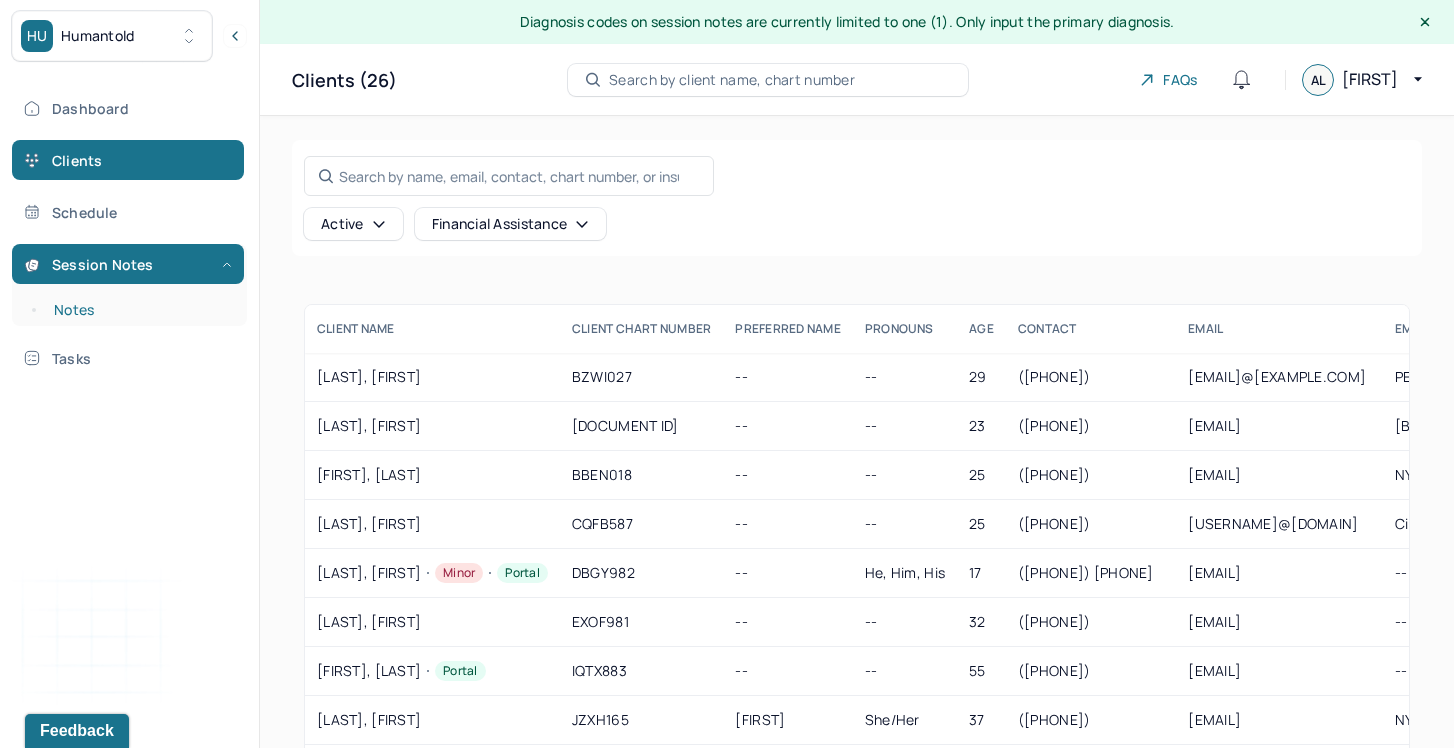 click on "Notes" at bounding box center [139, 310] 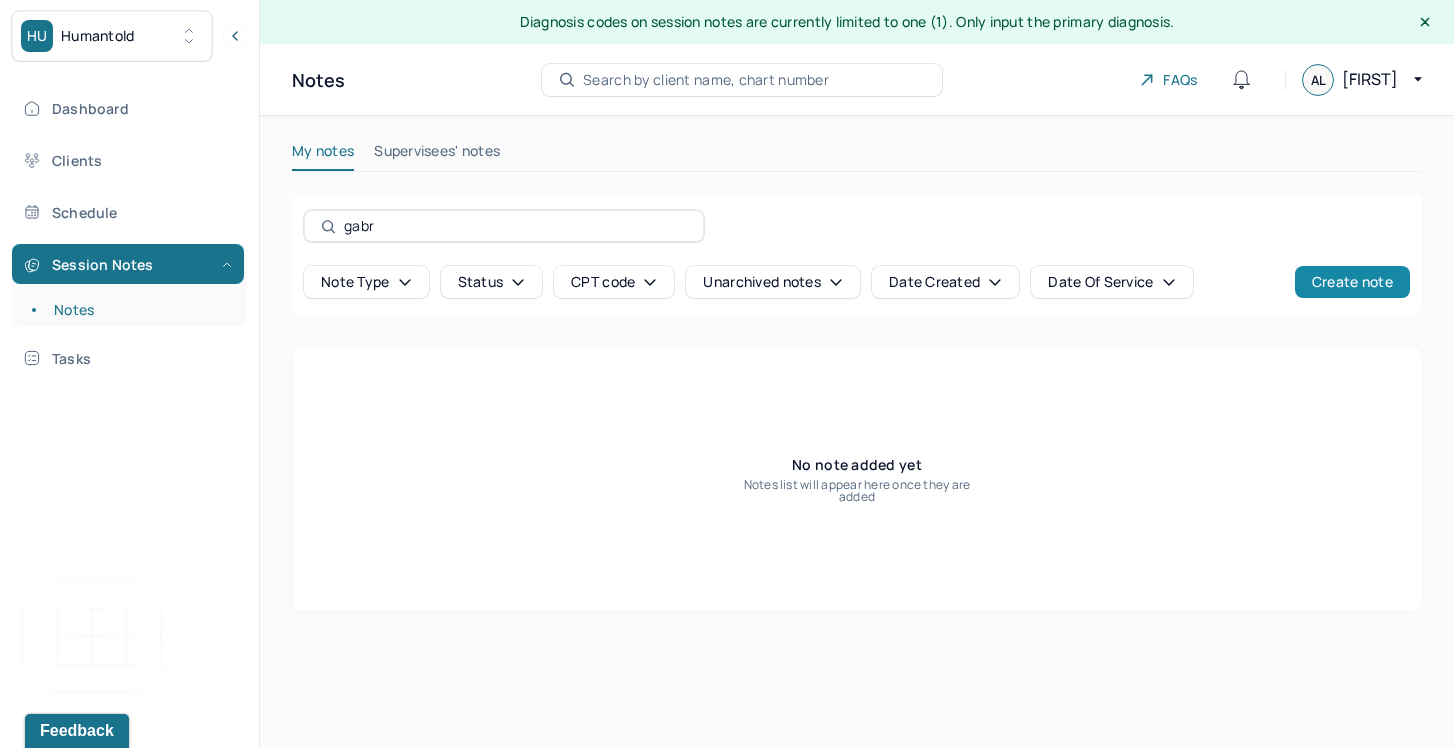 click on "Create note" at bounding box center [1352, 282] 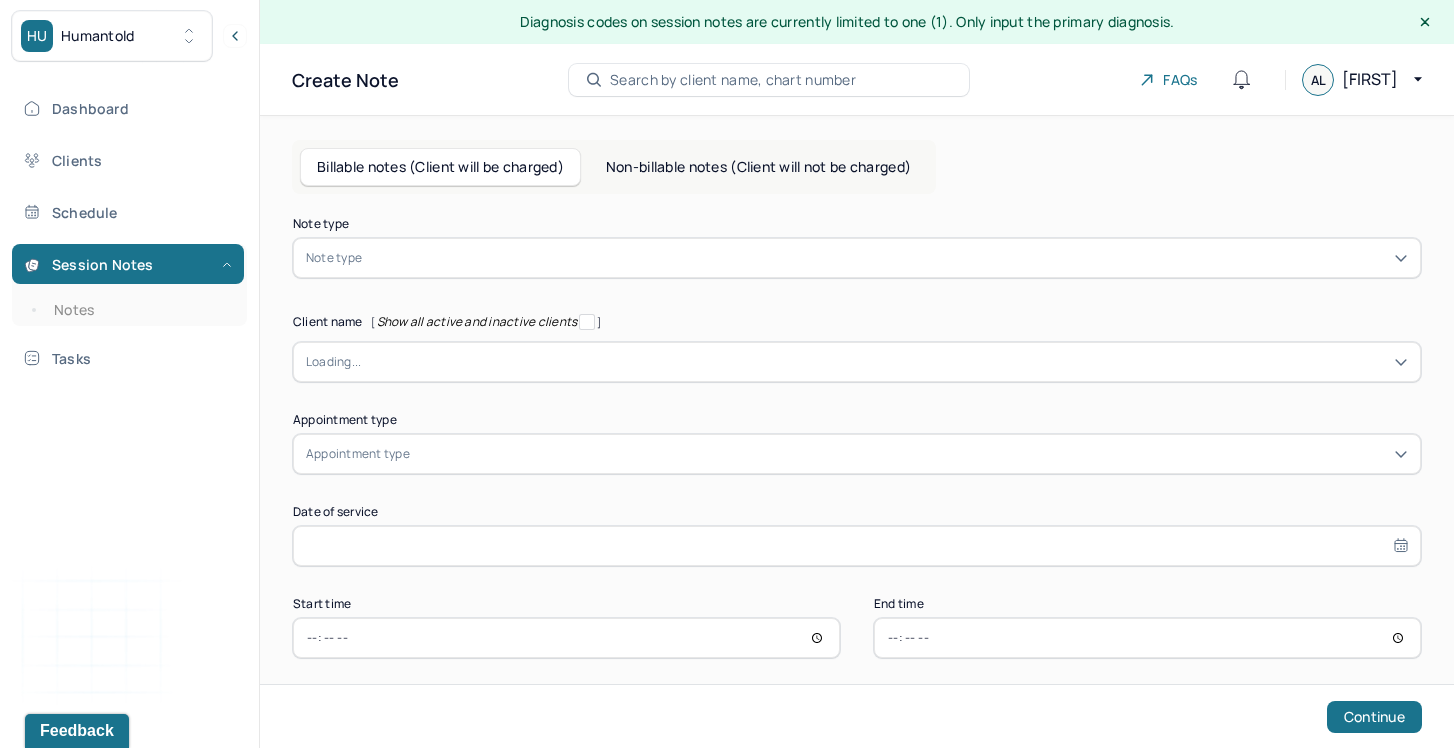 click on "Note type" at bounding box center [857, 258] 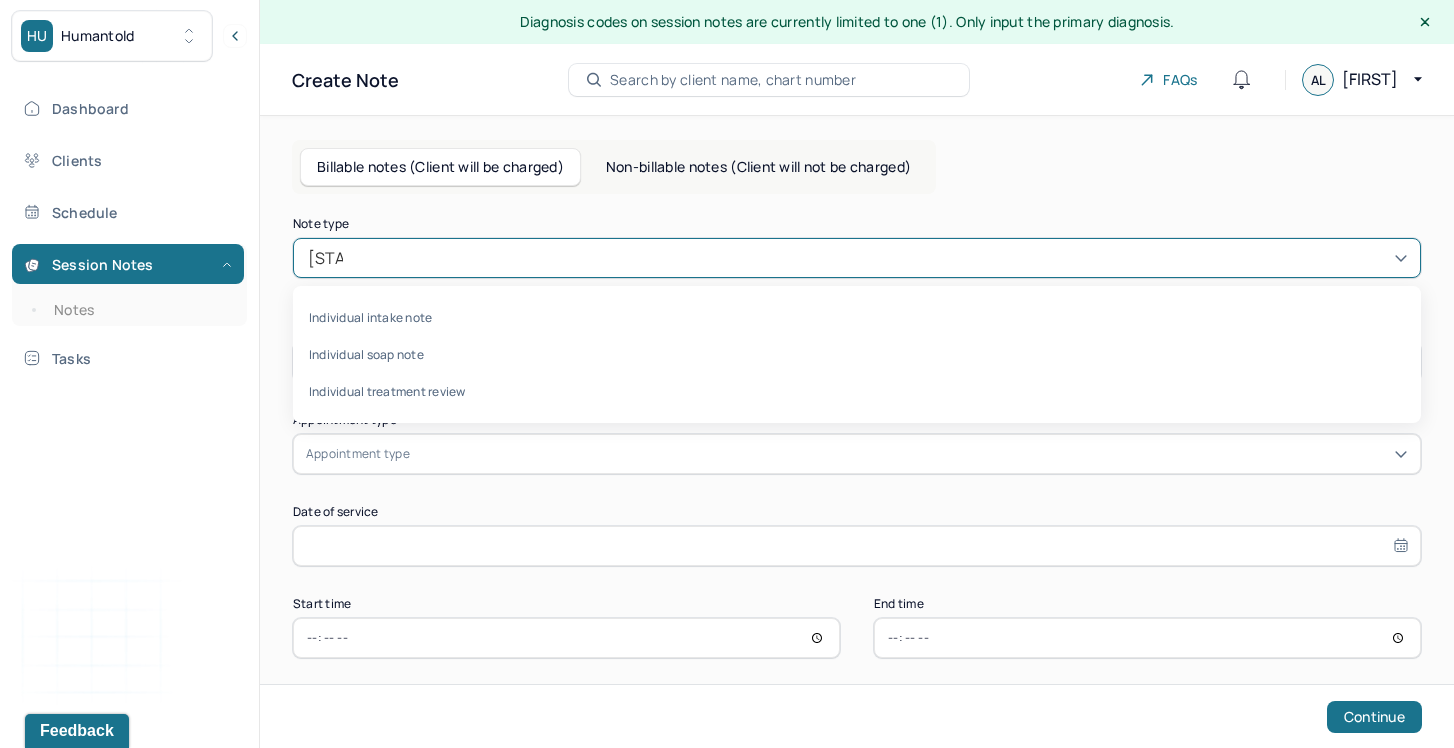 type on "INDIV" 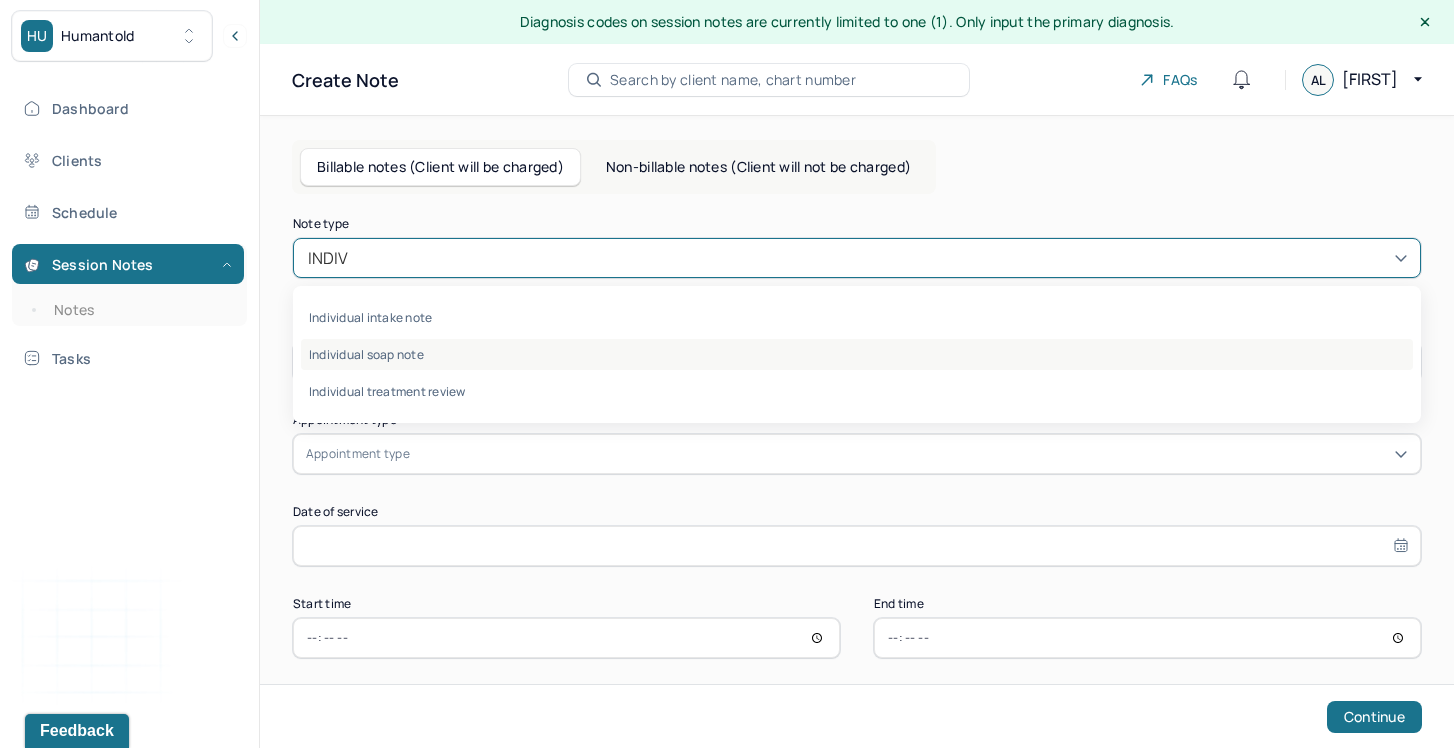 click on "Individual soap note" at bounding box center [857, 354] 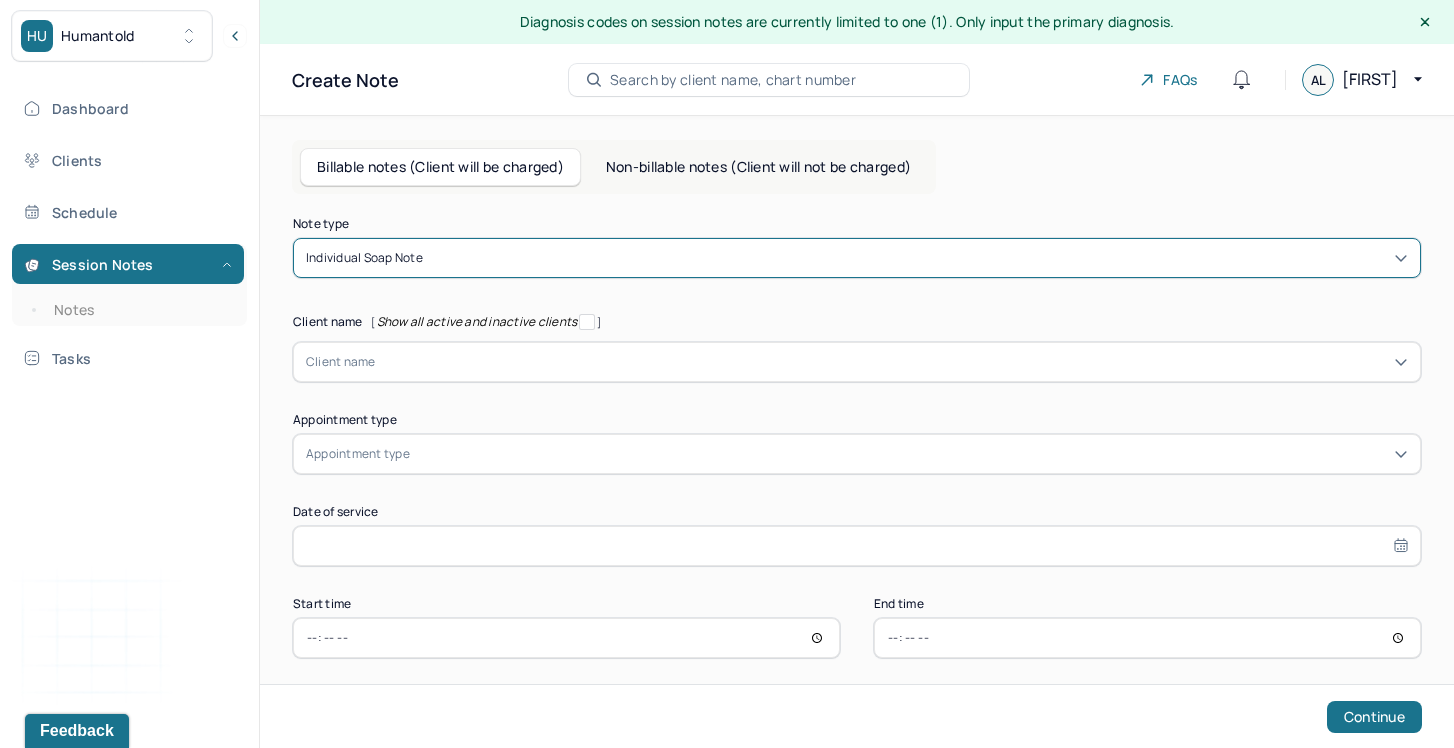 click at bounding box center (892, 362) 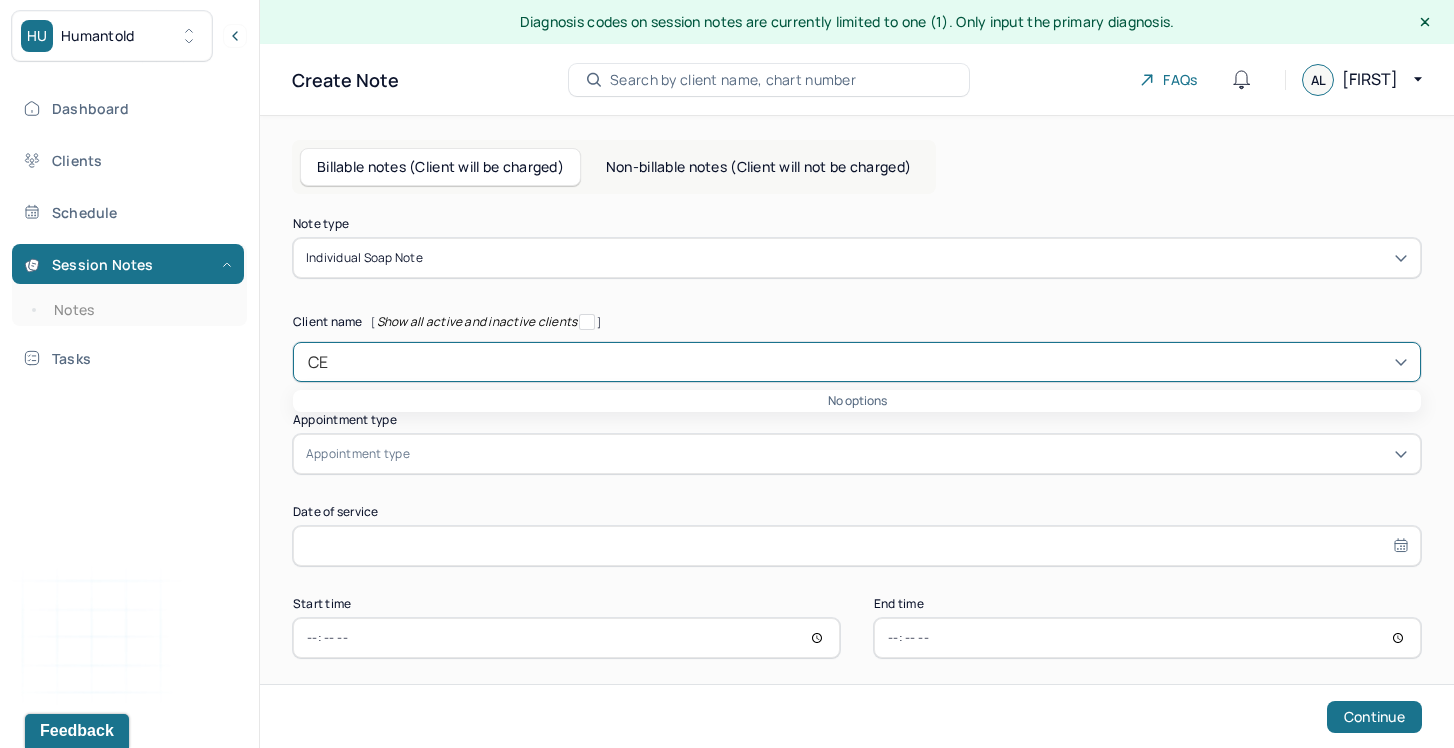 type on "[LAST]" 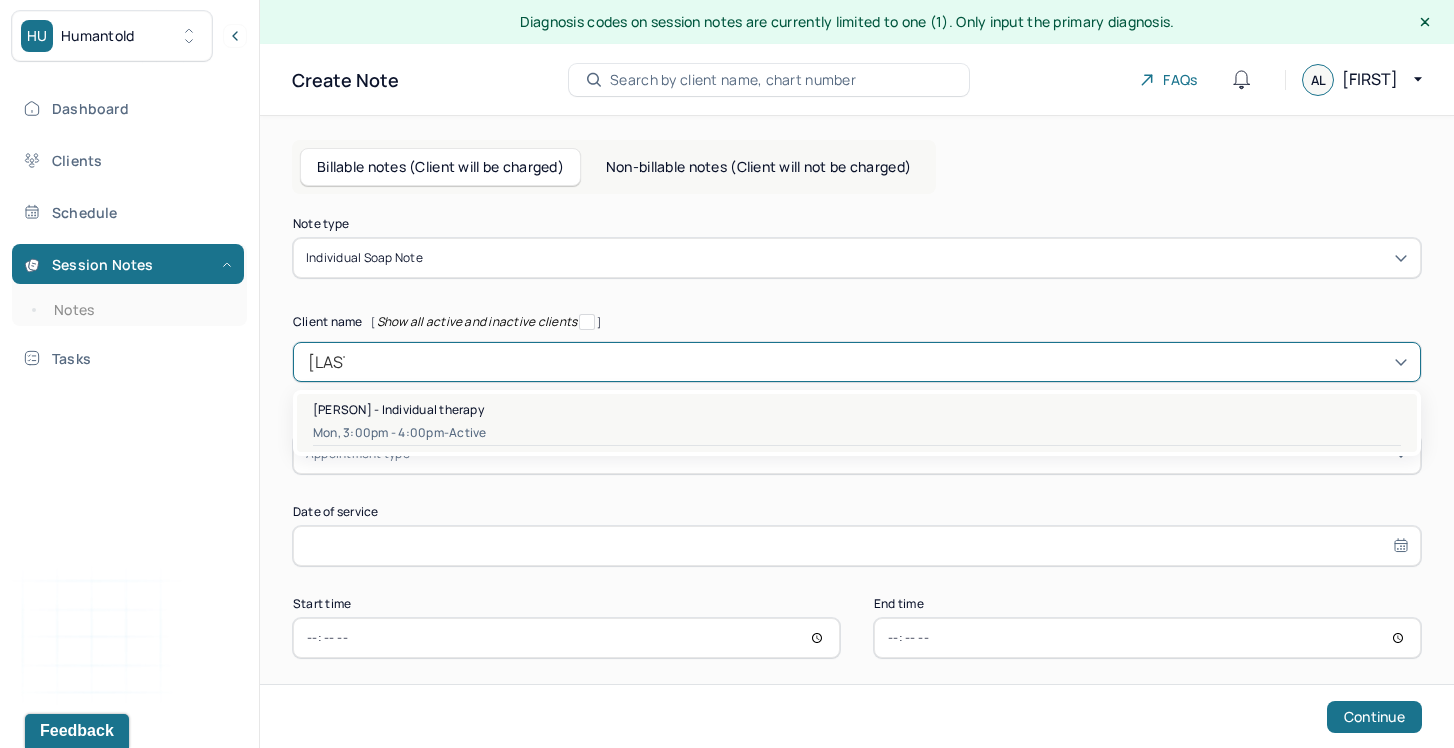 click on "Mon, 3:00pm - 4:00pm  -  active" at bounding box center (857, 433) 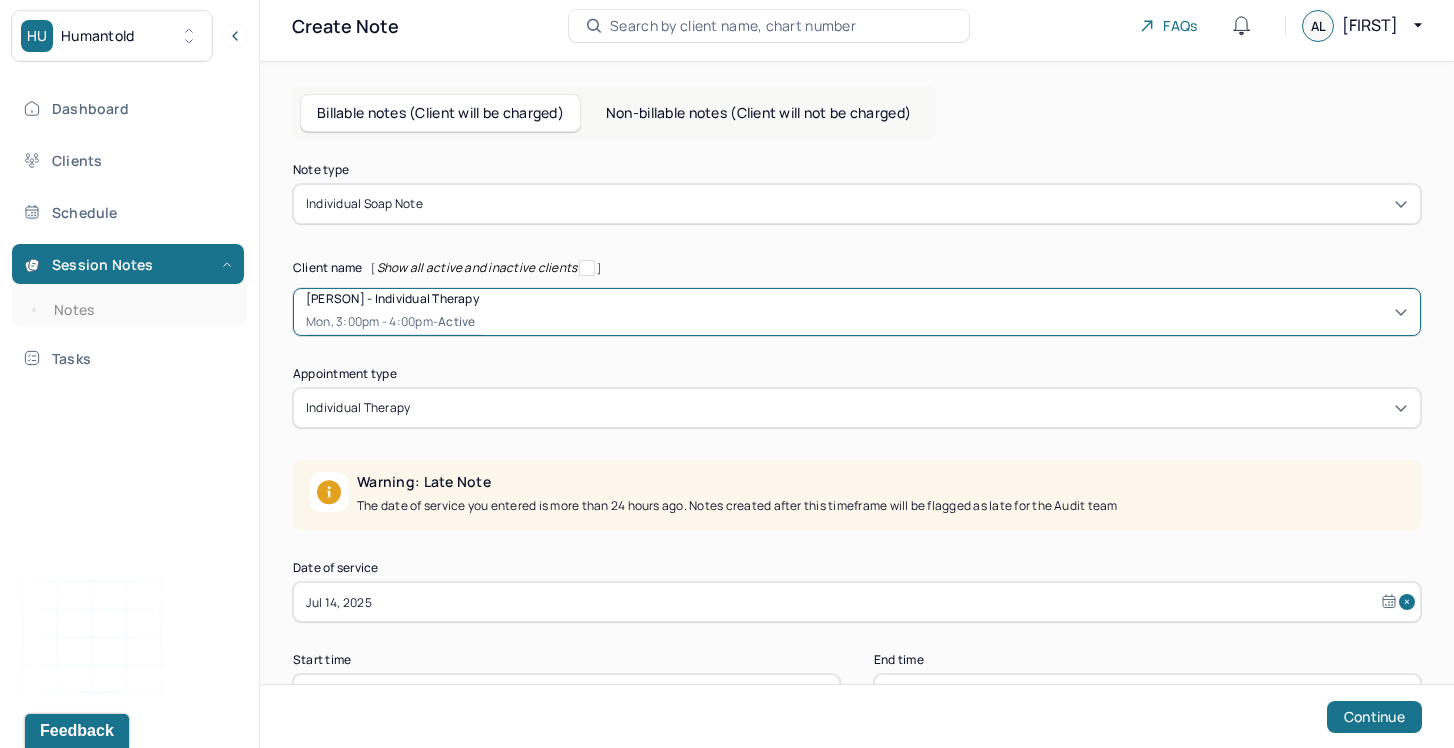 scroll, scrollTop: 57, scrollLeft: 0, axis: vertical 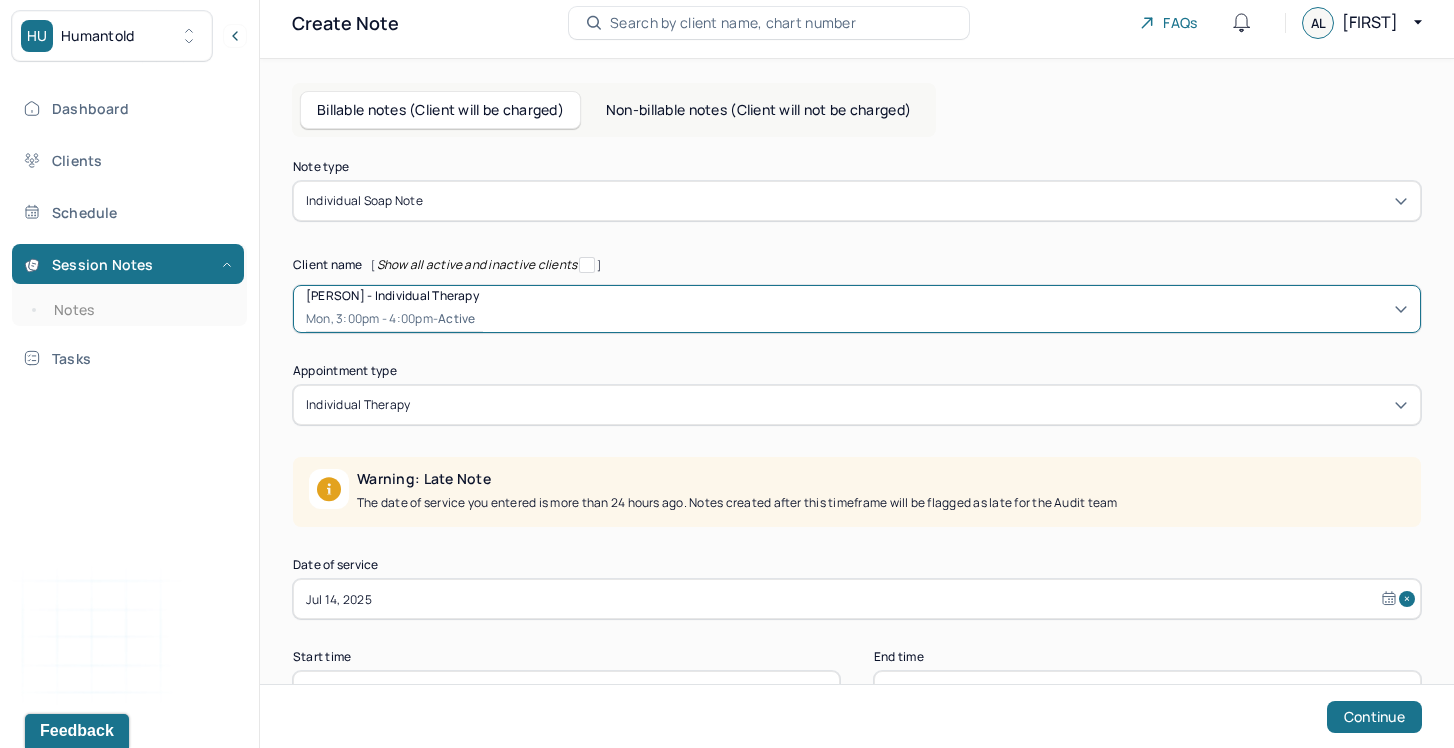 click on "Jul 14, 2025" at bounding box center [857, 599] 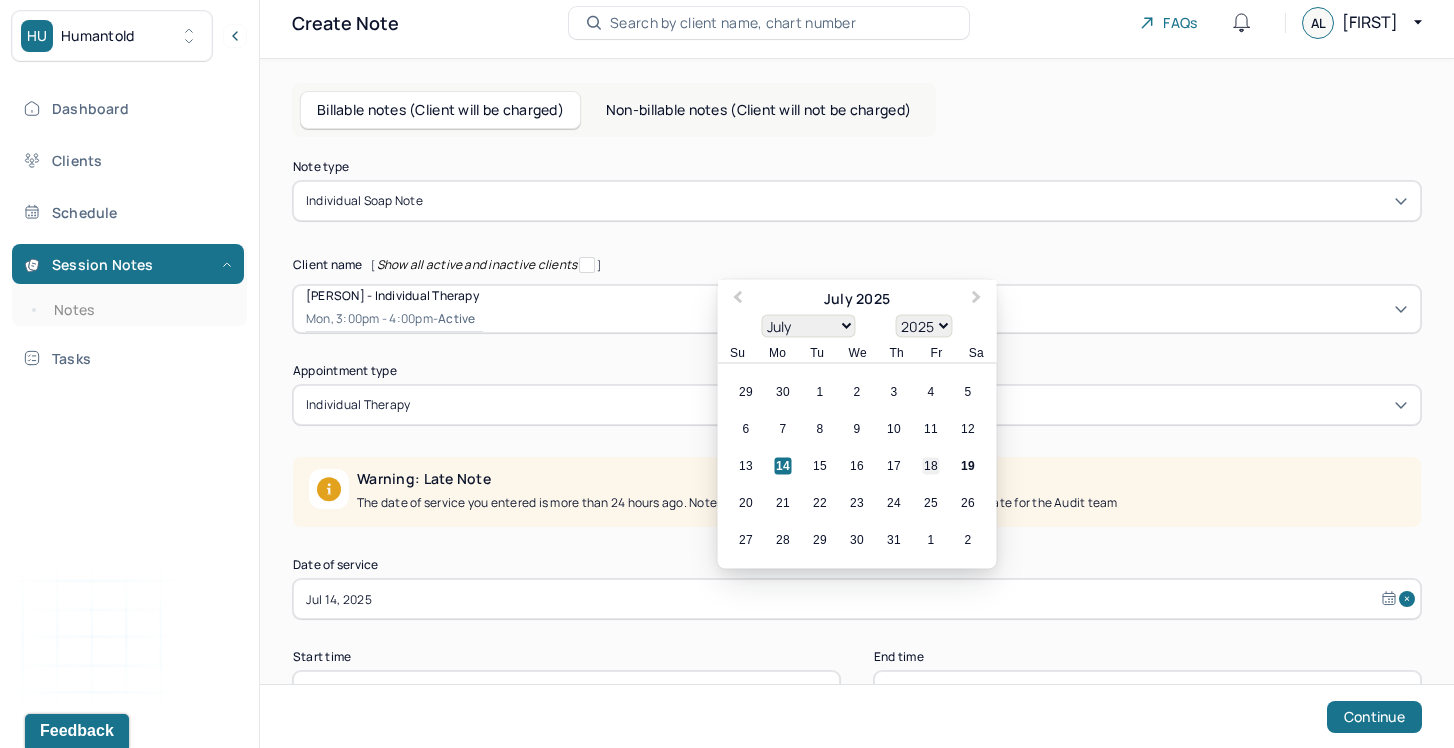 click on "18" at bounding box center (931, 466) 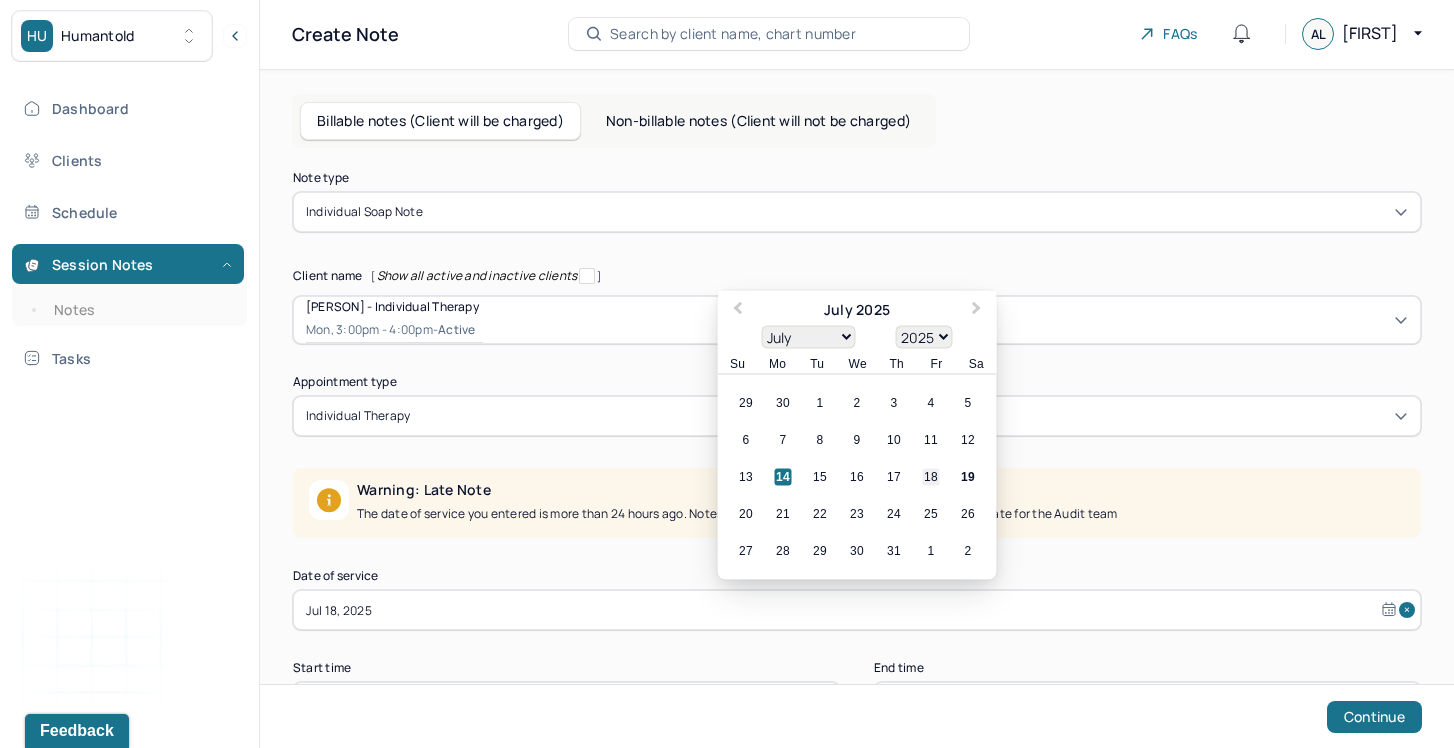 scroll, scrollTop: 23, scrollLeft: 0, axis: vertical 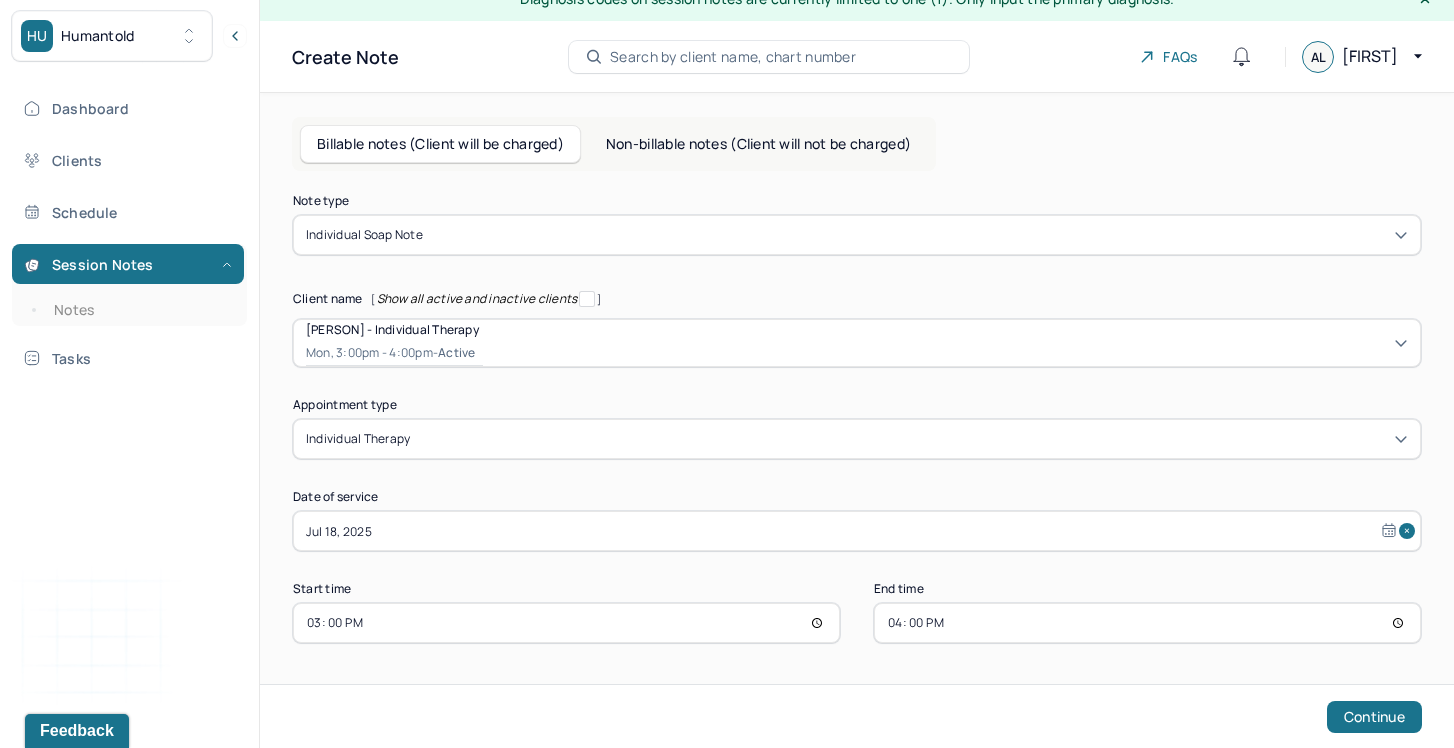 click on "15:00" at bounding box center [566, 623] 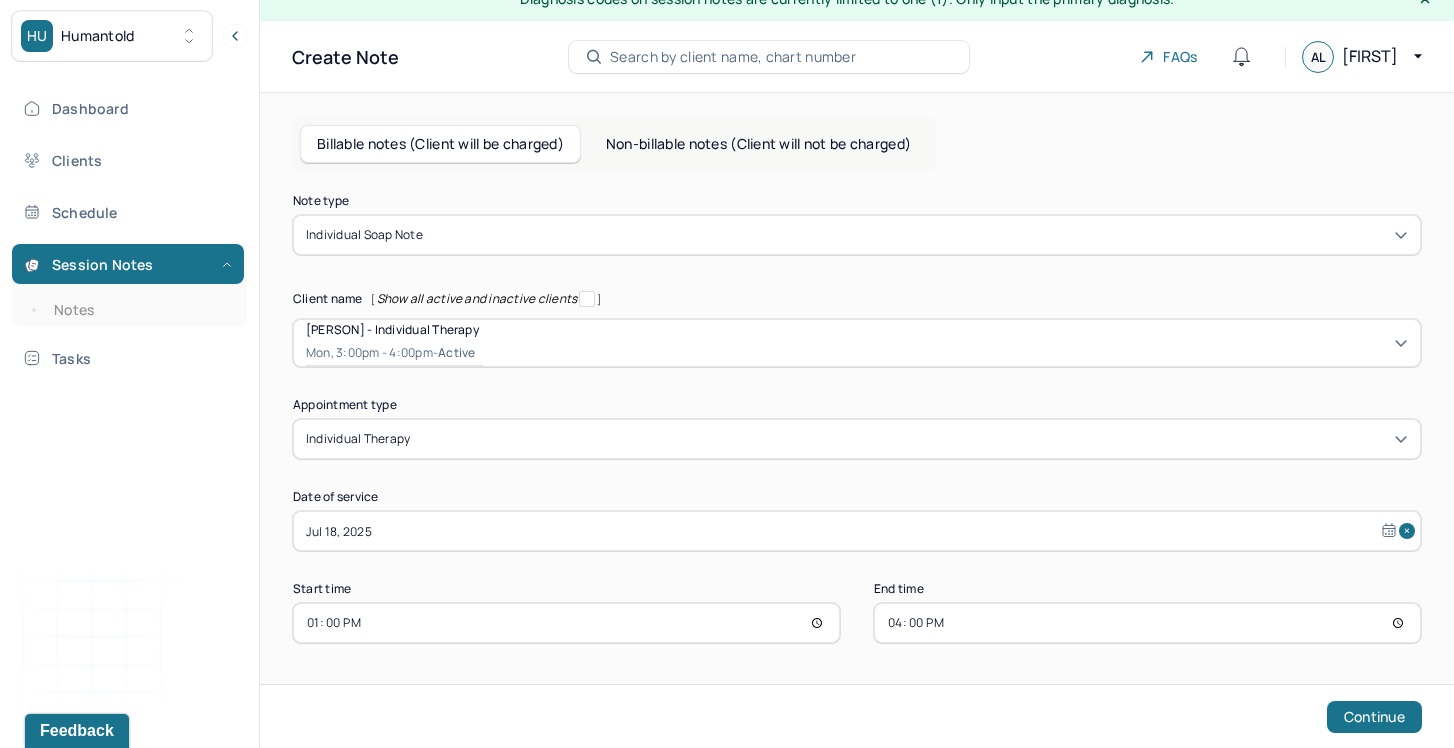 type on "12:00" 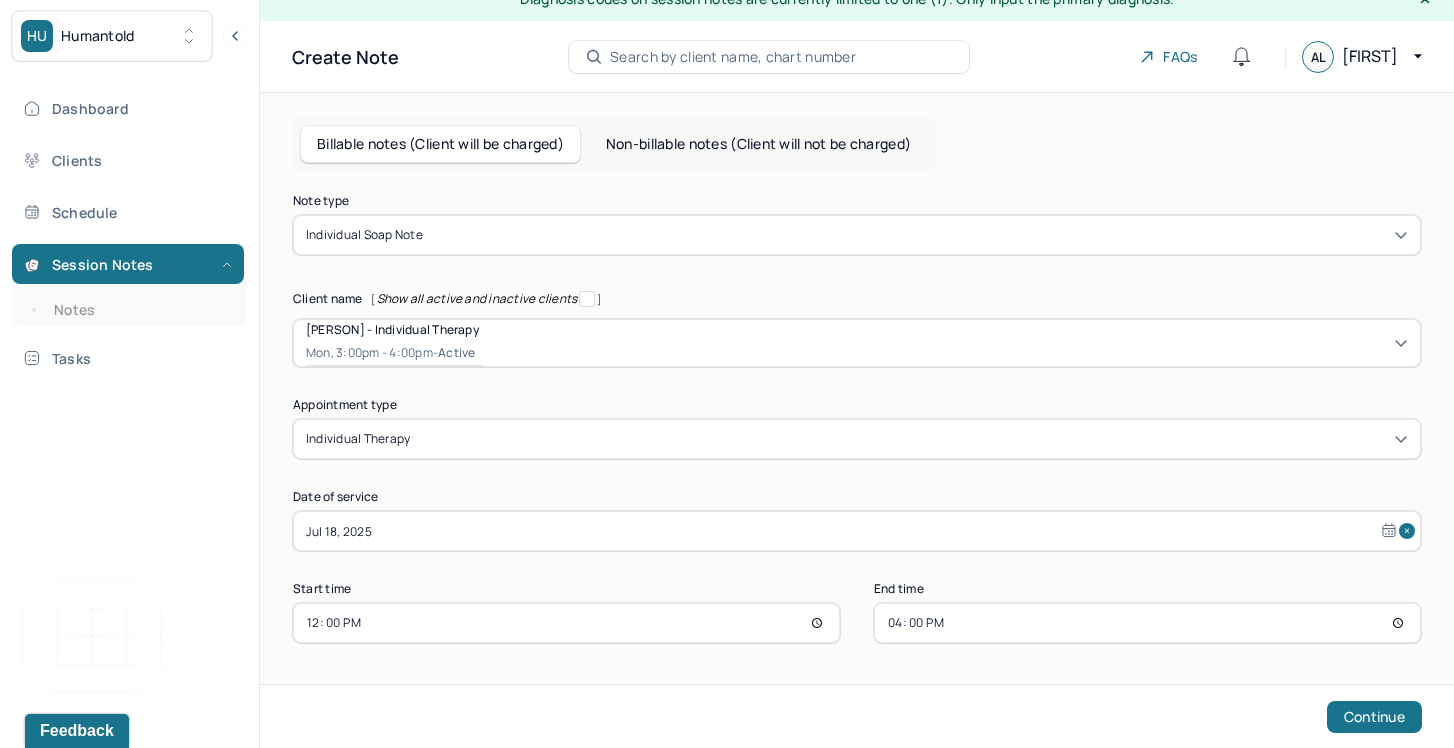 click on "16:00" at bounding box center (1147, 623) 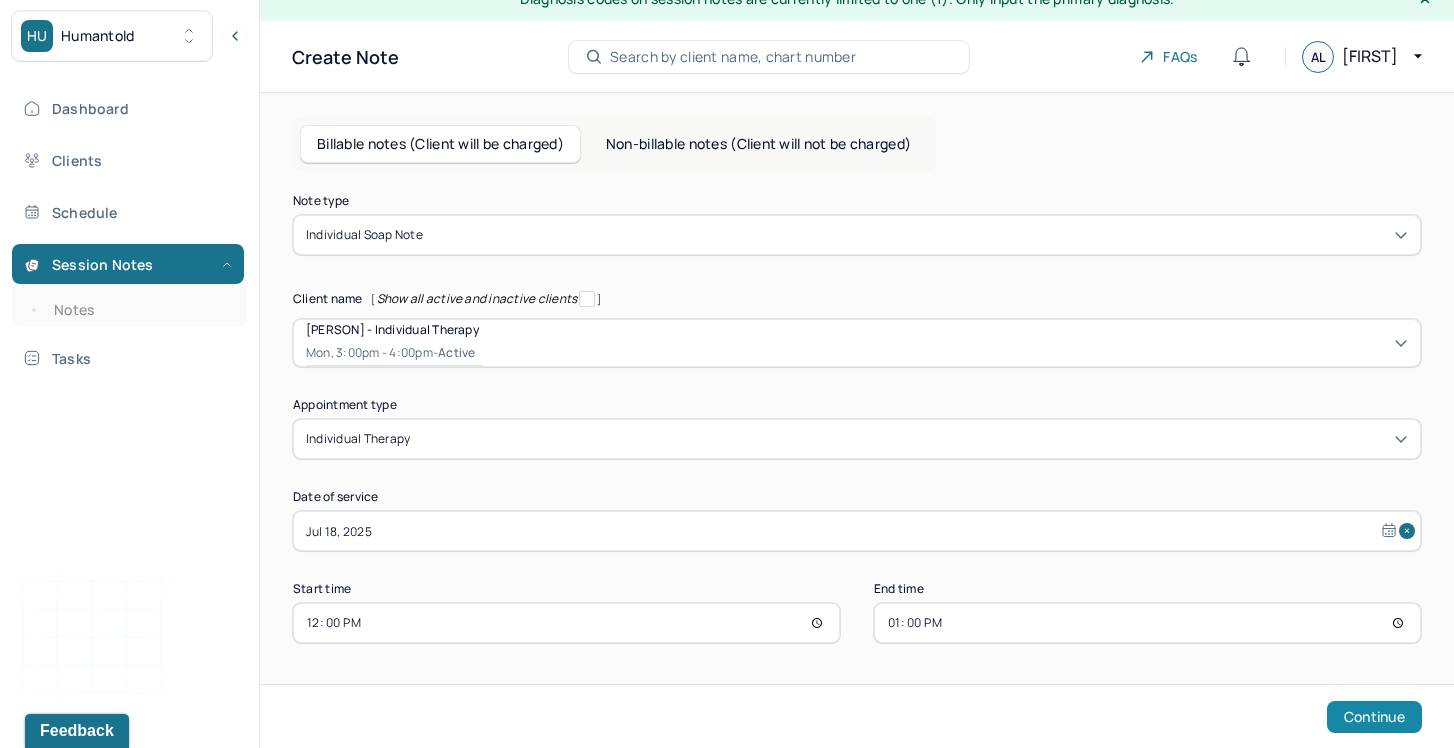 click on "Continue" at bounding box center (1374, 717) 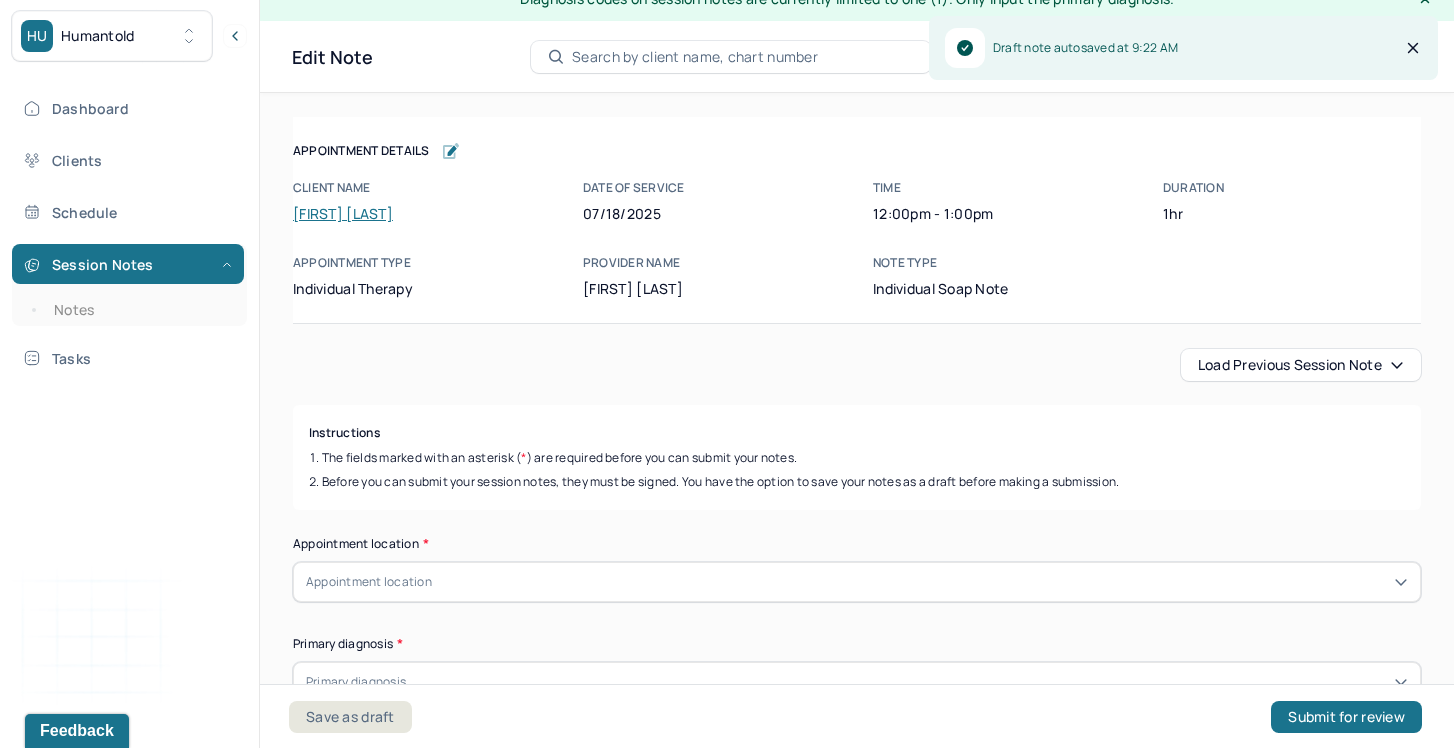 click on "Load previous session note" at bounding box center [1301, 365] 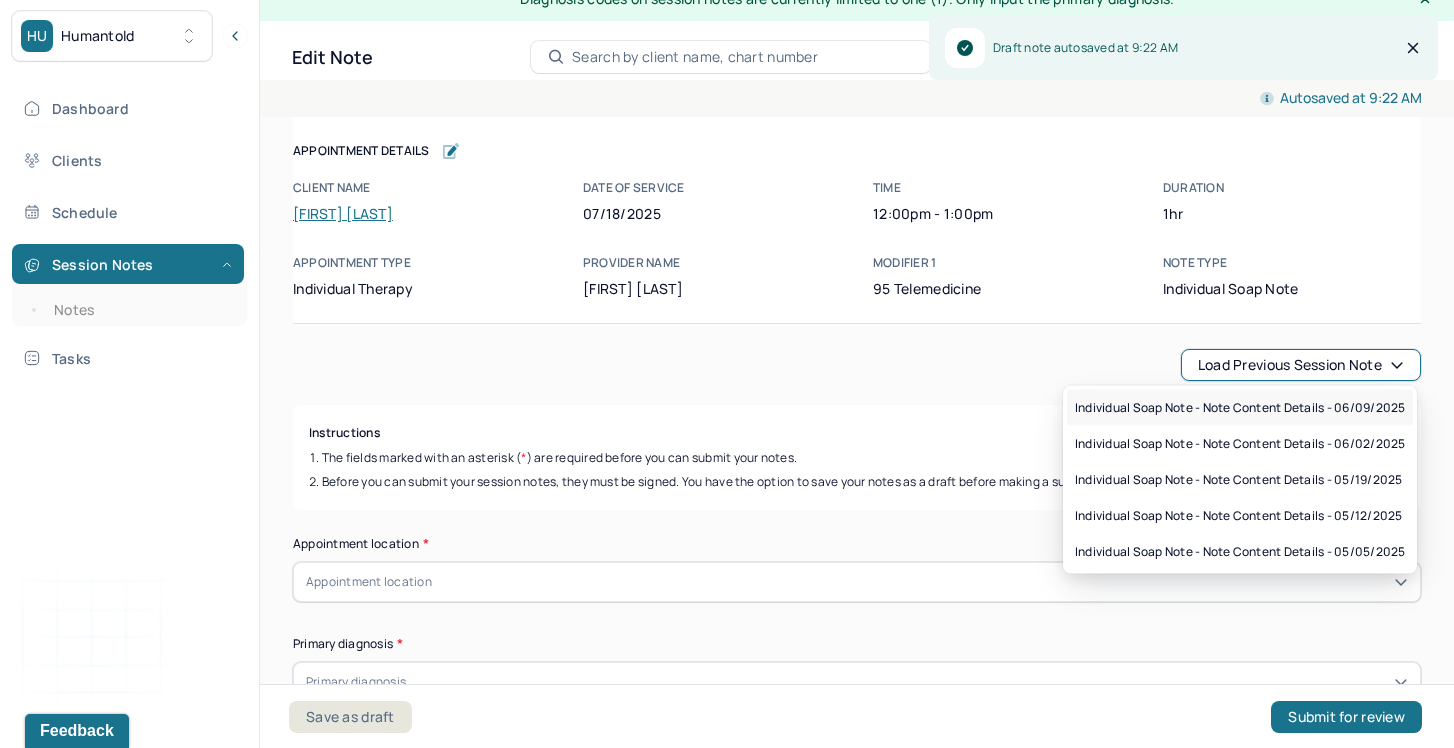 click on "Individual soap note   - Note content Details -   [MM]/[DD]/[YYYY]" at bounding box center [1240, 408] 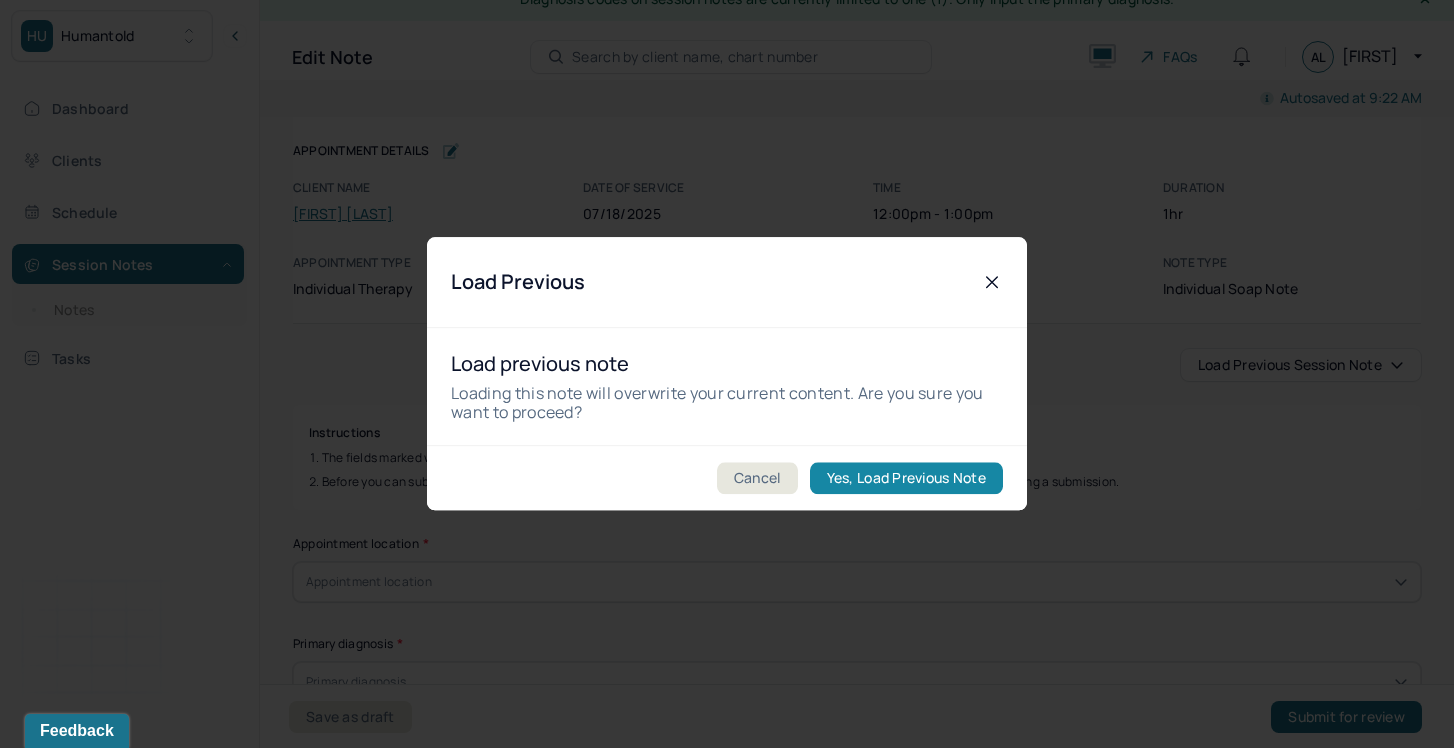 click on "Yes, Load Previous Note" at bounding box center [906, 479] 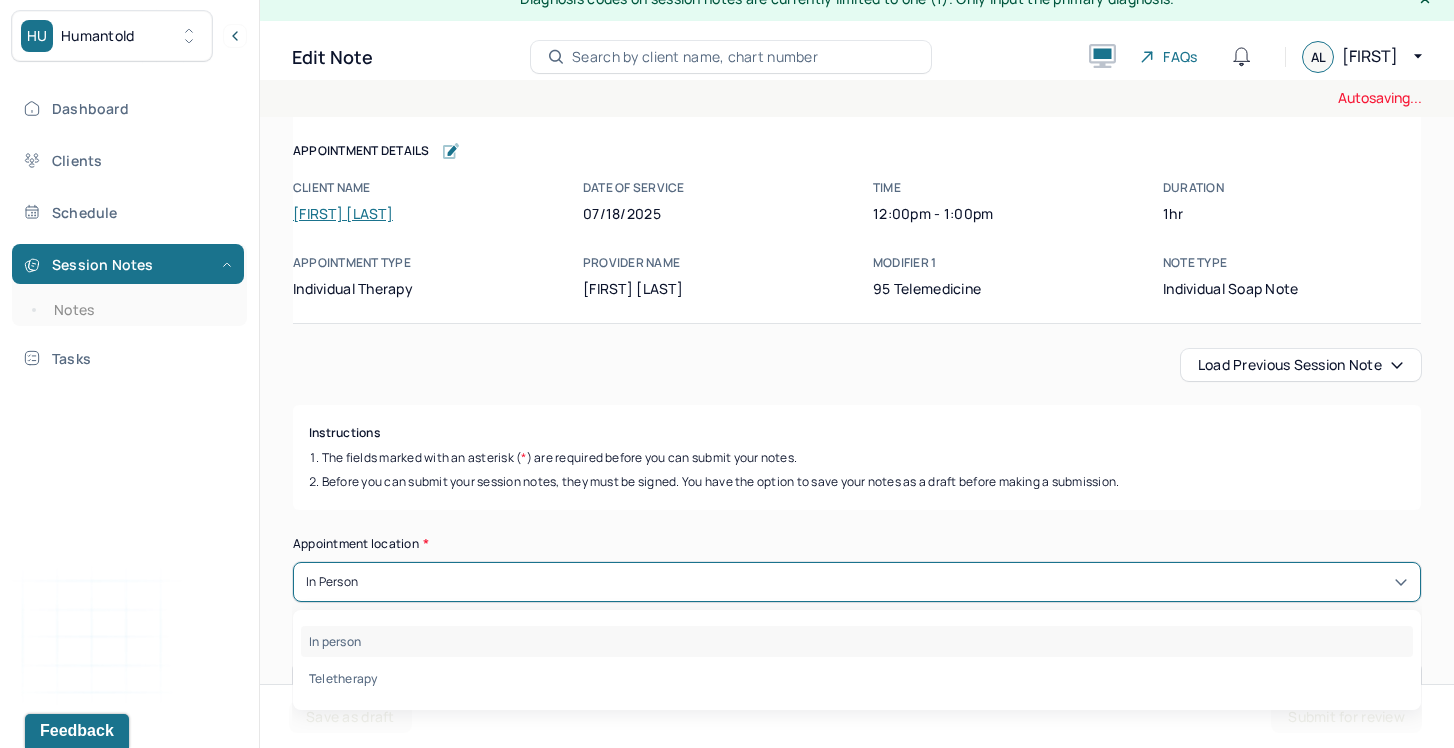 click on "In person" at bounding box center (857, 582) 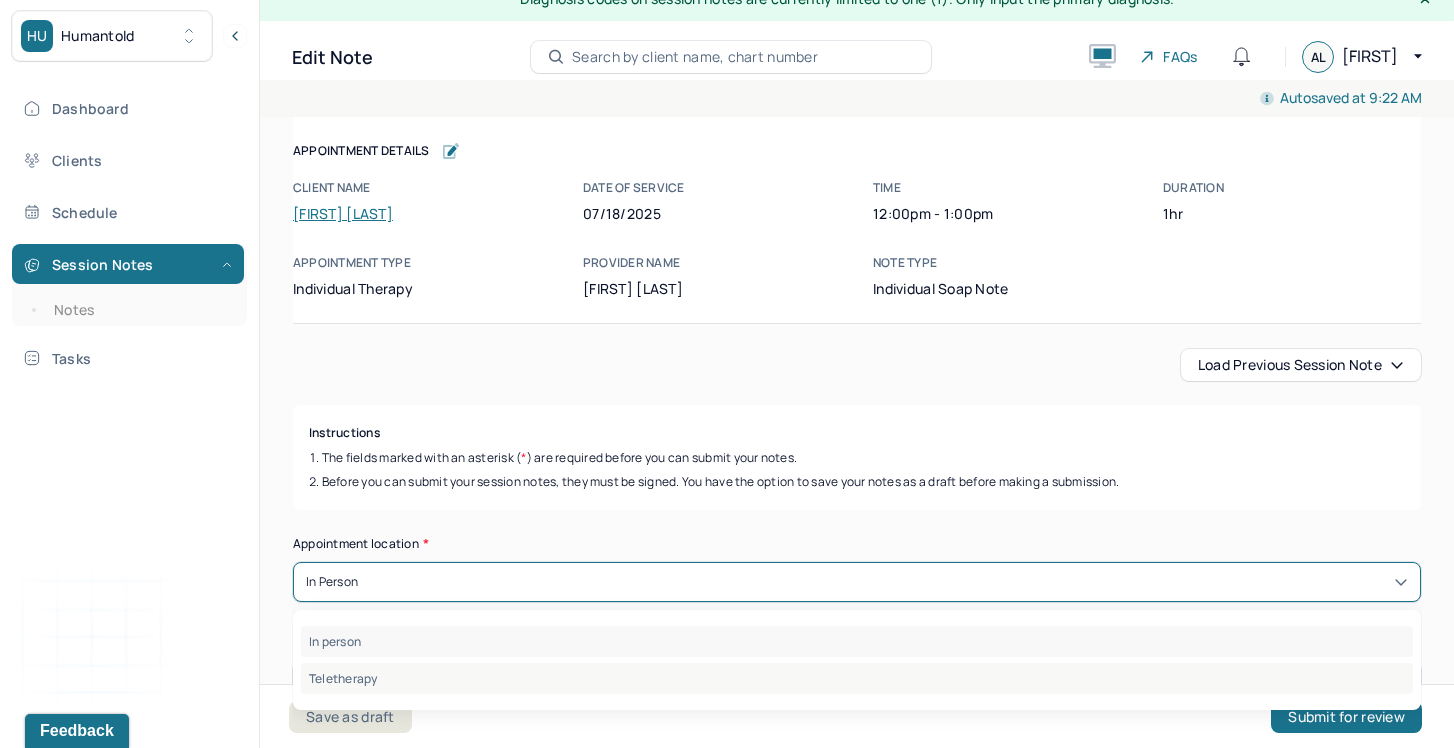 click on "Teletherapy" at bounding box center [857, 678] 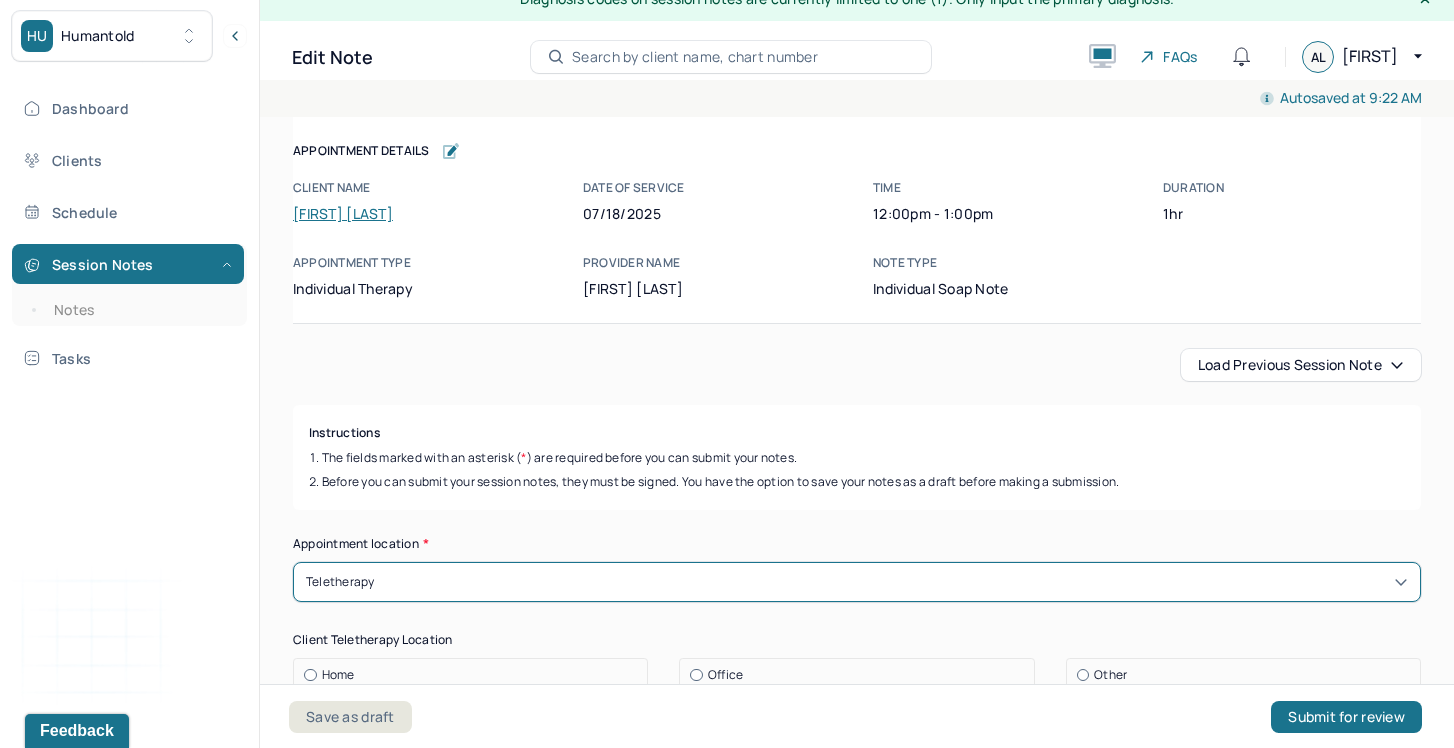 scroll, scrollTop: 112, scrollLeft: 0, axis: vertical 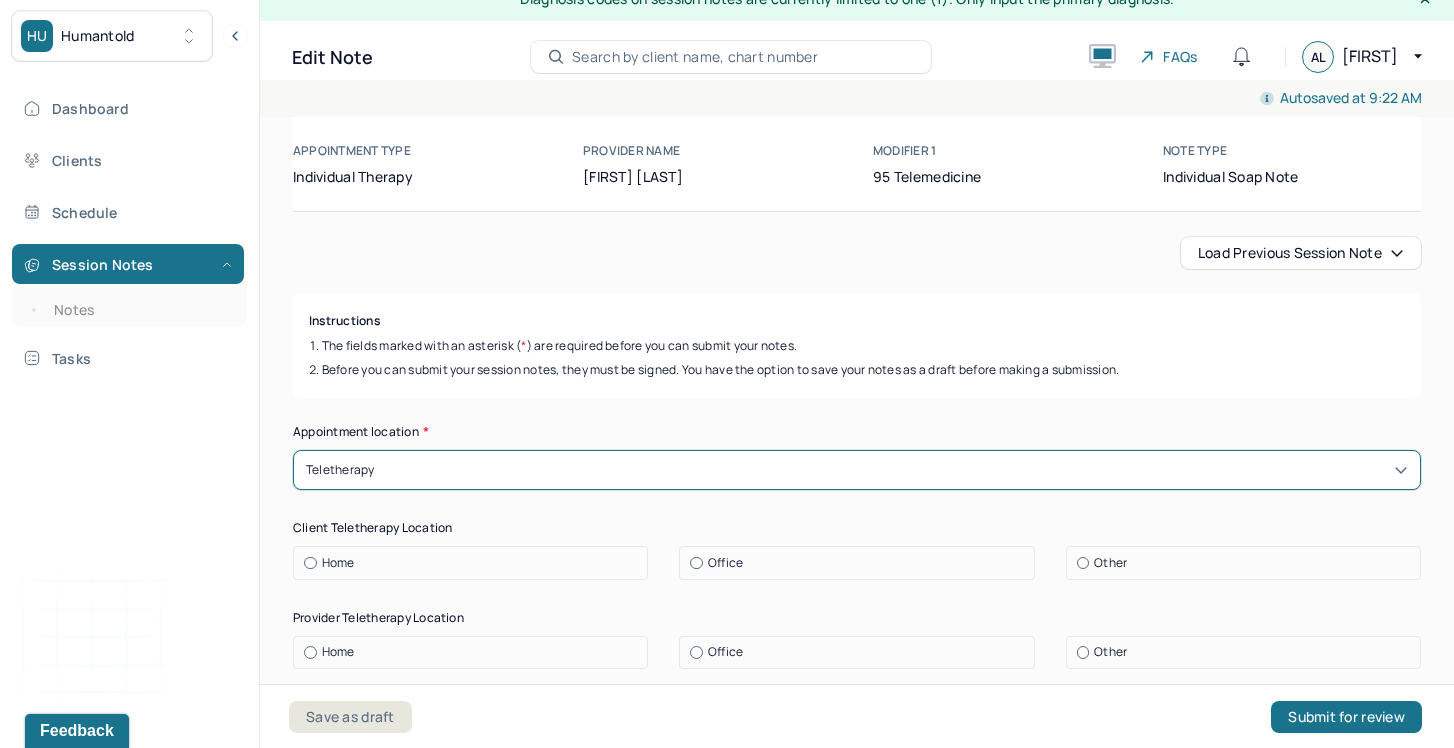 click on "Home" at bounding box center [338, 563] 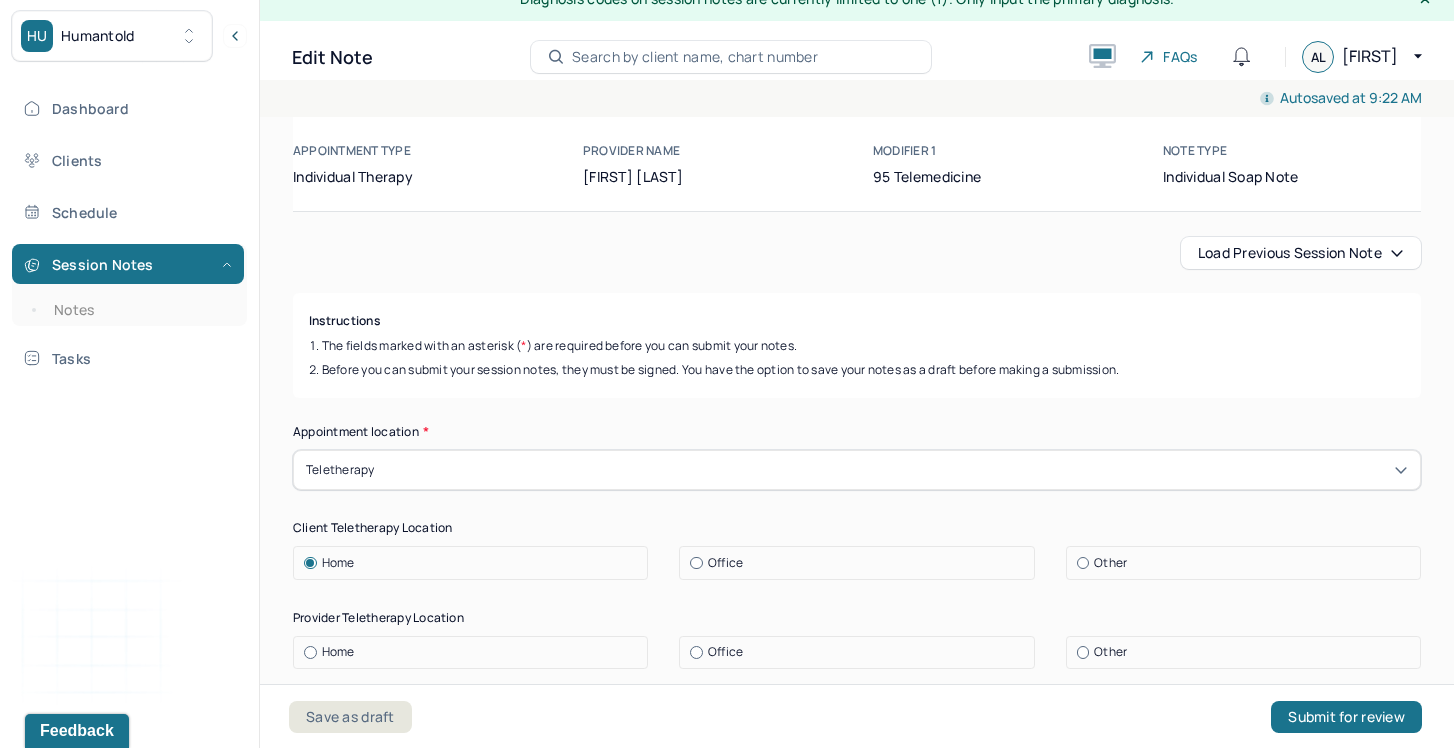 click on "Home" at bounding box center (338, 652) 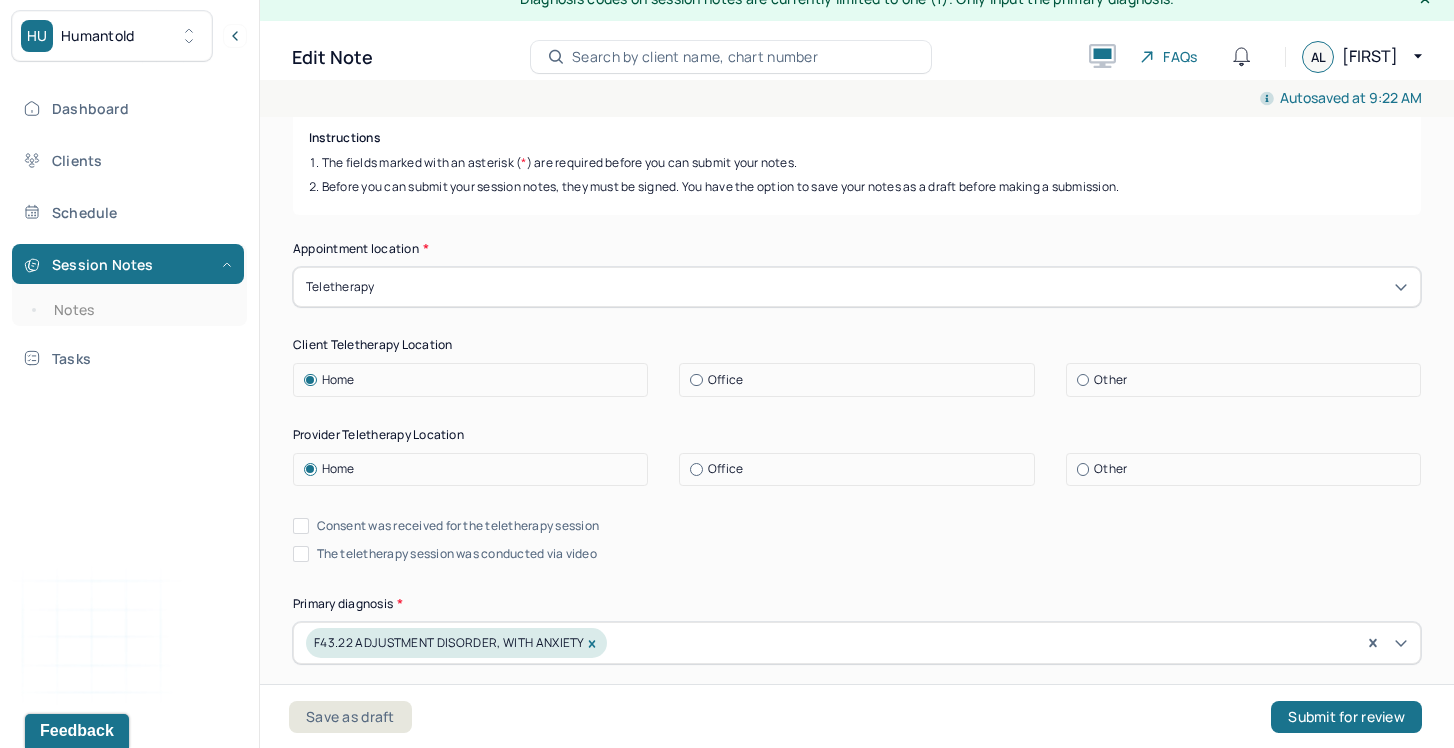 scroll, scrollTop: 297, scrollLeft: 0, axis: vertical 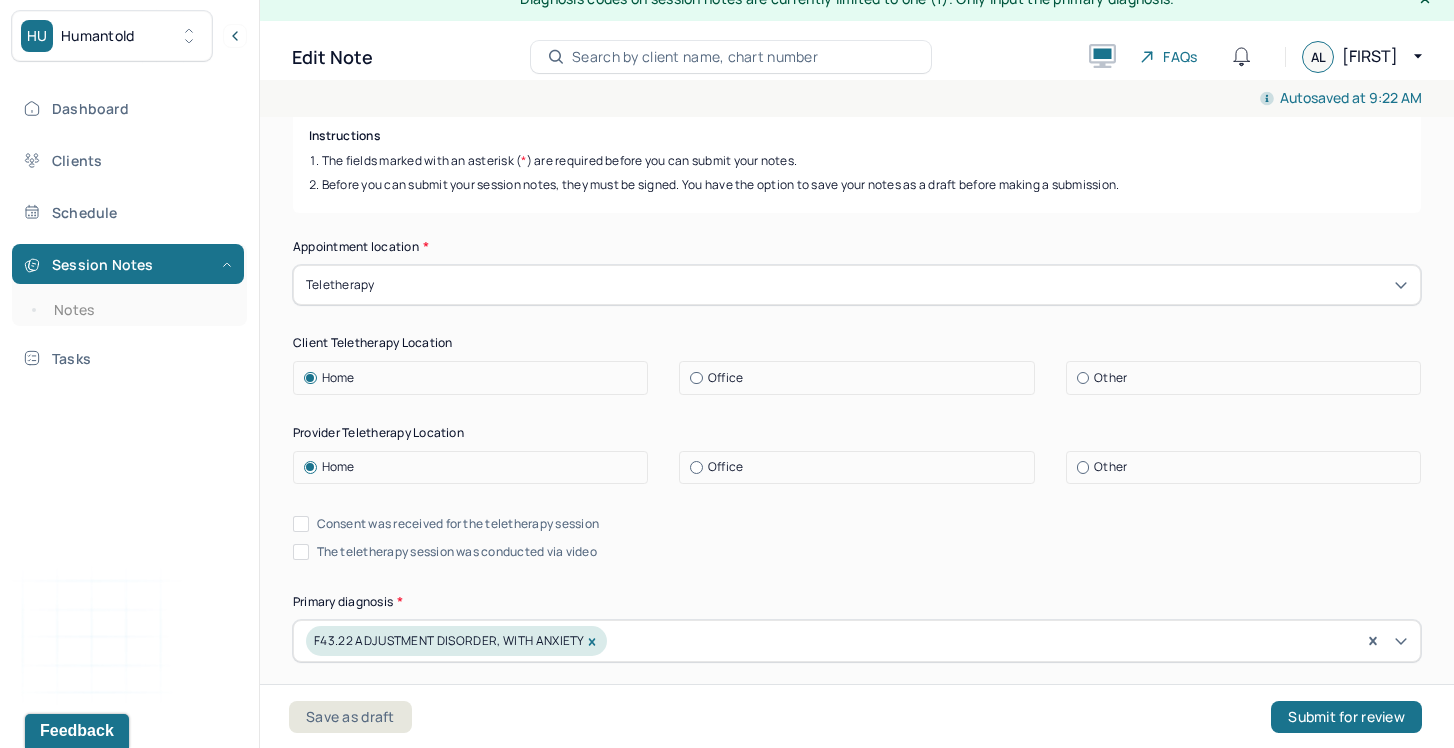 click on "Consent was received for the teletherapy session" at bounding box center [458, 524] 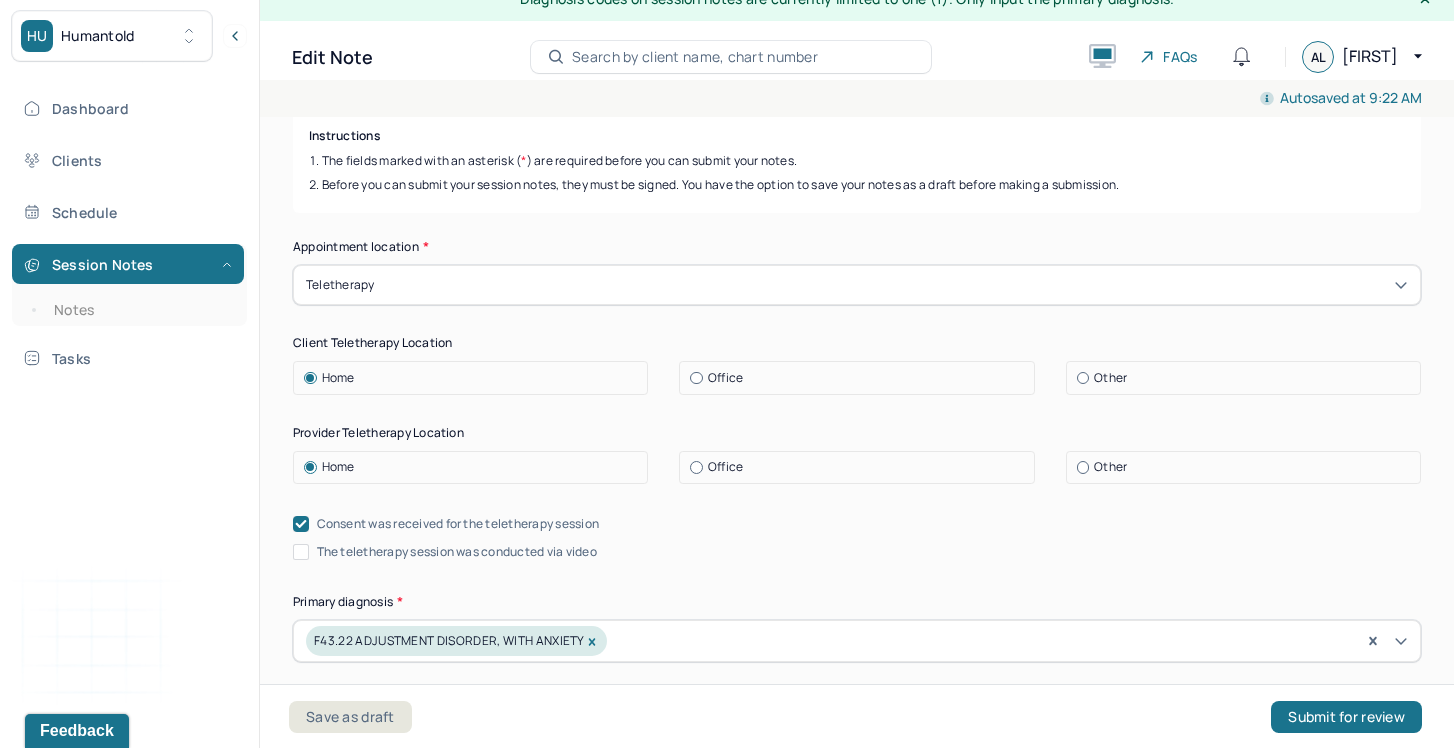 click on "The teletherapy session was conducted via video" at bounding box center (457, 552) 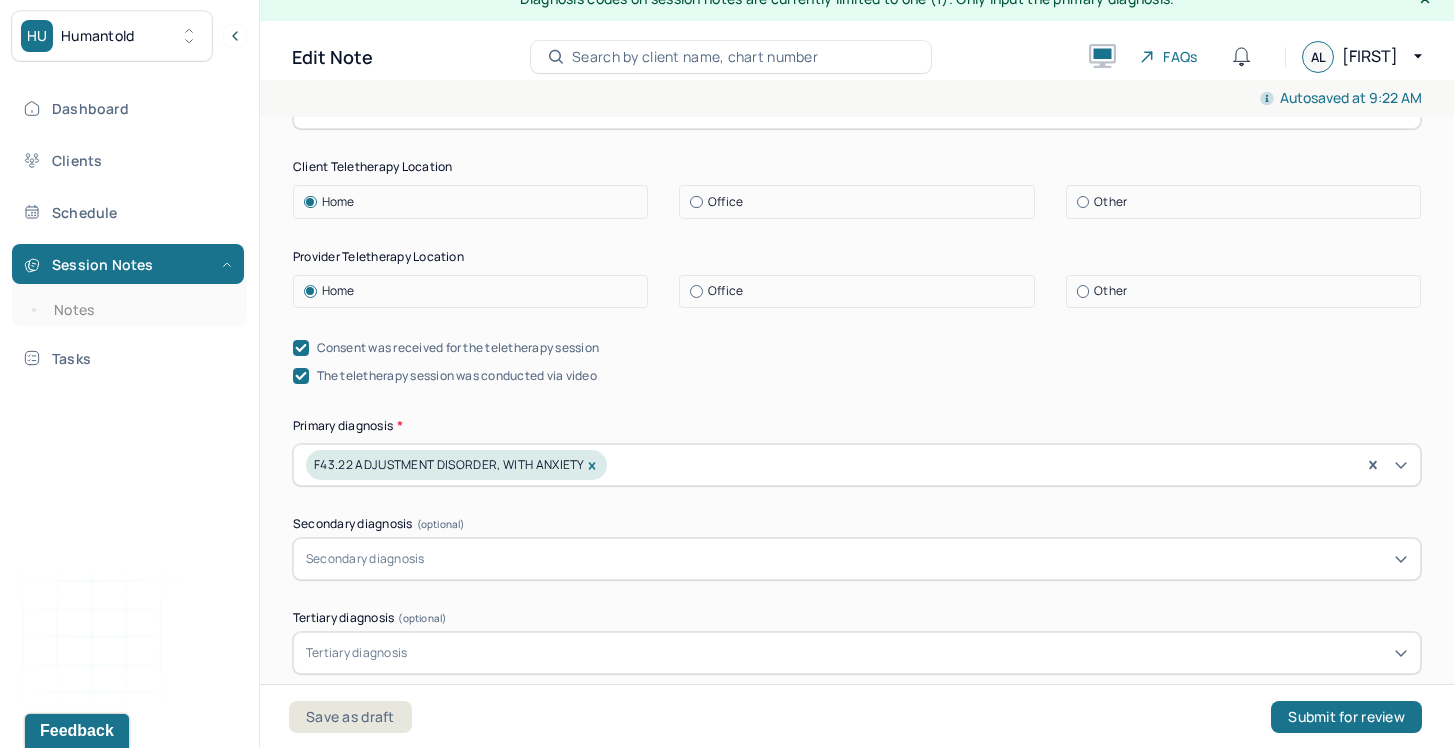 scroll, scrollTop: 474, scrollLeft: 0, axis: vertical 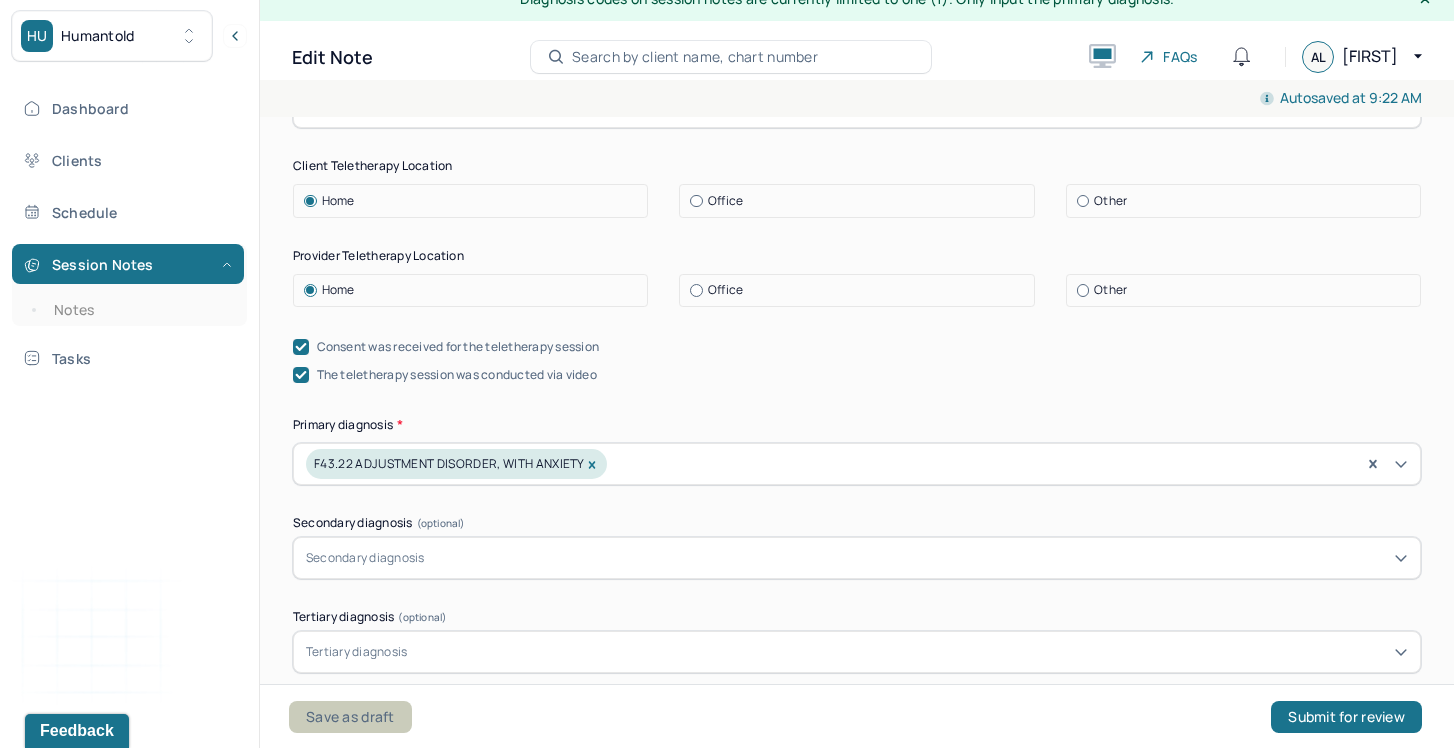 click on "Save as draft" at bounding box center [350, 717] 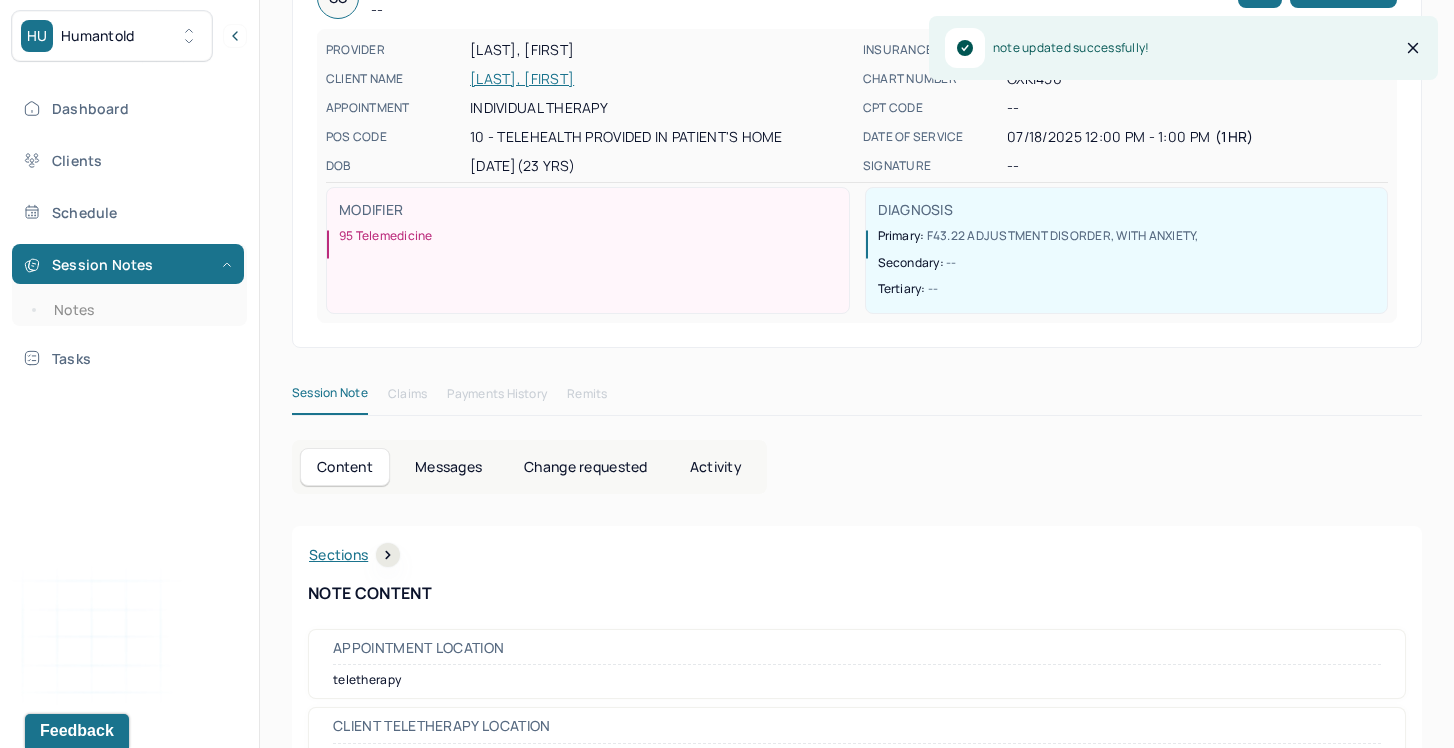 scroll, scrollTop: 226, scrollLeft: 0, axis: vertical 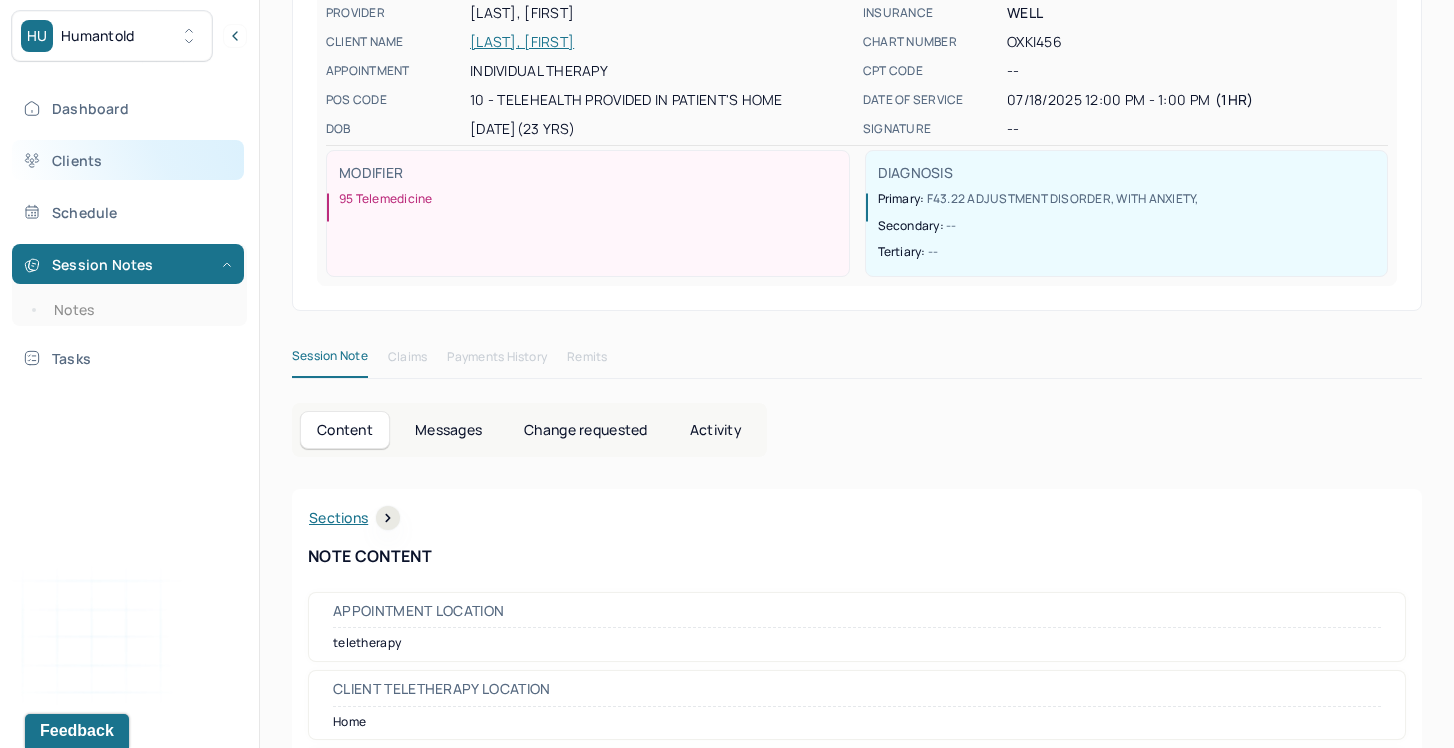 click on "Clients" at bounding box center (128, 160) 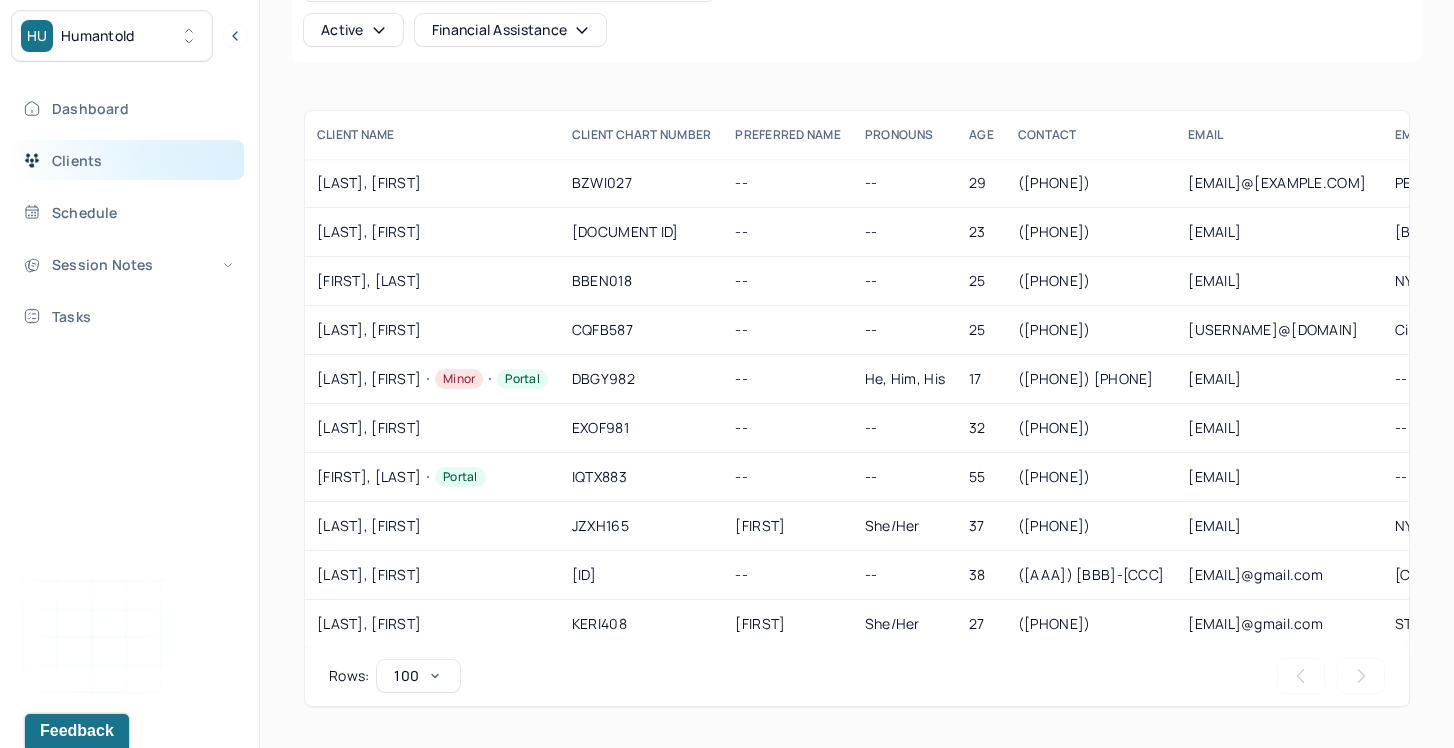scroll, scrollTop: 194, scrollLeft: 0, axis: vertical 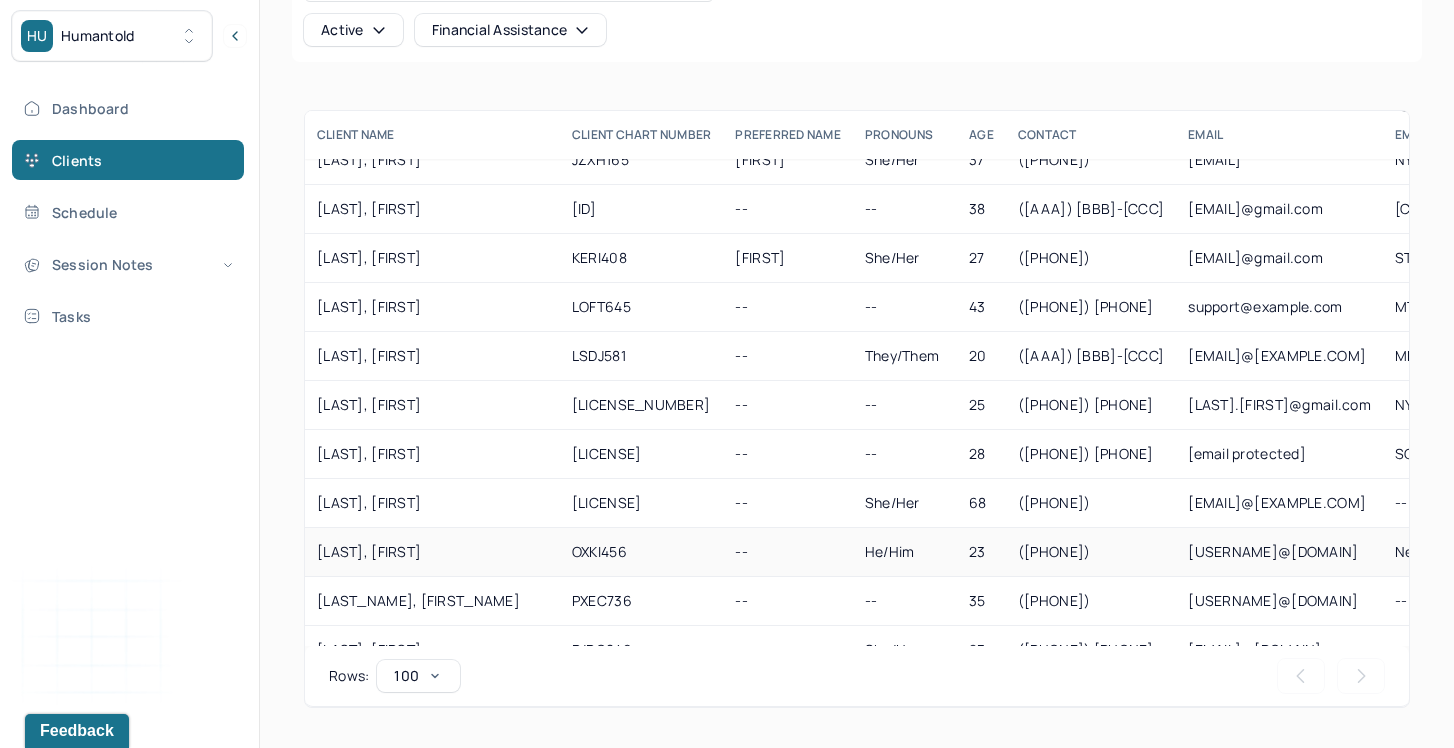 click on "[LAST], [FIRST]" at bounding box center (432, 552) 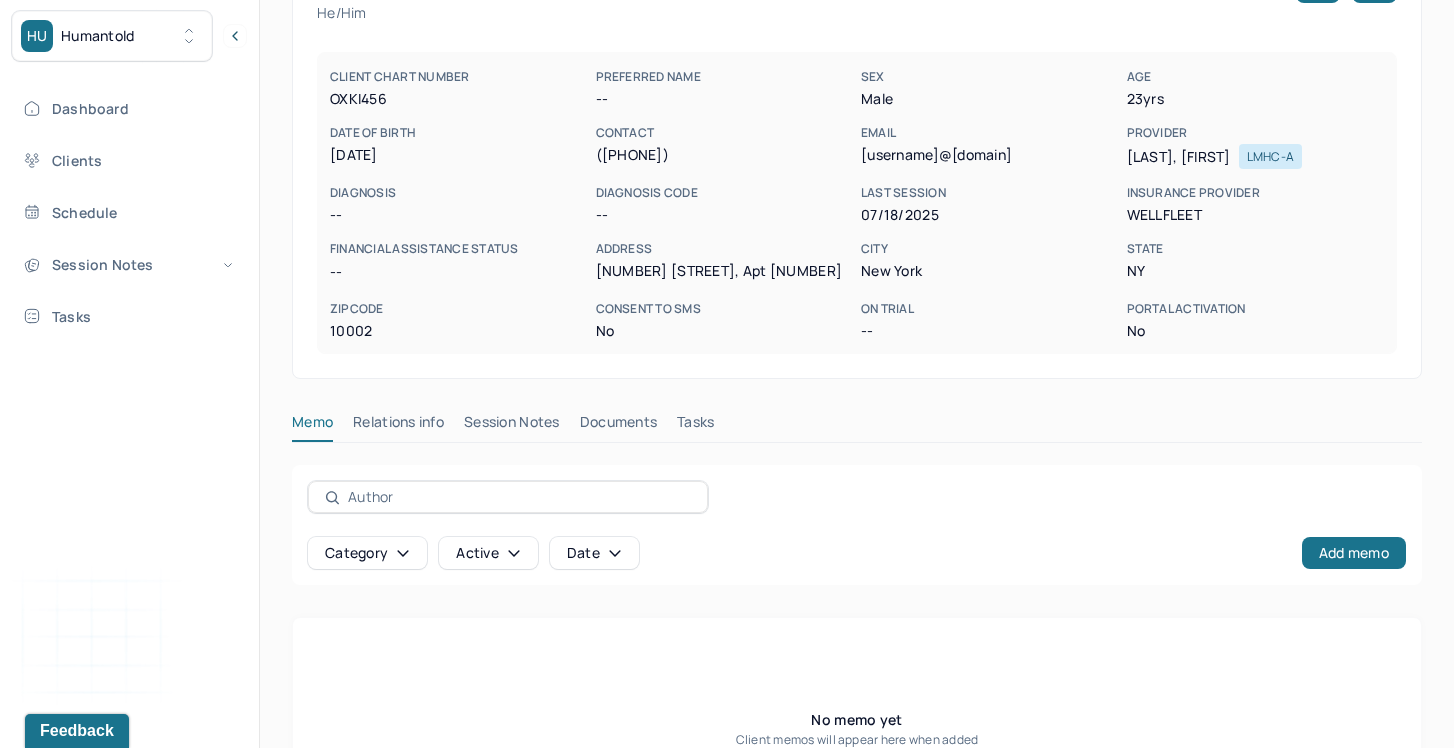 click on "Session Notes" at bounding box center [512, 426] 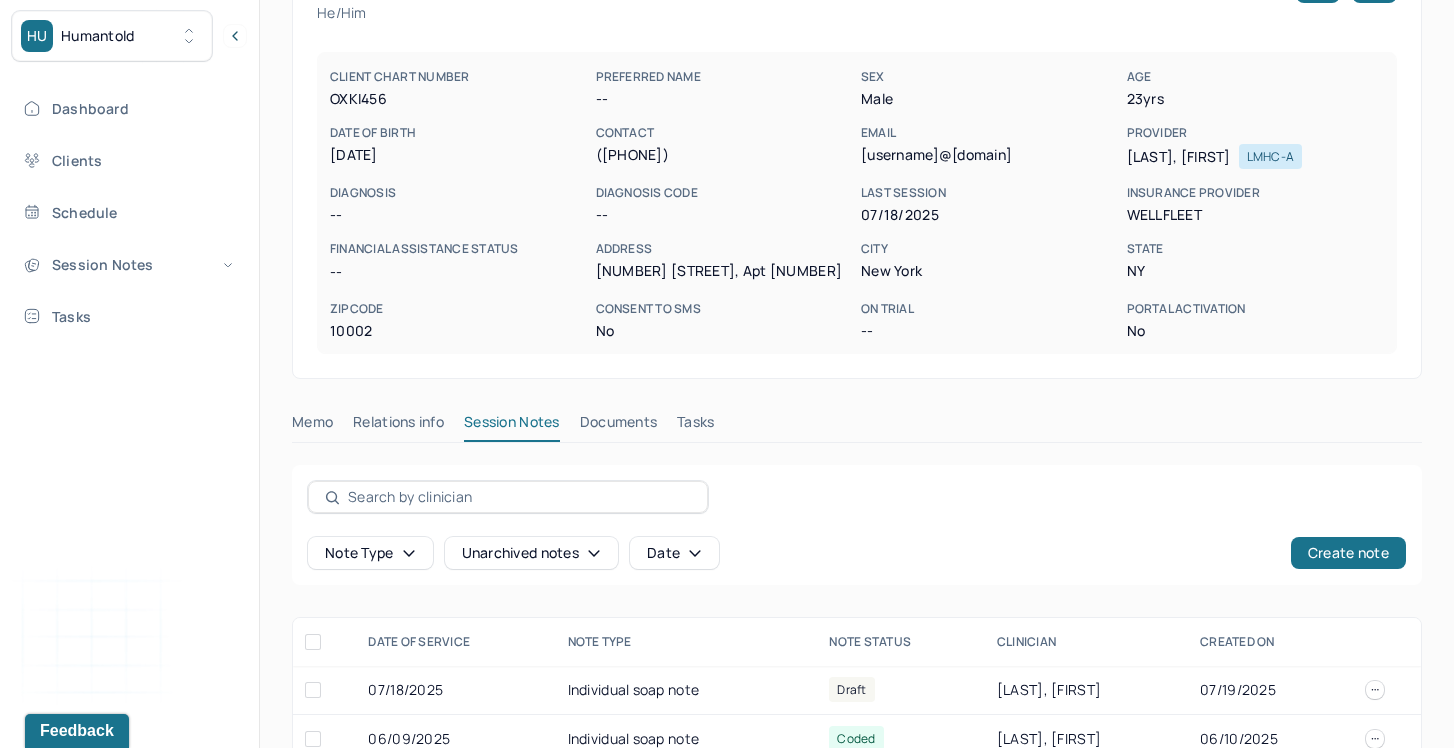 scroll, scrollTop: 686, scrollLeft: 0, axis: vertical 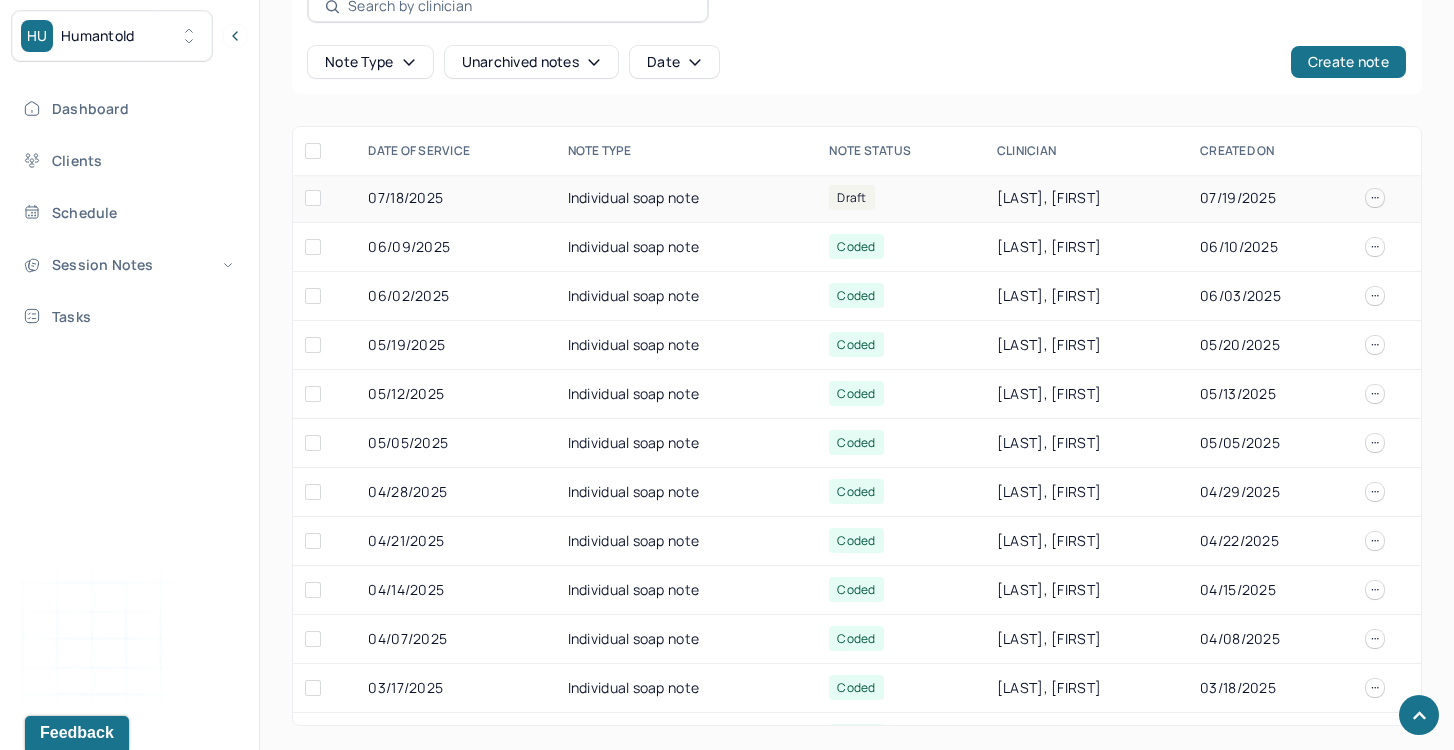 click on "Individual soap note" at bounding box center (687, 198) 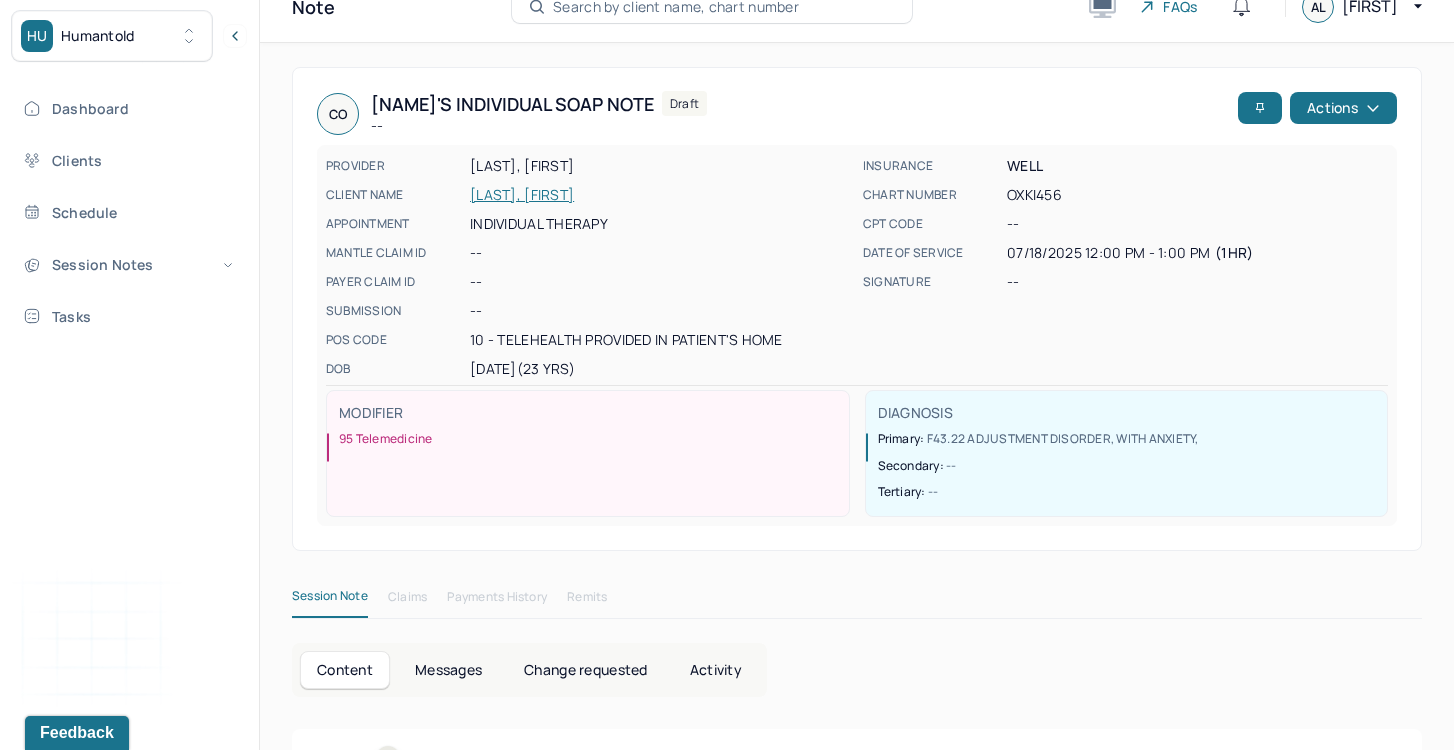 scroll, scrollTop: 0, scrollLeft: 0, axis: both 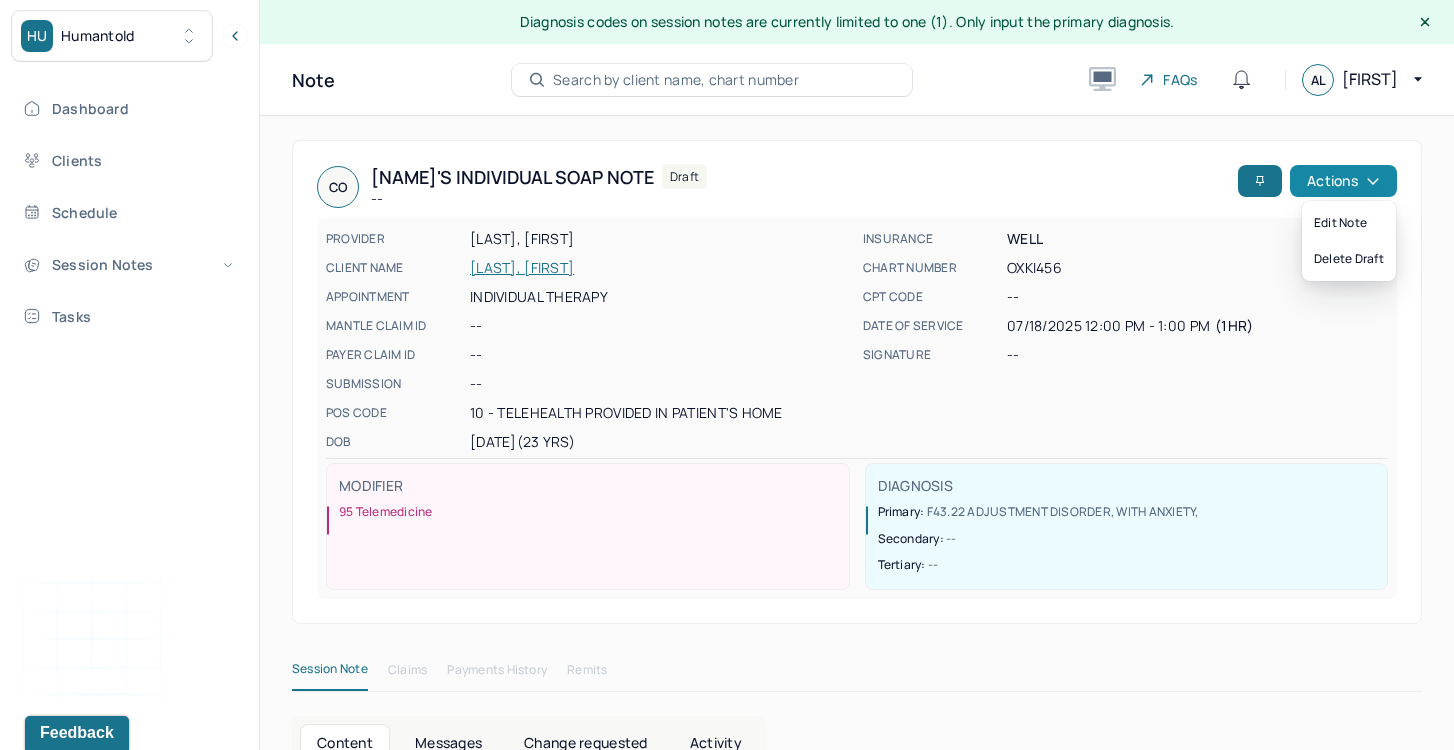 click on "Actions" at bounding box center [1343, 181] 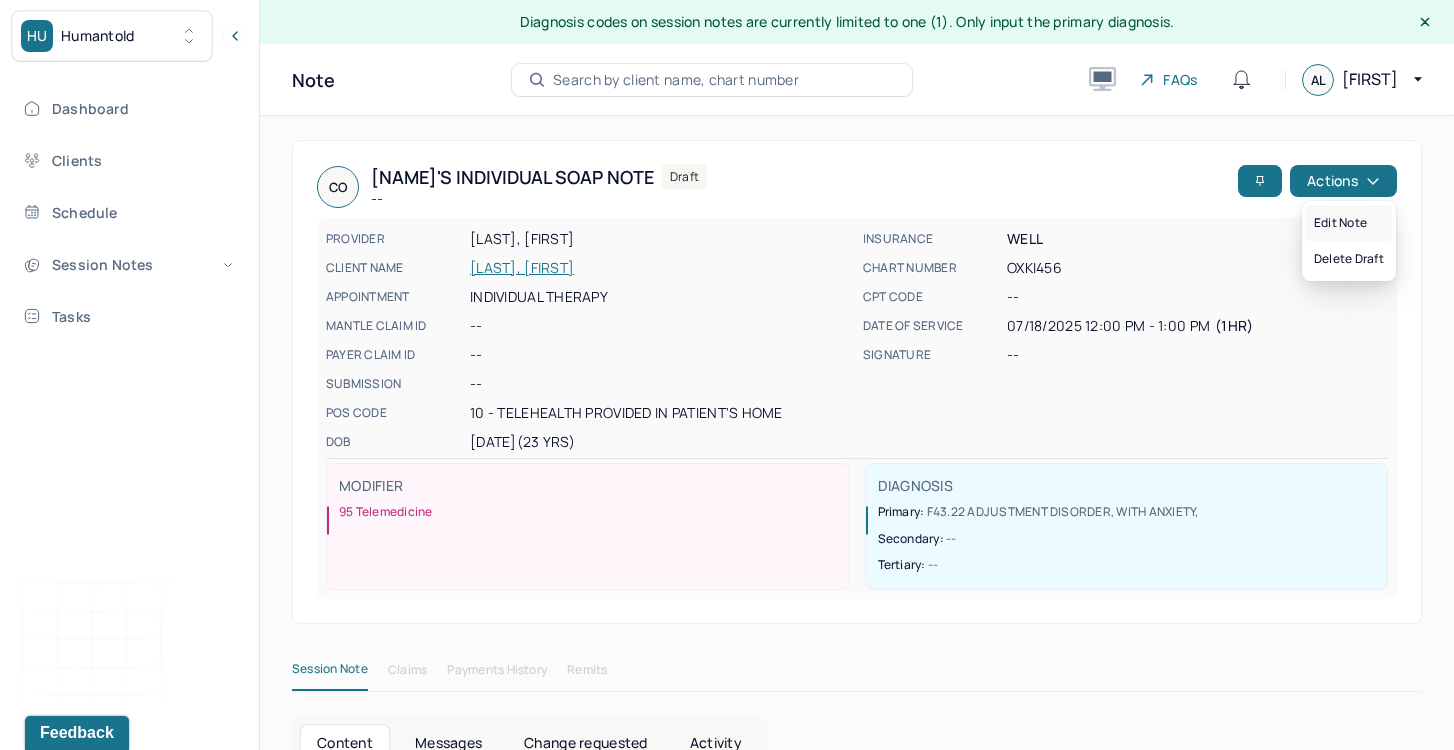 click on "Edit note" at bounding box center (1349, 223) 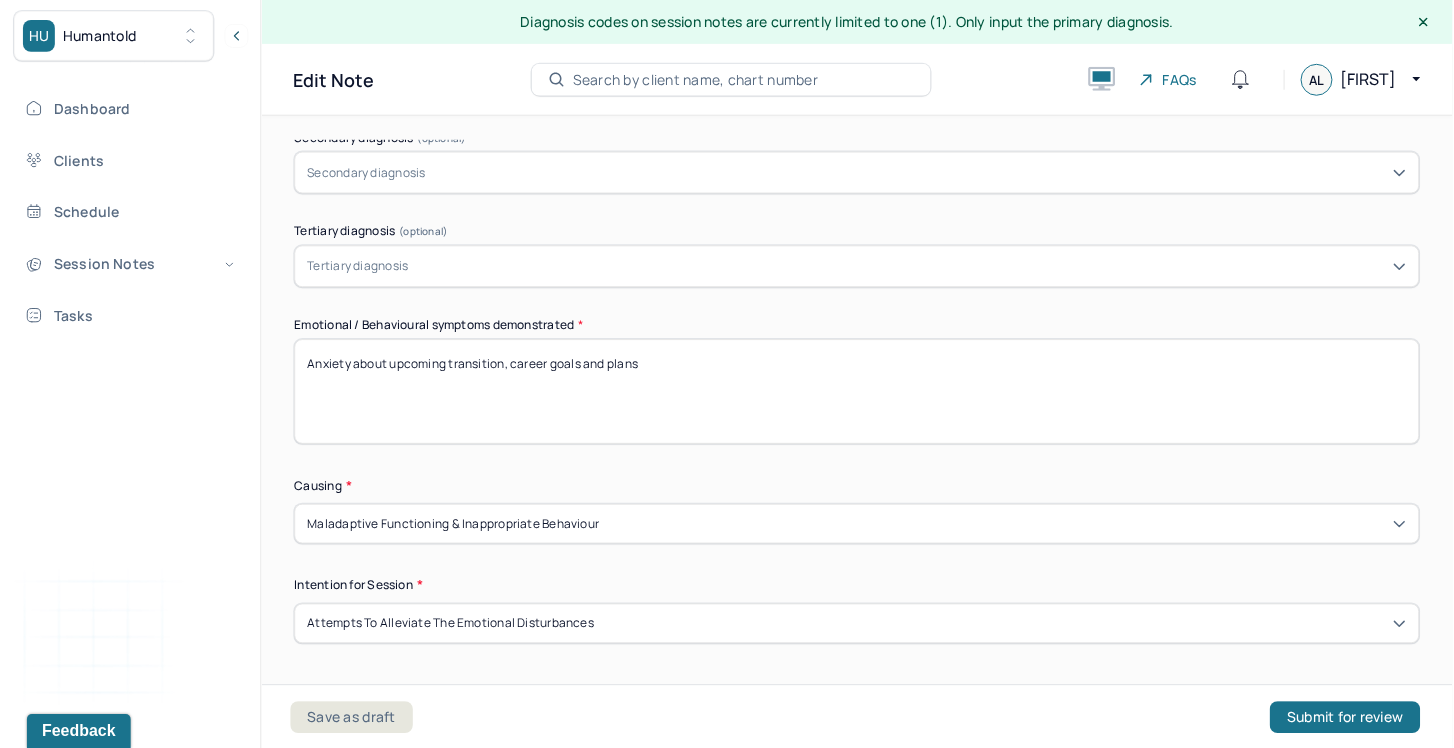 scroll, scrollTop: 885, scrollLeft: 0, axis: vertical 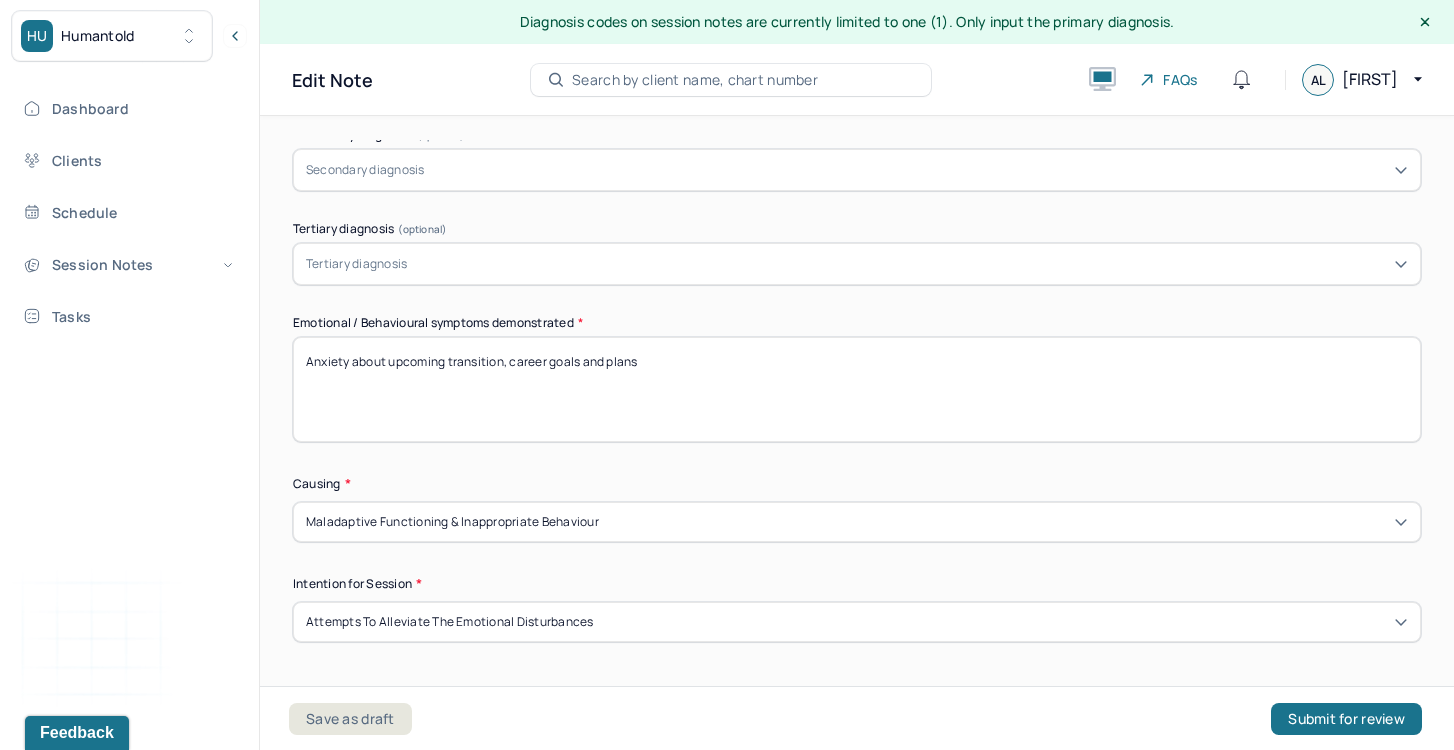 click on "Anxiety about upcoming transition, career goals and plans" at bounding box center [857, 389] 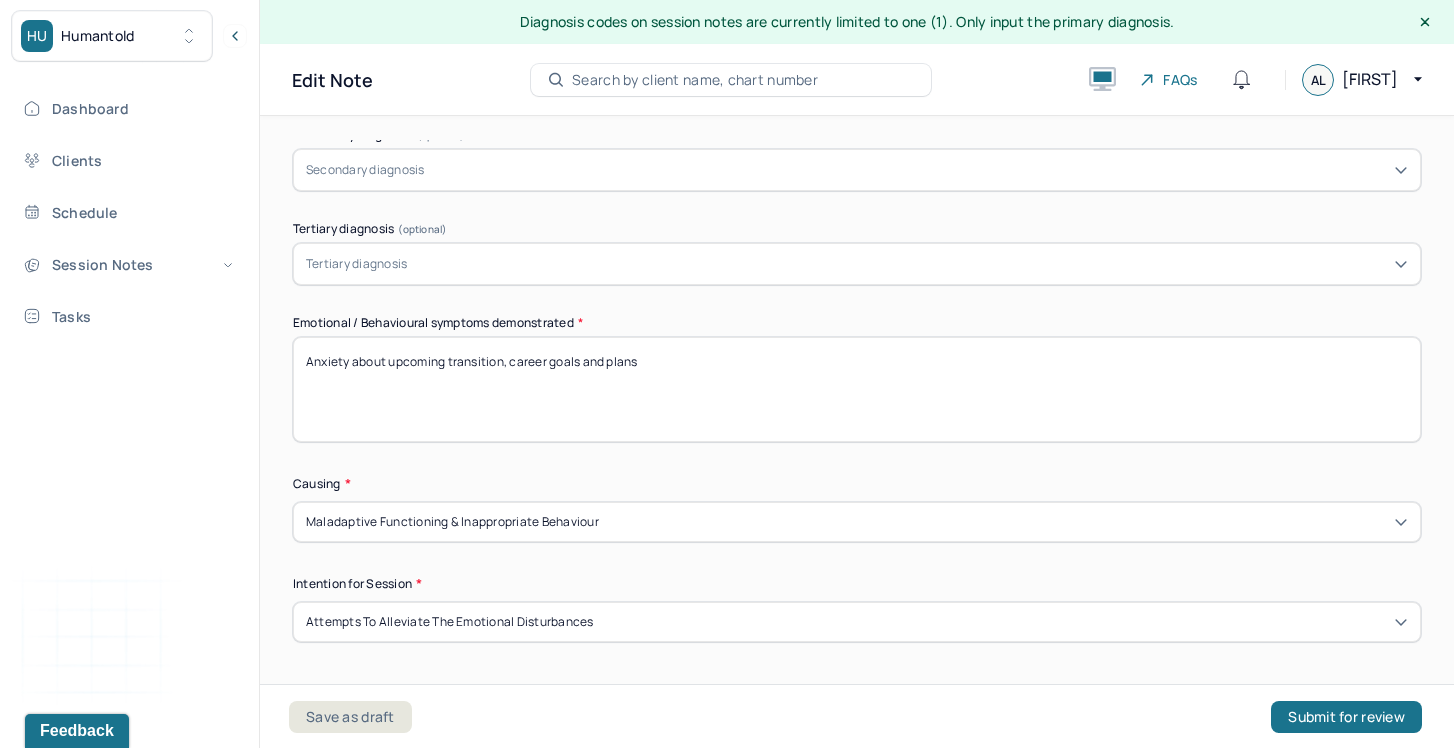 click on "Anxiety about upcoming transition, career goals and plans" at bounding box center [857, 389] 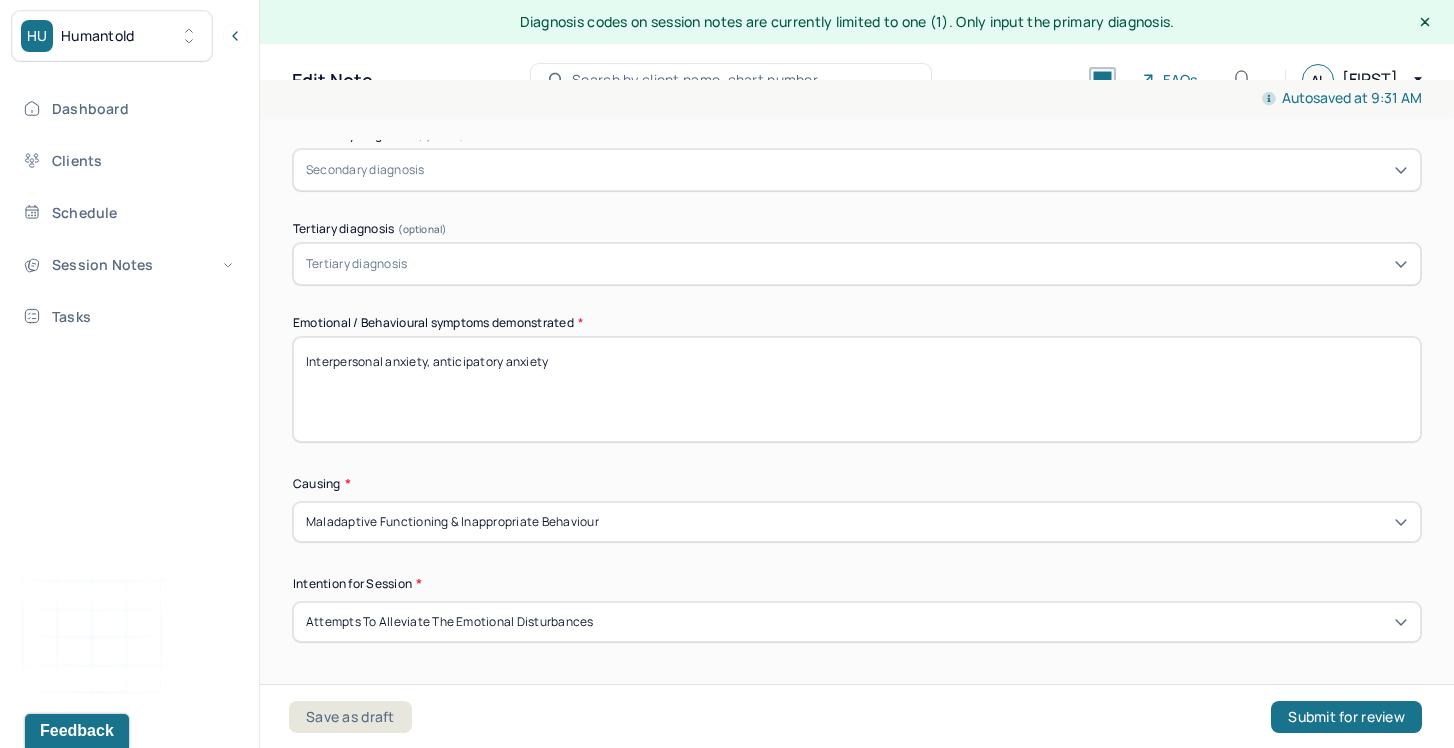 type on "Interpersonal anxiety, anticipatory anxiety" 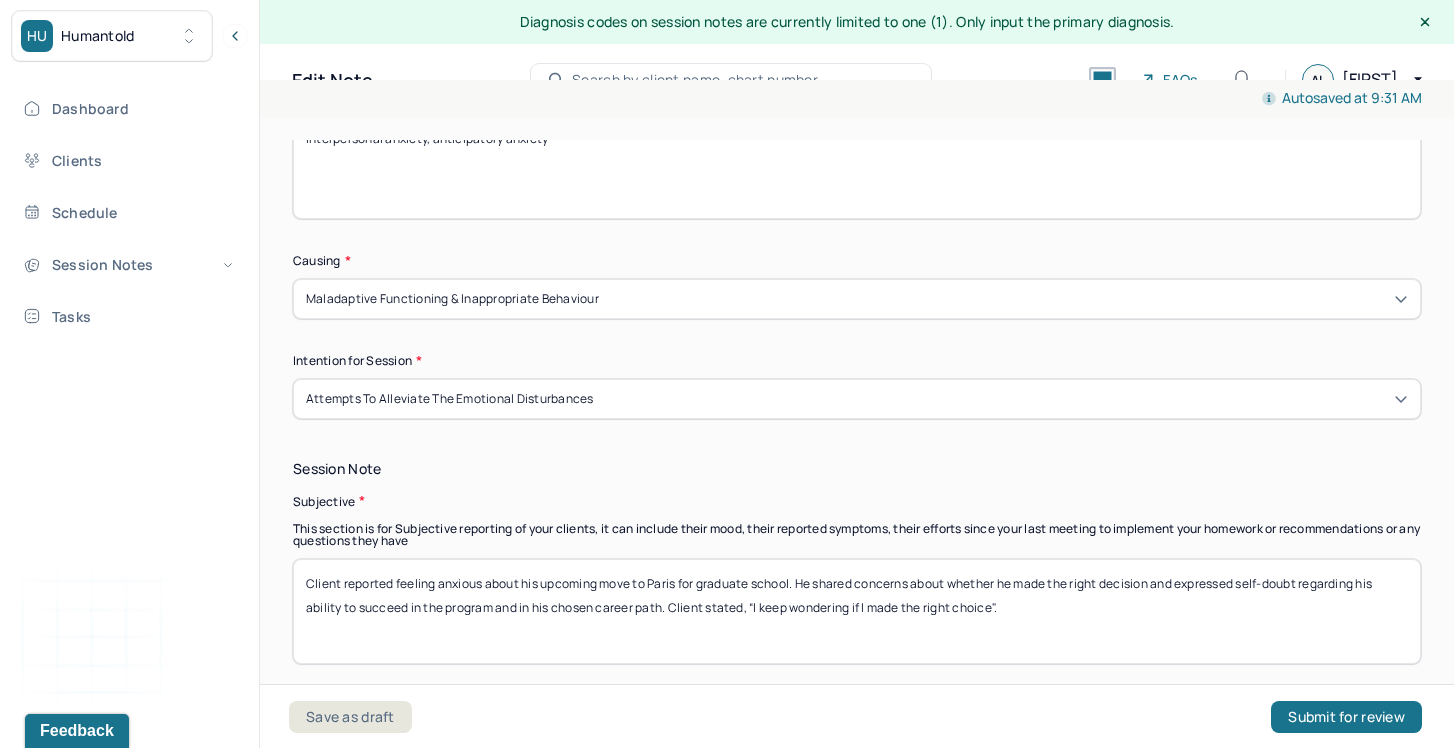 scroll, scrollTop: 1179, scrollLeft: 0, axis: vertical 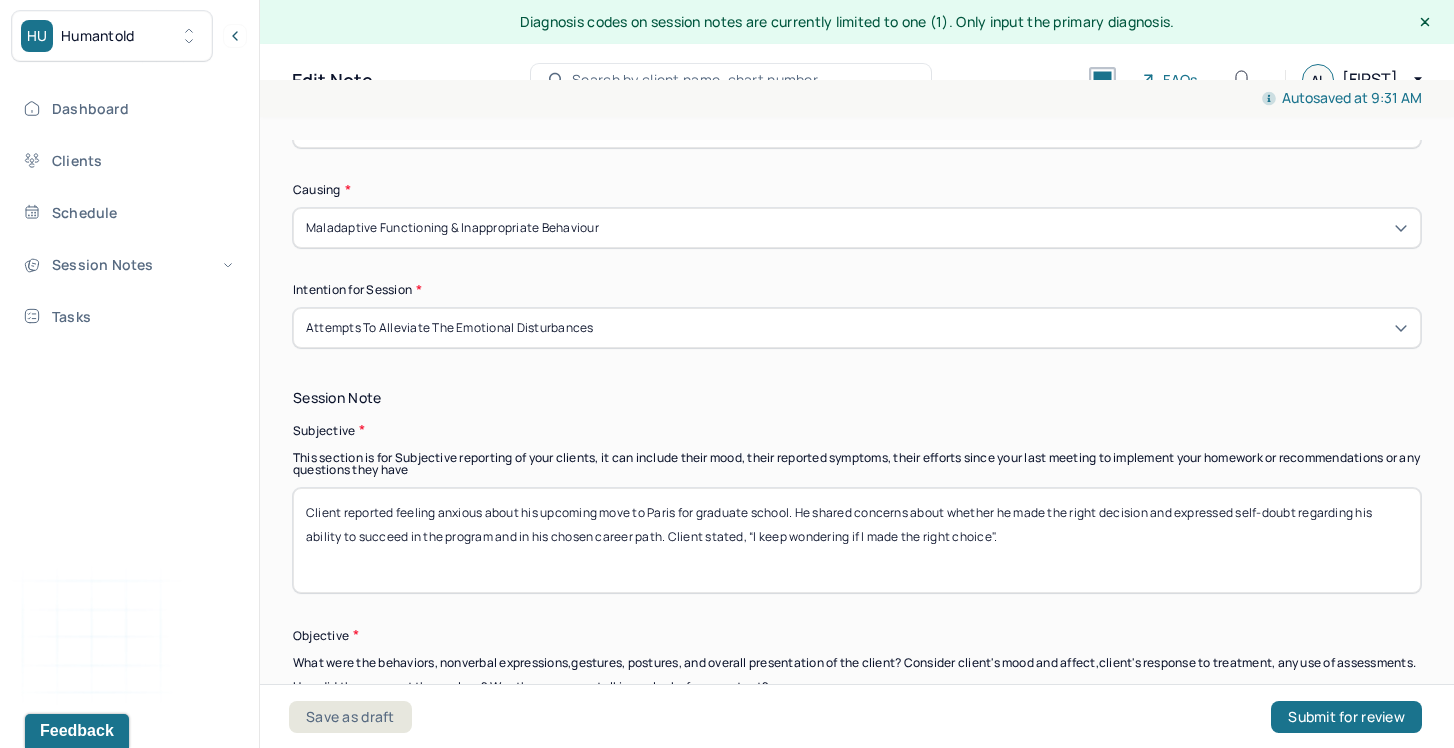click on "Client reported feeling anxious about his upcoming move to Paris for graduate school. He shared concerns about whether he made the right decision and expressed self-doubt regarding his ability to succeed in the program and in his chosen career path. Client stated, “I keep wondering if I made the right choice"." at bounding box center [857, 540] 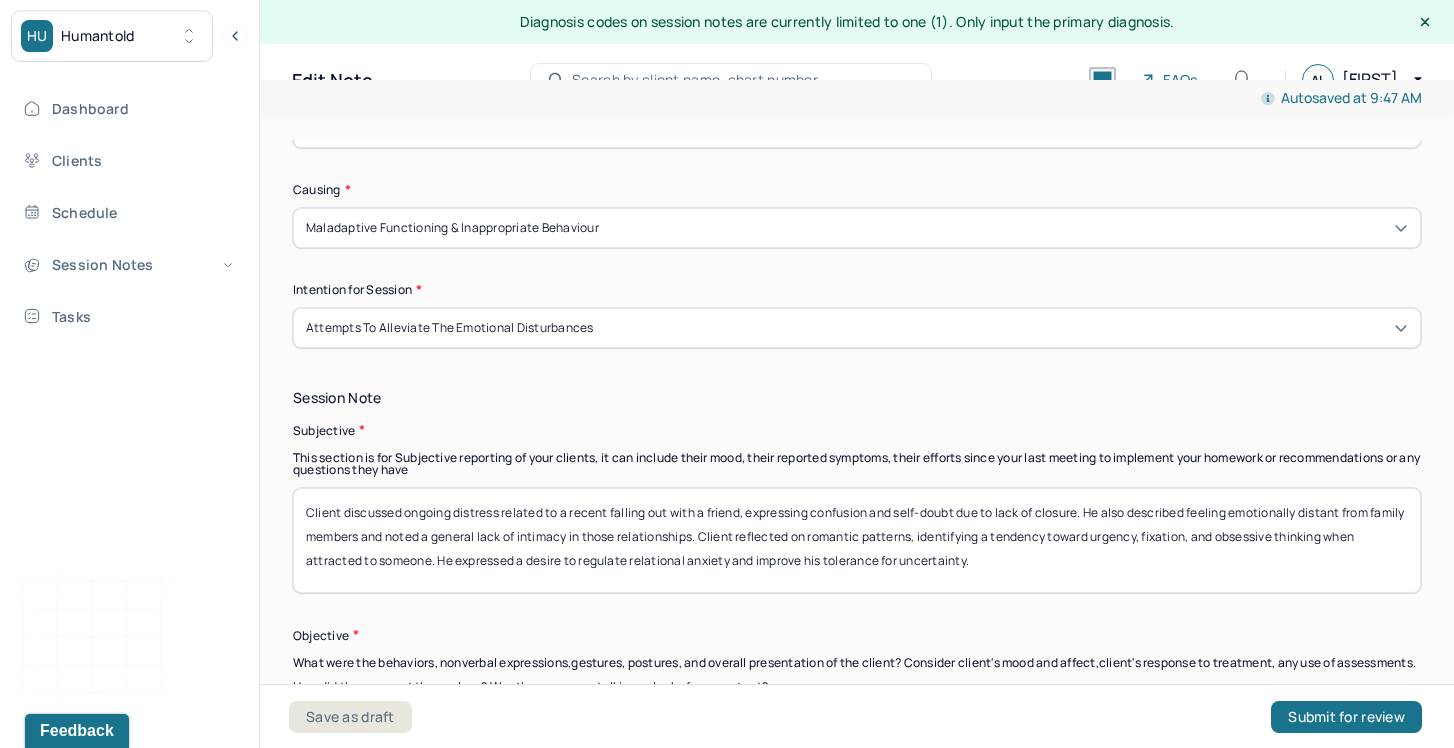 drag, startPoint x: 435, startPoint y: 511, endPoint x: 592, endPoint y: 547, distance: 161.07452 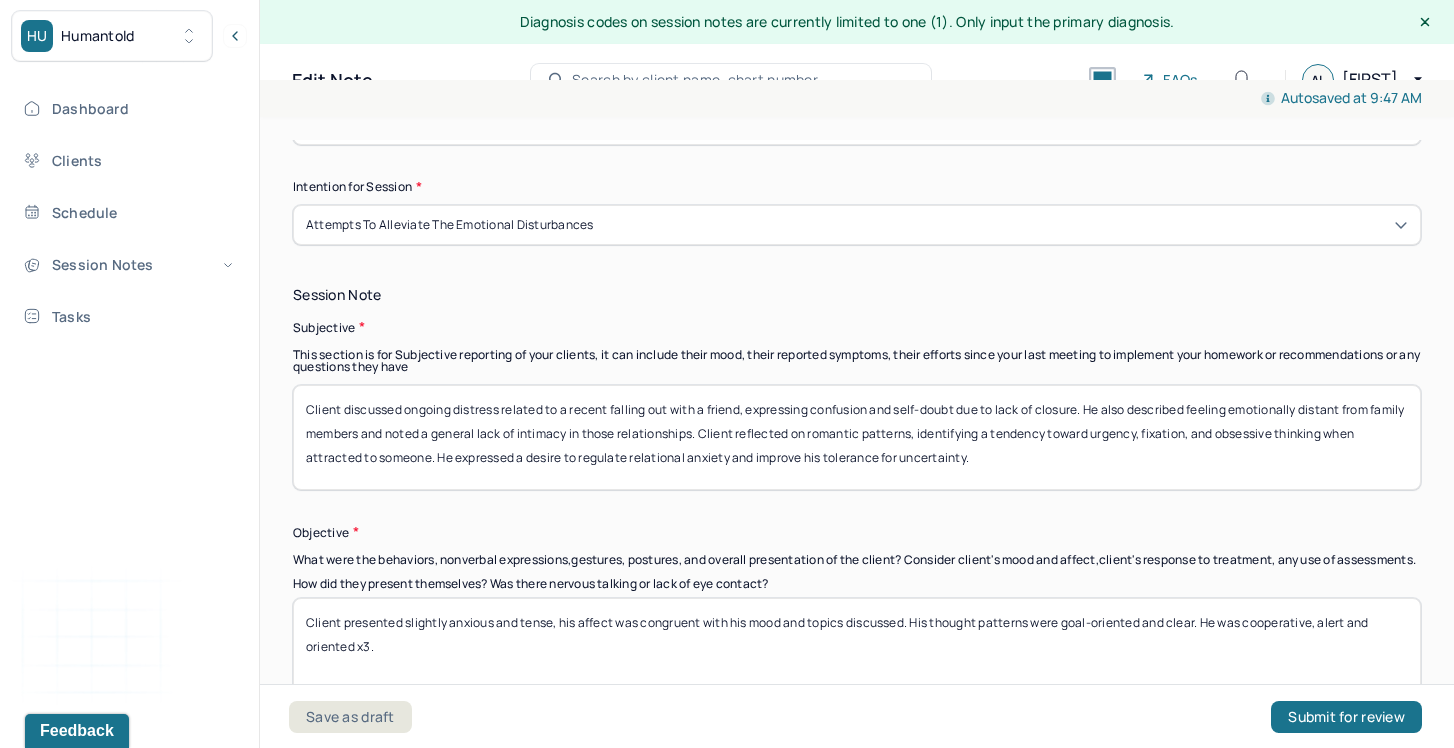 scroll, scrollTop: 1399, scrollLeft: 0, axis: vertical 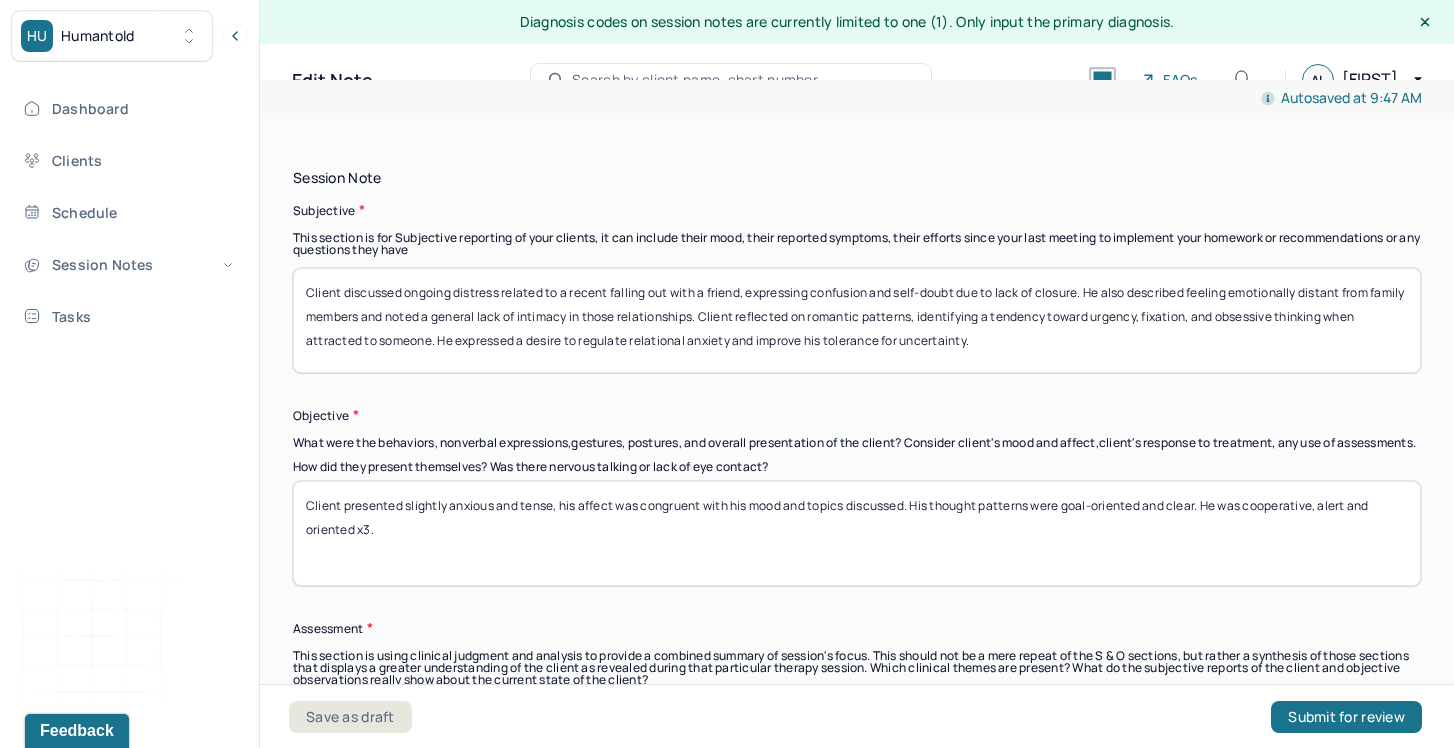 click on "Client presented slightly anxious and tense, his affect was congruent with his mood and topics discussed. His thought patterns were goal-oriented and clear. He was cooperative, alert and oriented x3." at bounding box center (857, 533) 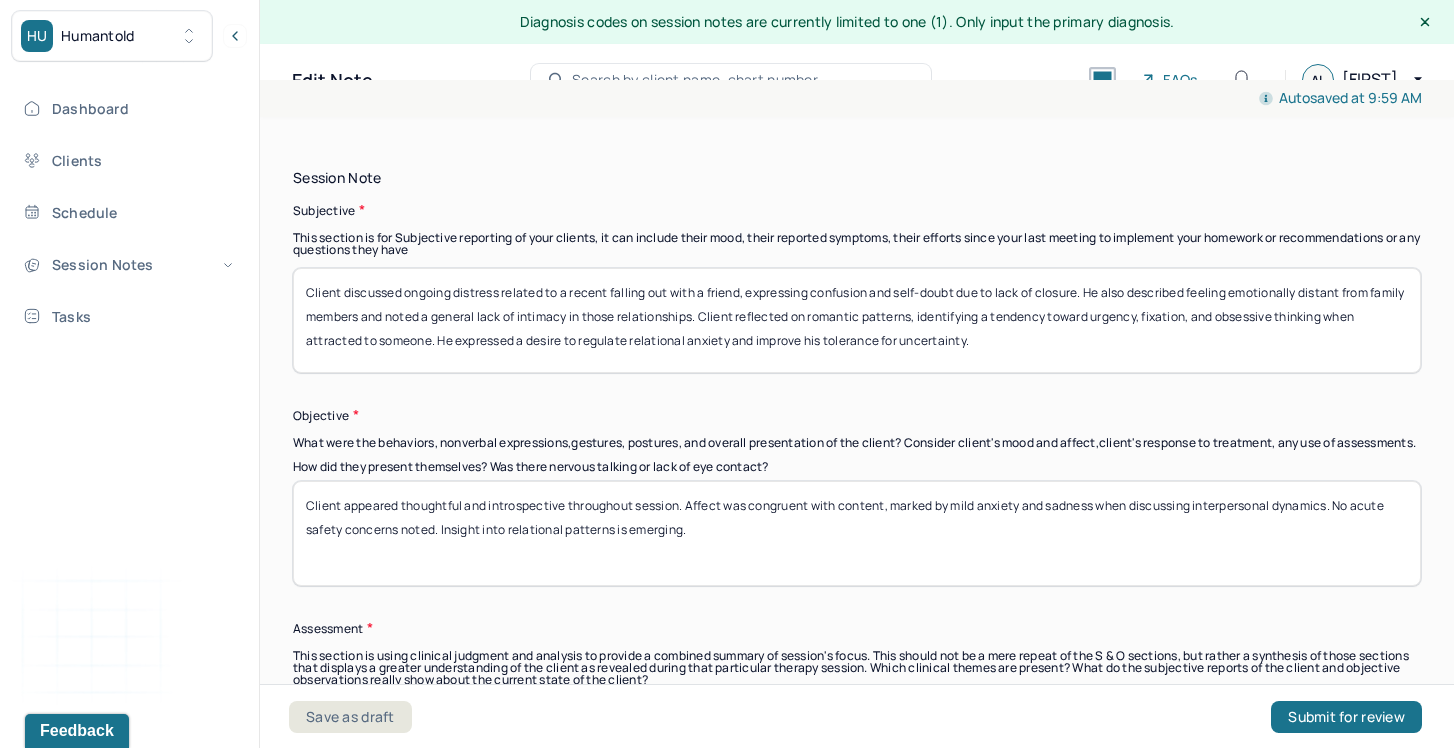 drag, startPoint x: 400, startPoint y: 515, endPoint x: 342, endPoint y: 517, distance: 58.034473 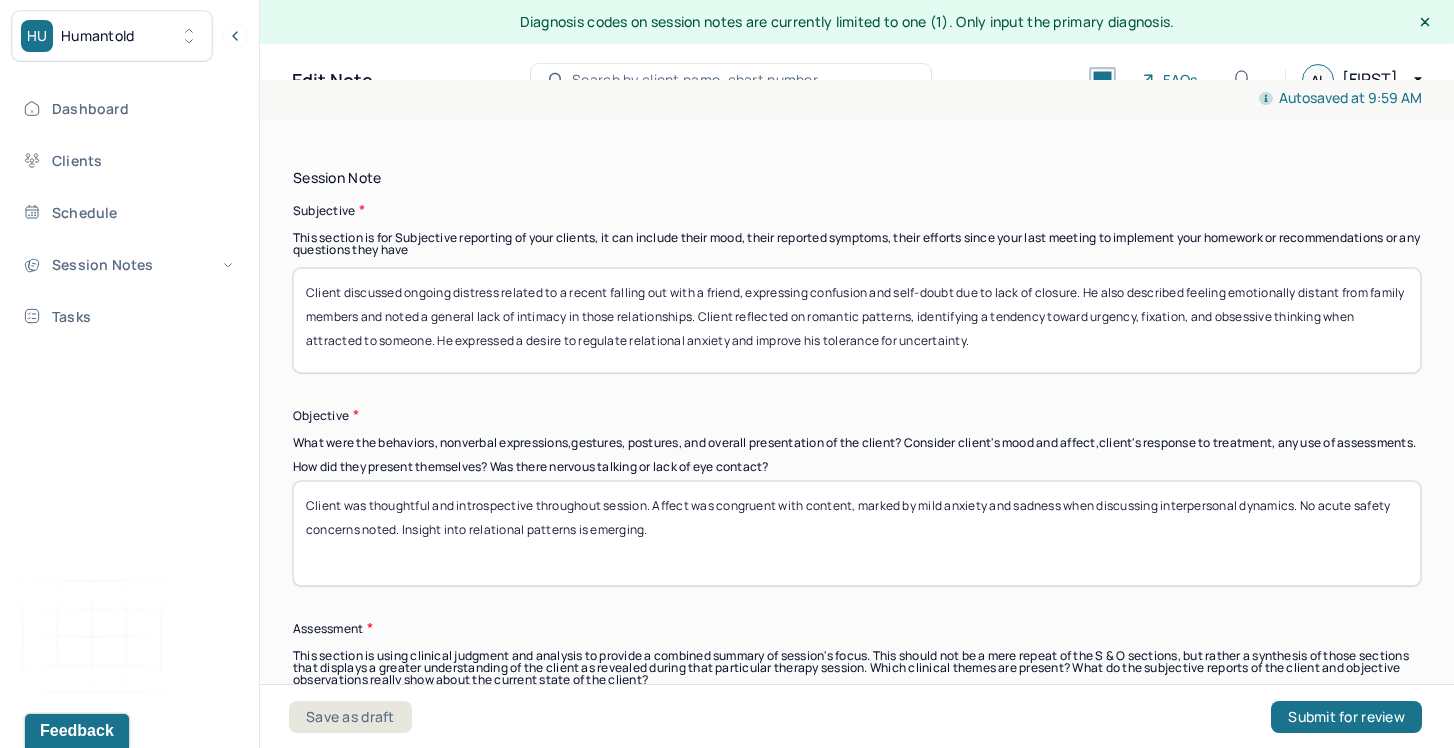 click on "Client appeared thoughtful and introspective throughout session. Affect was congruent with content, marked by mild anxiety and sadness when discussing interpersonal dynamics. No acute safety concerns noted. Insight into relational patterns is emerging." at bounding box center (857, 533) 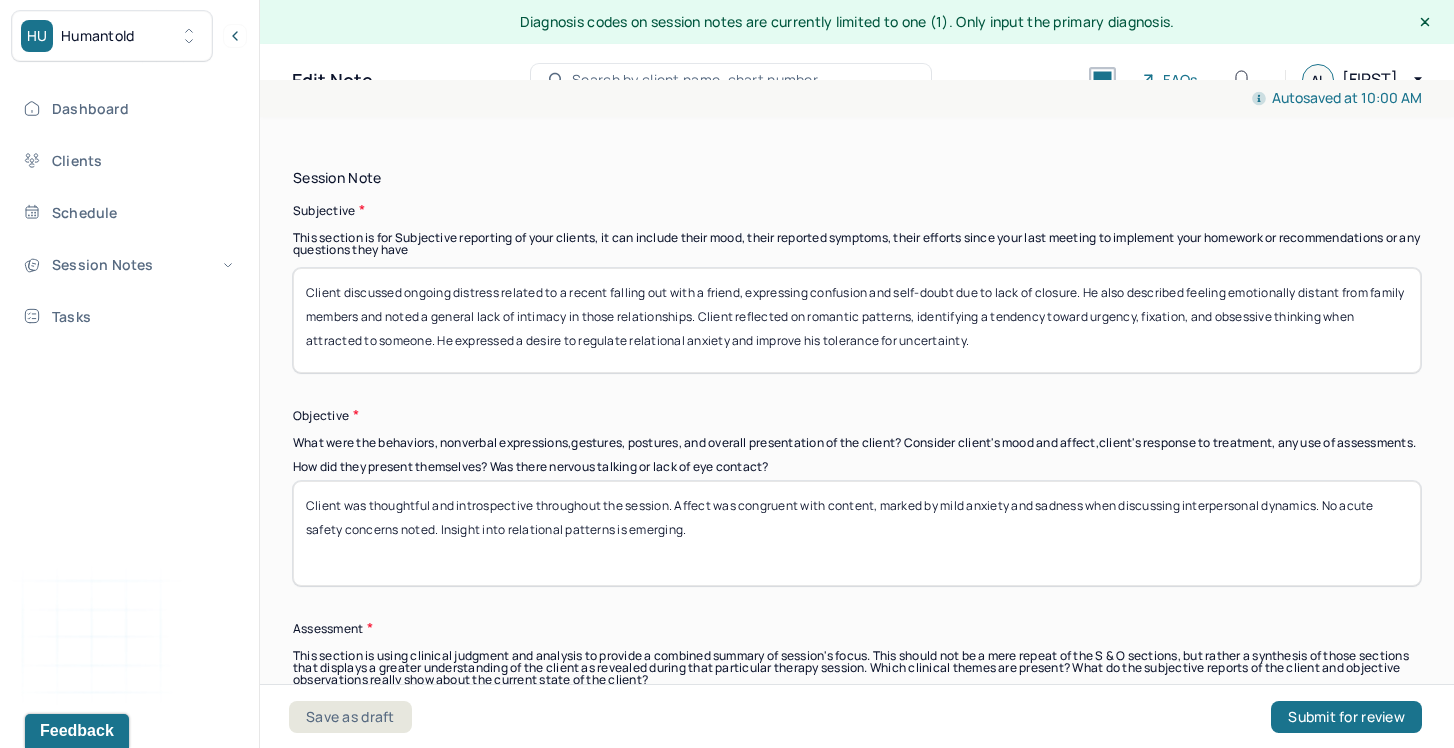drag, startPoint x: 677, startPoint y: 514, endPoint x: 714, endPoint y: 514, distance: 37 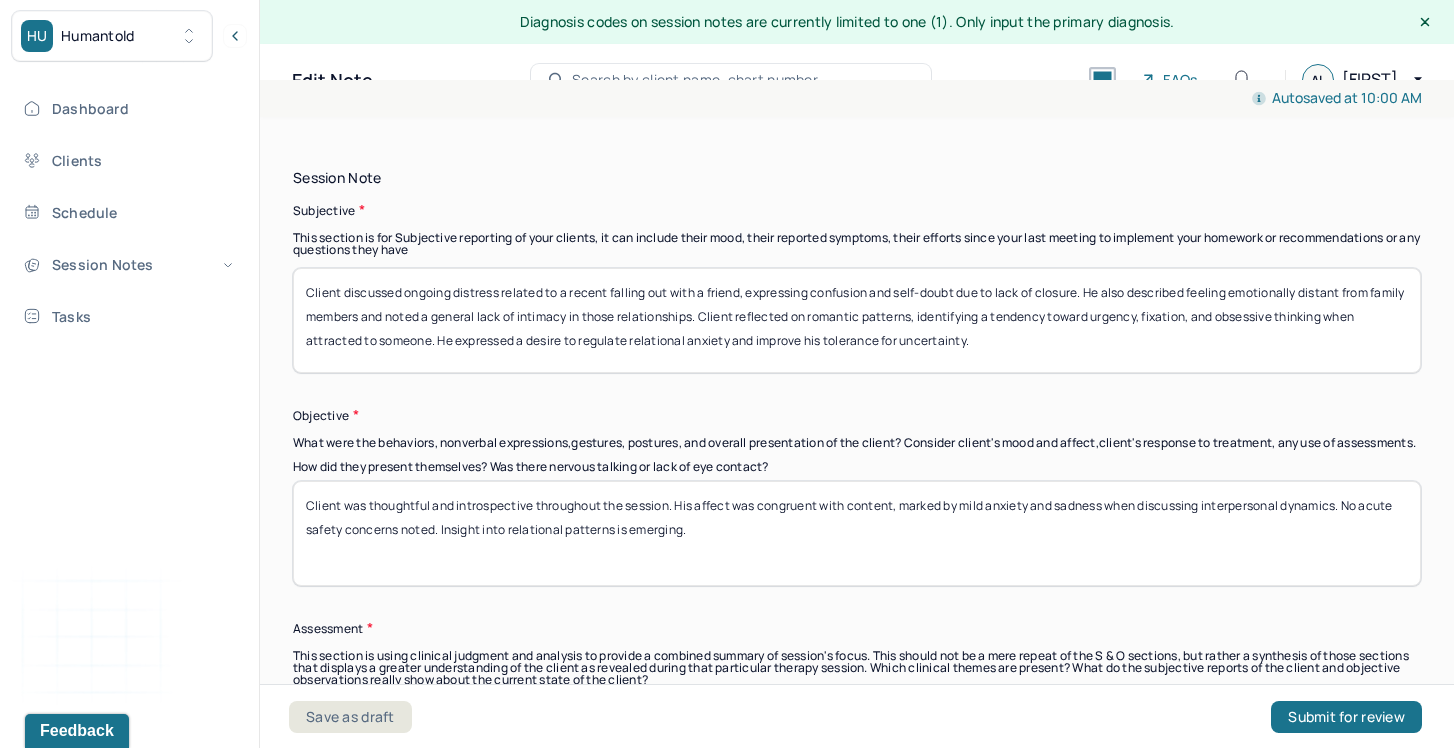 drag, startPoint x: 1052, startPoint y: 517, endPoint x: 1267, endPoint y: 529, distance: 215.33463 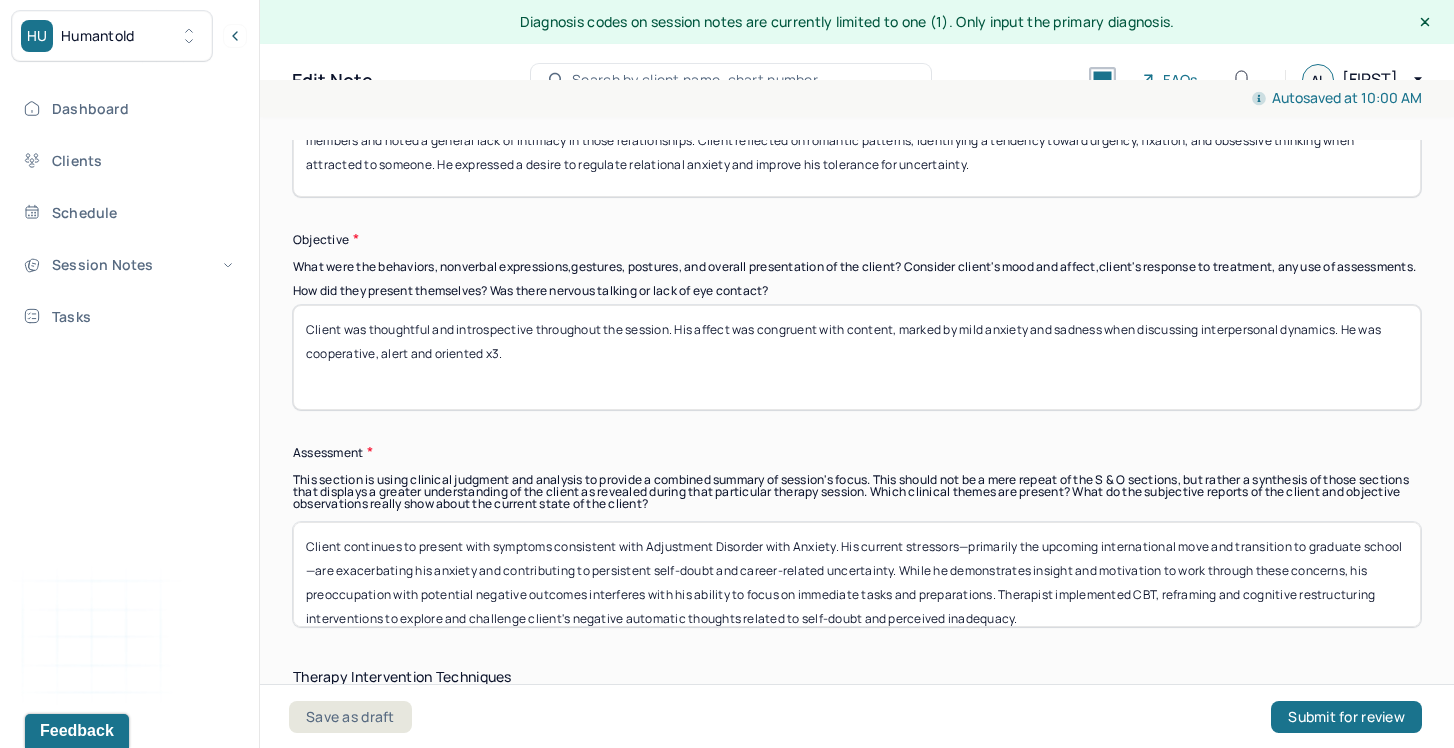 scroll, scrollTop: 1613, scrollLeft: 0, axis: vertical 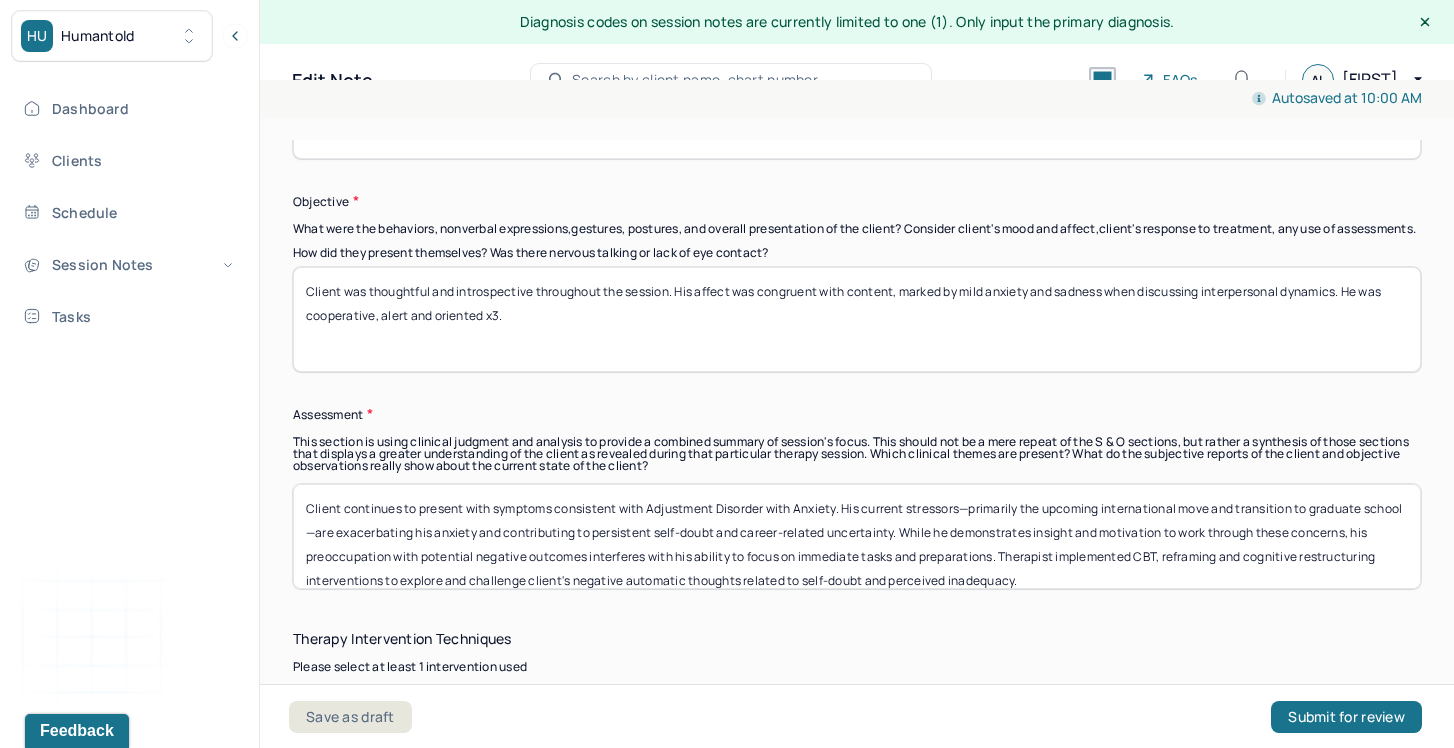 type on "Client was thoughtful and introspective throughout the session. His affect was congruent with content, marked by mild anxiety and sadness when discussing interpersonal dynamics. He was cooperative, alert and oriented x3." 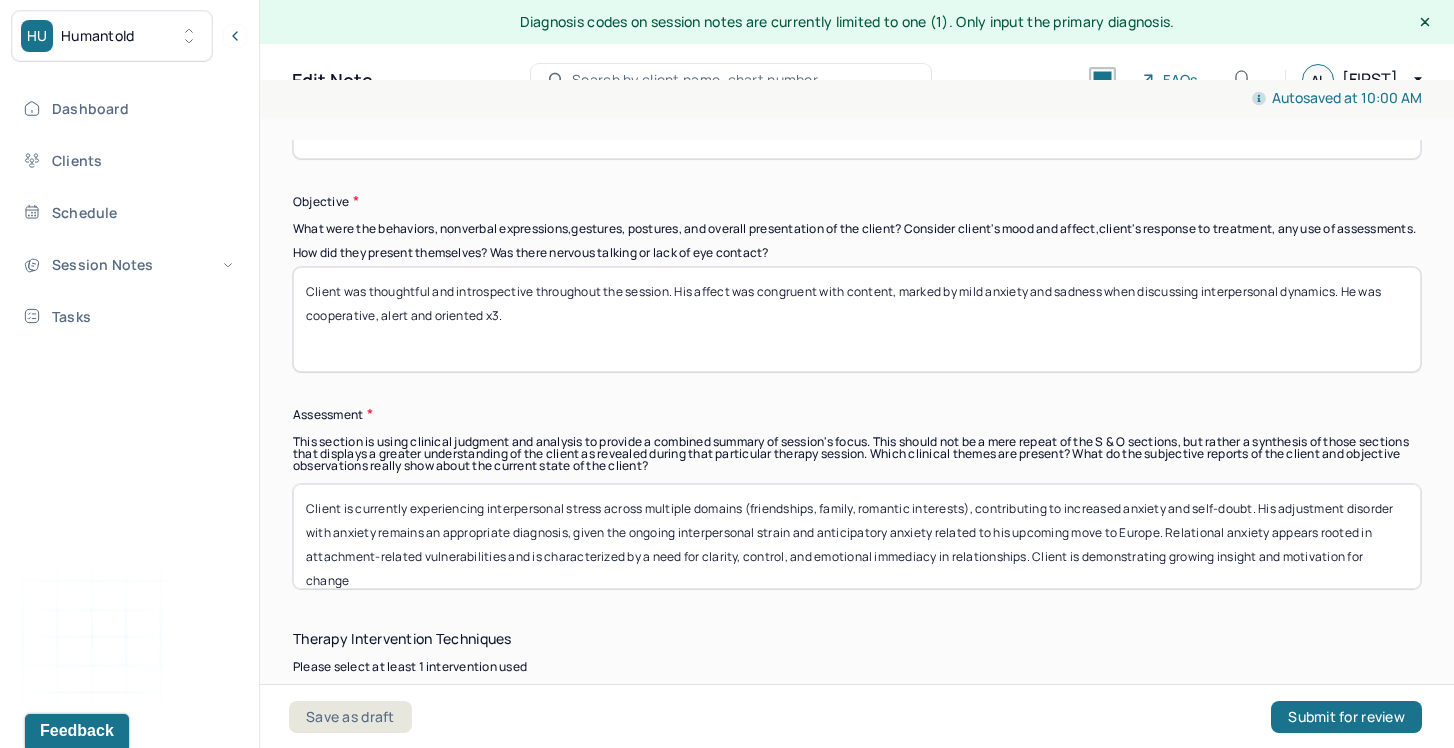 drag, startPoint x: 342, startPoint y: 515, endPoint x: 712, endPoint y: 525, distance: 370.1351 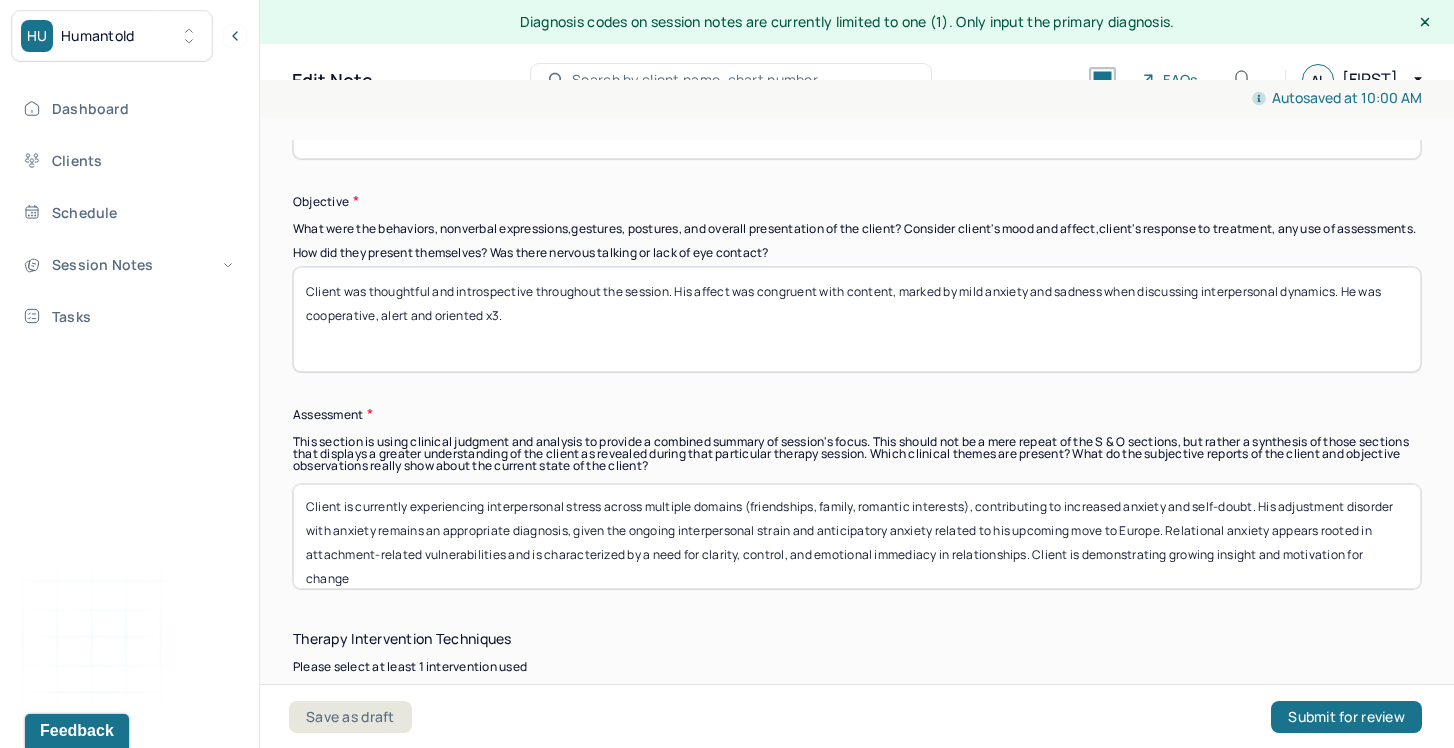 scroll, scrollTop: 0, scrollLeft: 0, axis: both 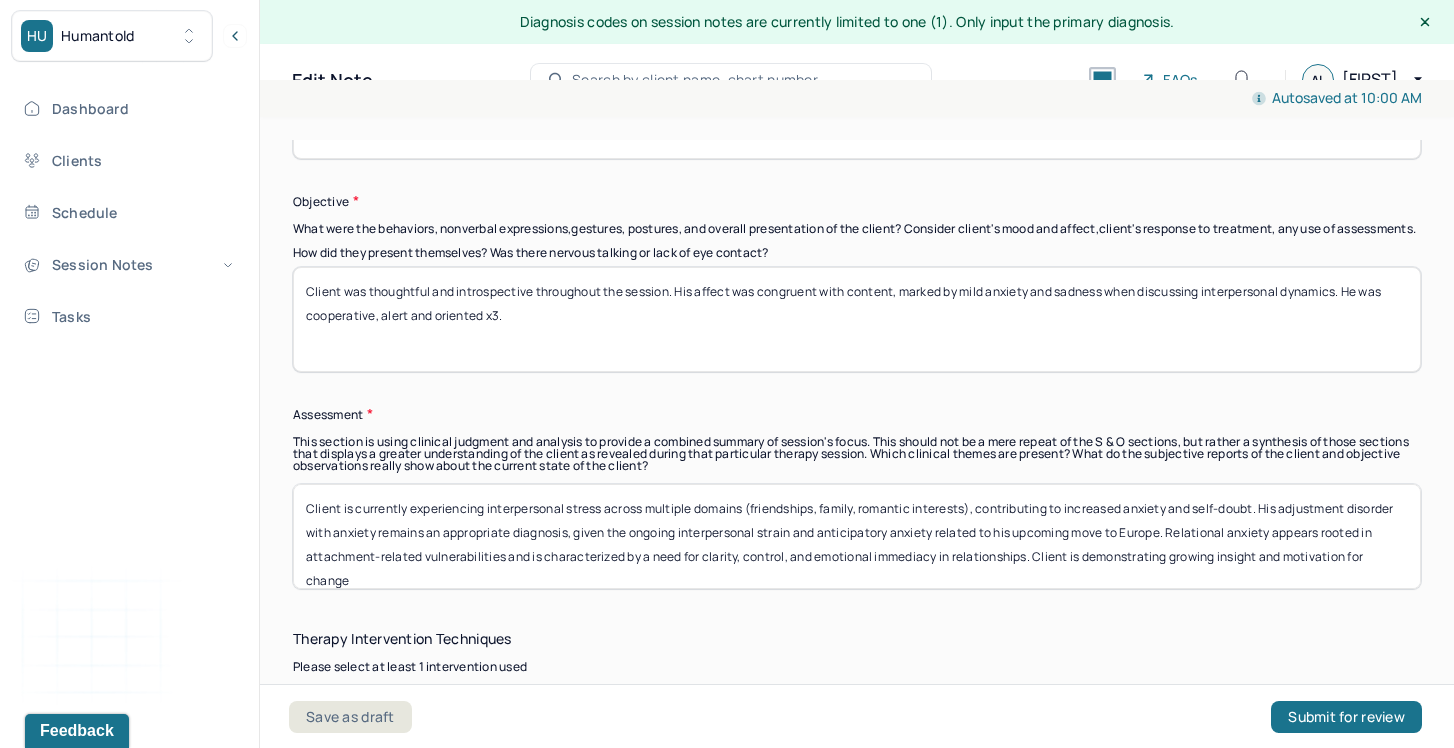 drag, startPoint x: 578, startPoint y: 535, endPoint x: 1268, endPoint y: 516, distance: 690.26154 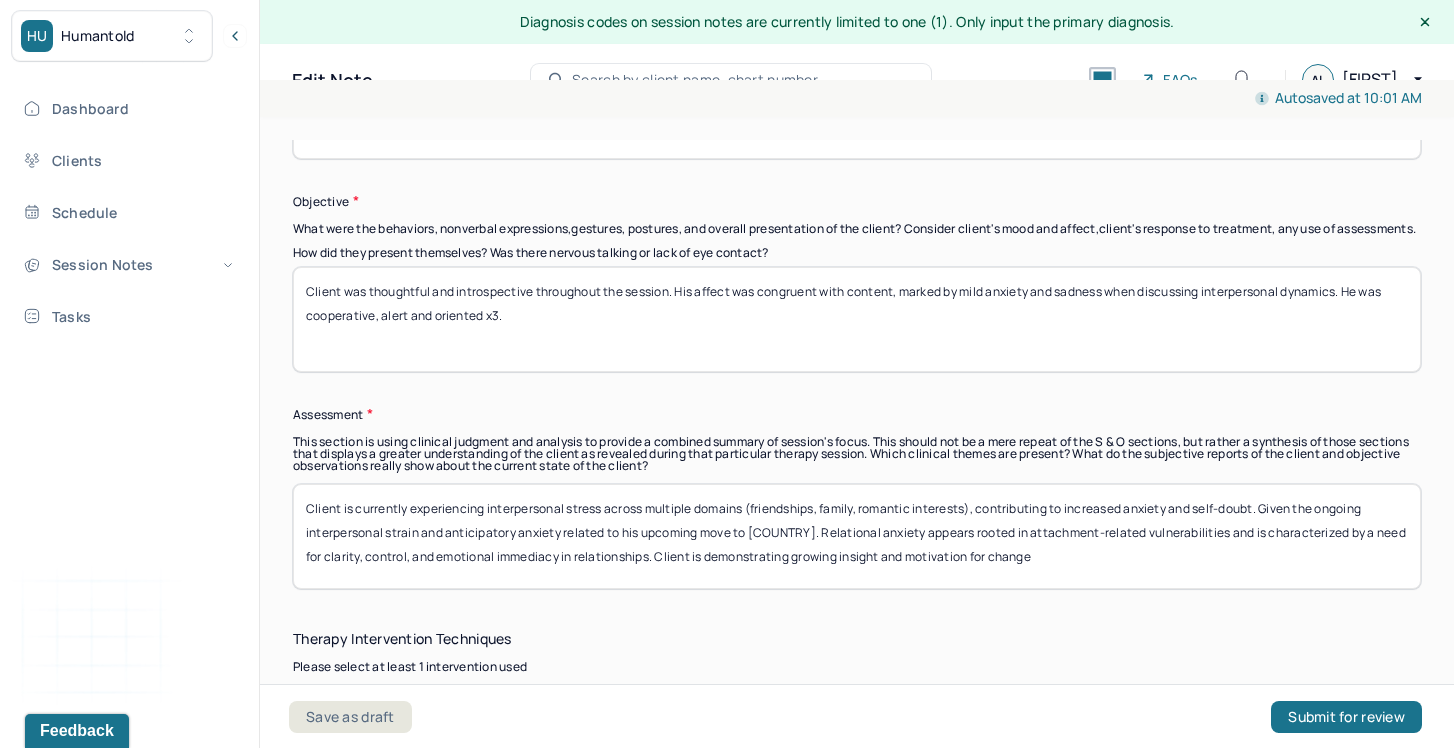 drag, startPoint x: 596, startPoint y: 542, endPoint x: 845, endPoint y: 549, distance: 249.09837 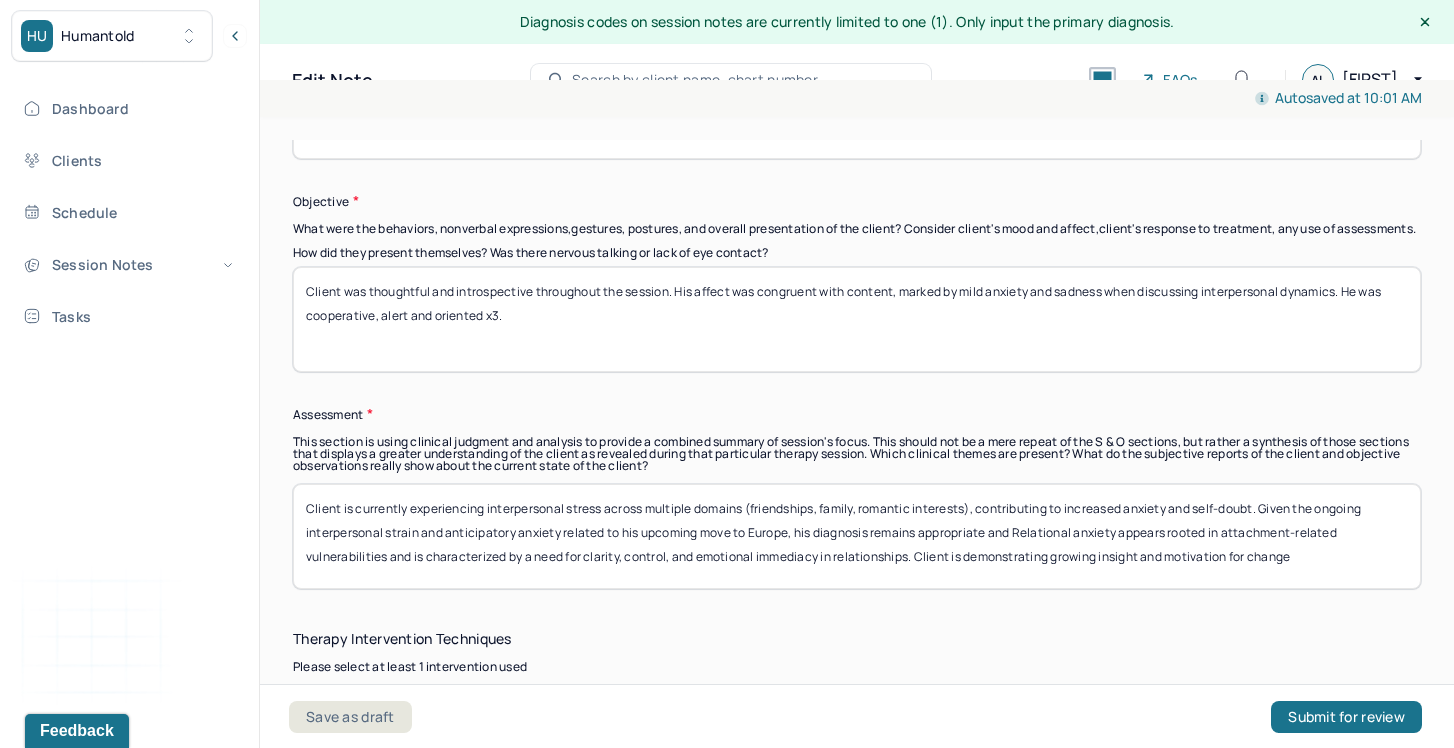 drag, startPoint x: 622, startPoint y: 509, endPoint x: 641, endPoint y: 568, distance: 61.983868 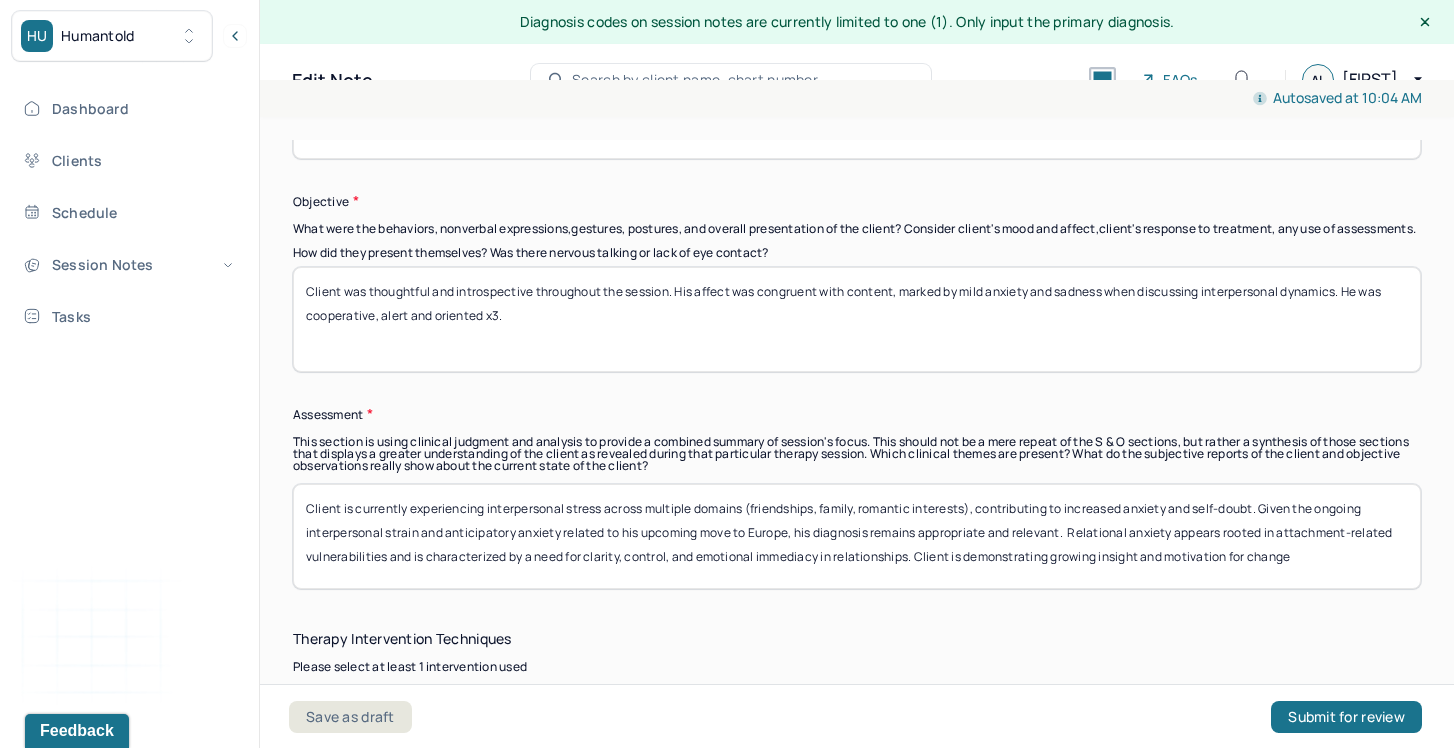 drag, startPoint x: 793, startPoint y: 553, endPoint x: 1306, endPoint y: 563, distance: 513.0975 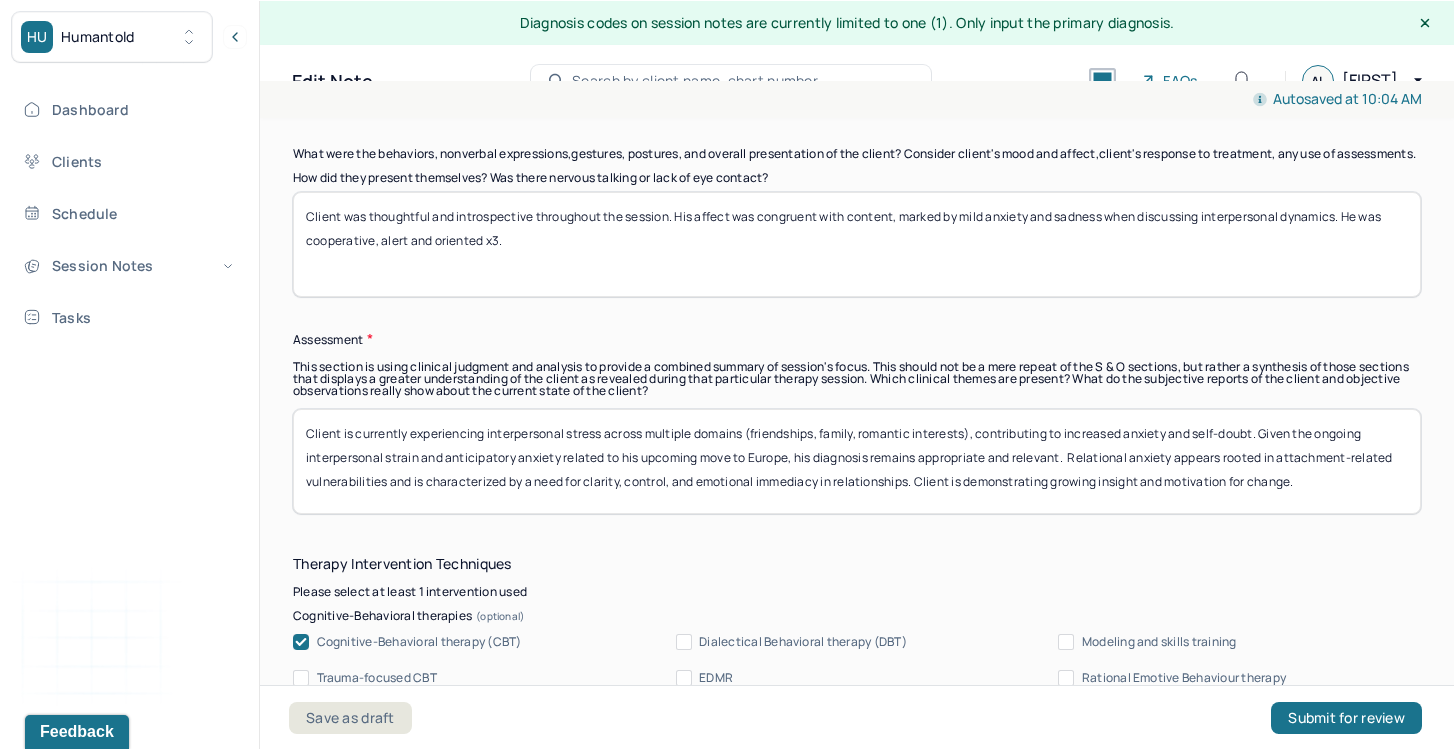 scroll, scrollTop: 1699, scrollLeft: 0, axis: vertical 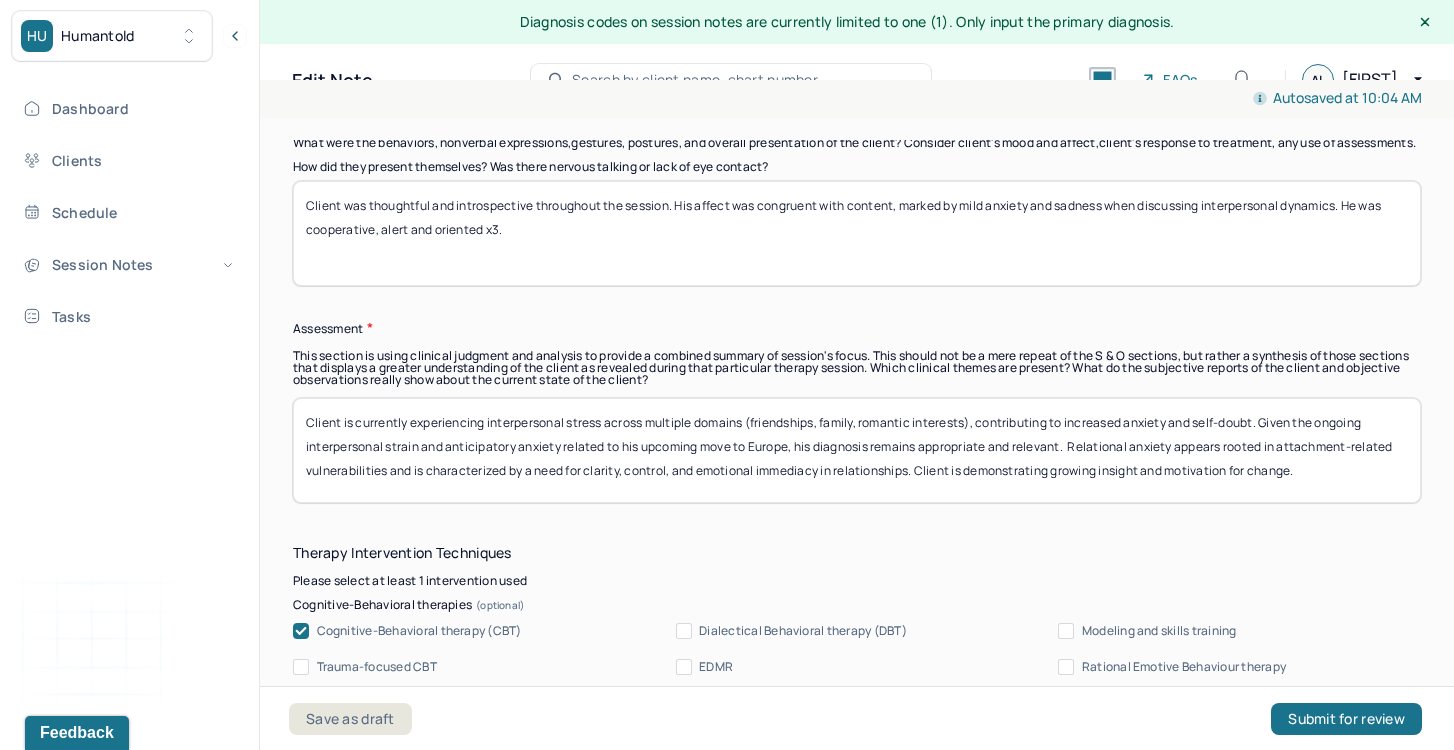 drag, startPoint x: 1176, startPoint y: 455, endPoint x: 1267, endPoint y: 485, distance: 95.817535 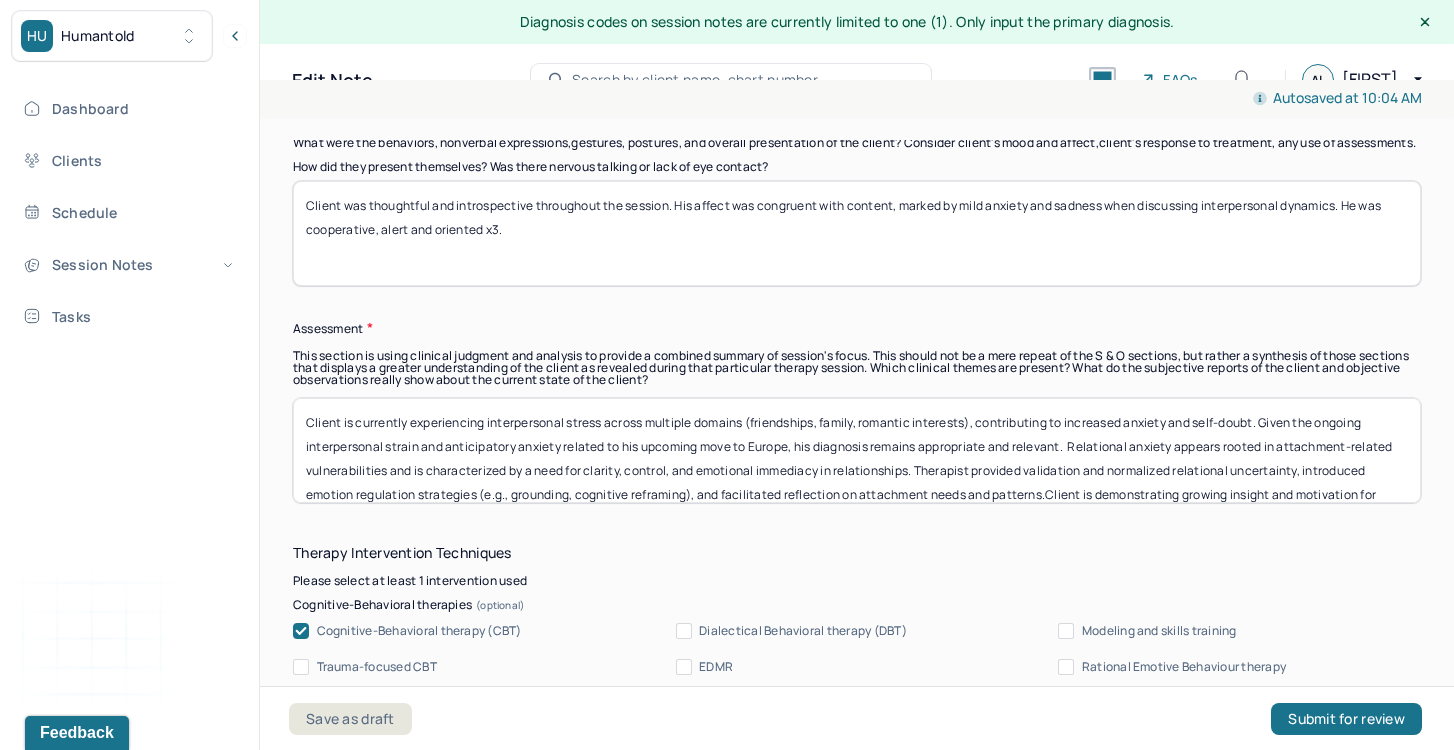 drag, startPoint x: 1027, startPoint y: 482, endPoint x: 1096, endPoint y: 497, distance: 70.61161 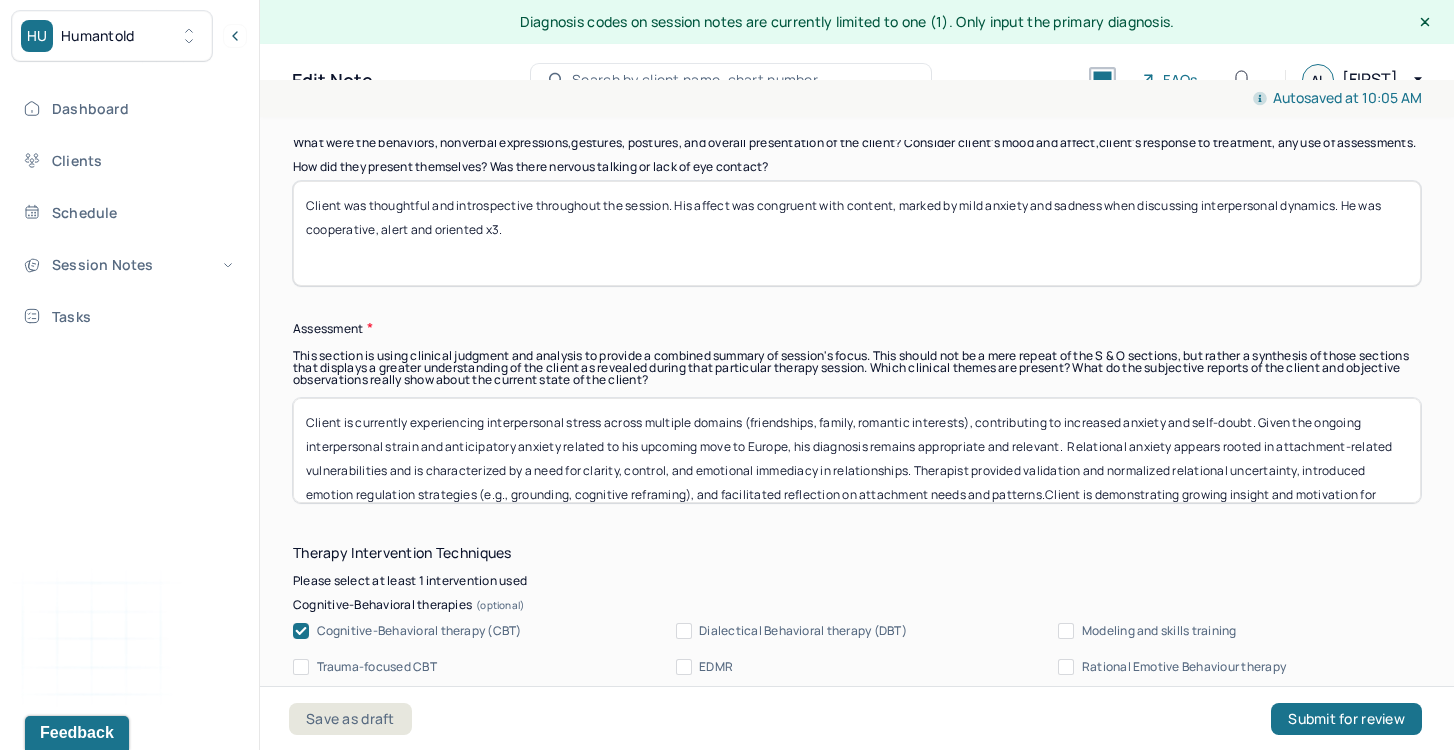 click on "Client is currently experiencing interpersonal stress across multiple domains (friendships, family, romantic interests), contributing to increased anxiety and self-doubt. Given the ongoing interpersonal strain and anticipatory anxiety related to his upcoming move to Europe, his diagnosis remains appropriate and relevant.  Relational anxiety appears rooted in attachment-related vulnerabilities and is characterized by a need for clarity, control, and emotional immediacy in relationships. Therapist provided validation and normalized relational uncertainty, introduced emotion regulation strategies (e.g., grounding, cognitive reframing), and facilitated reflection on attachment needs and patterns.Client is demonstrating growing insight and motivation for change." at bounding box center [857, 450] 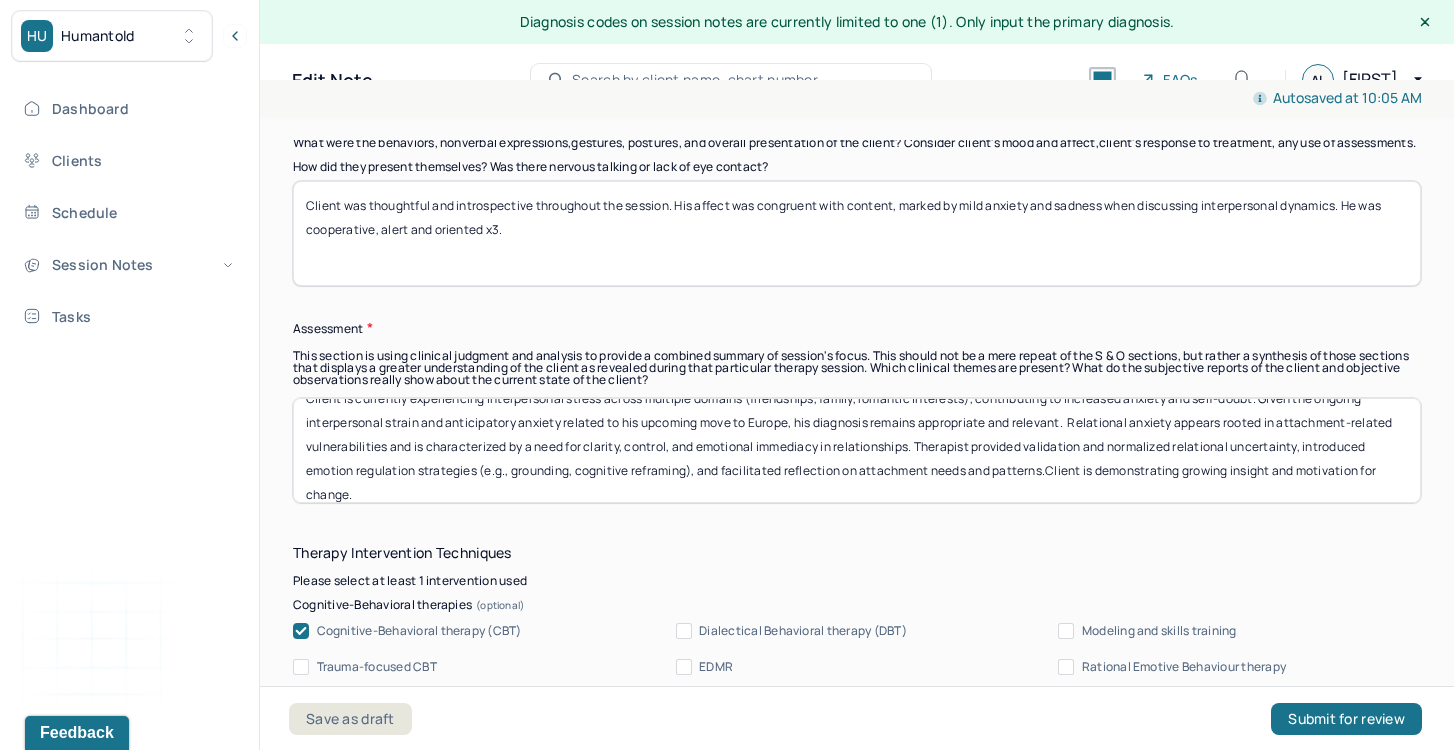 scroll, scrollTop: 25, scrollLeft: 0, axis: vertical 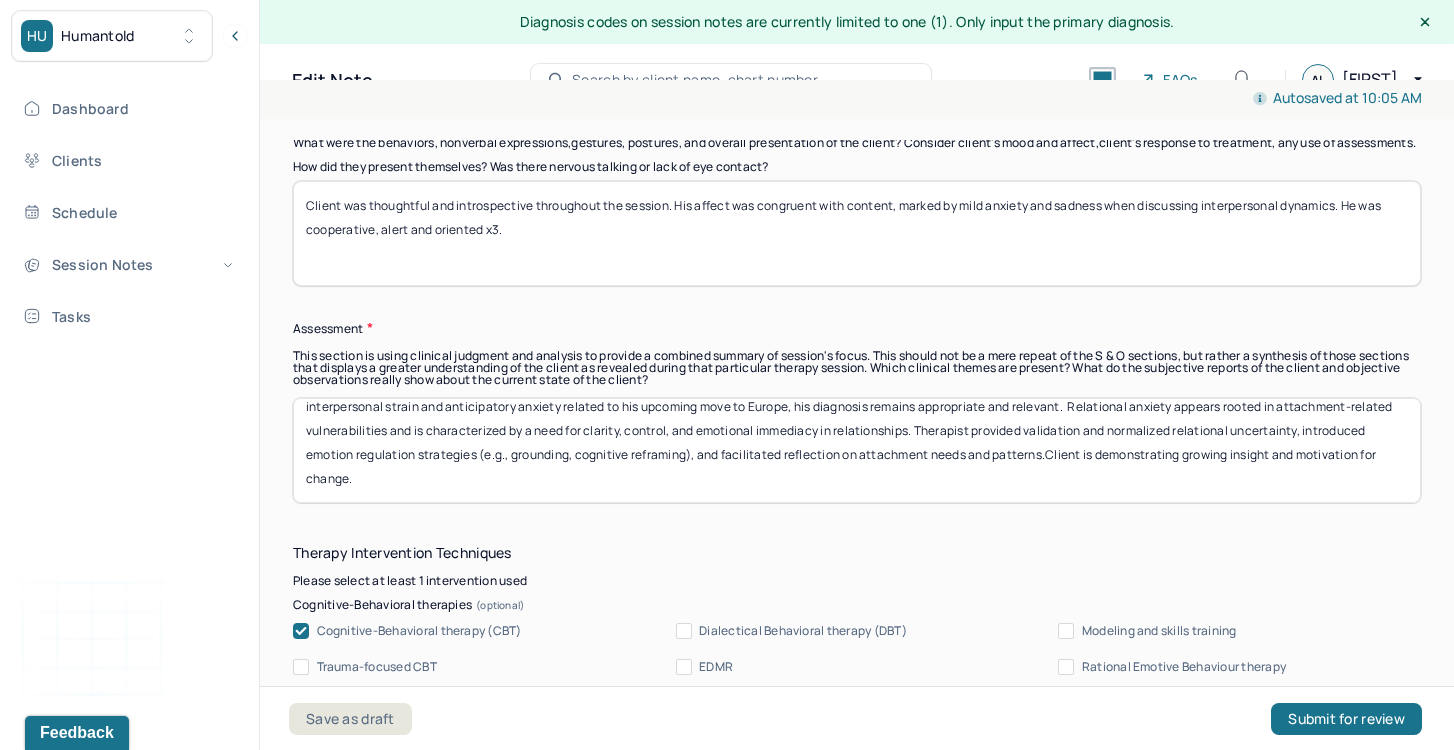 drag, startPoint x: 1102, startPoint y: 478, endPoint x: 1103, endPoint y: 503, distance: 25.019993 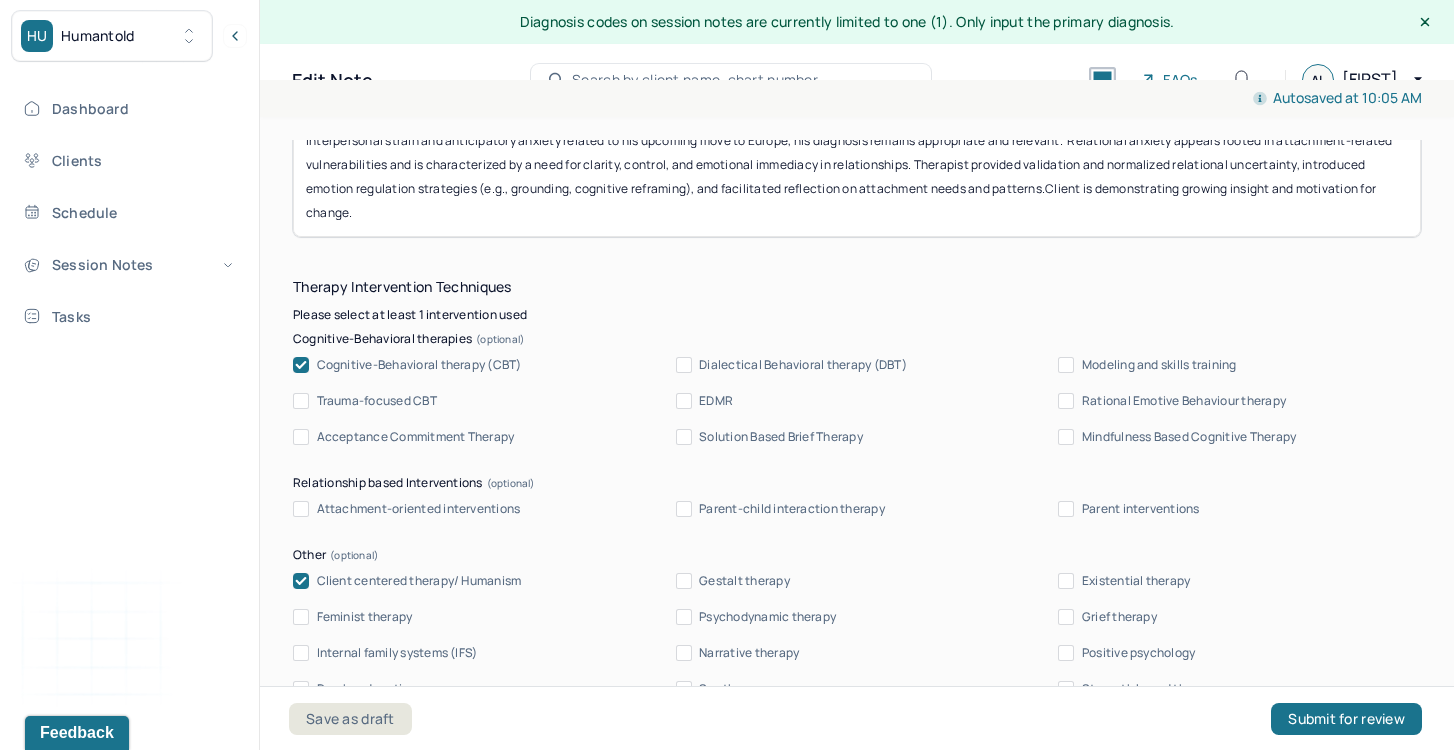 scroll, scrollTop: 1970, scrollLeft: 0, axis: vertical 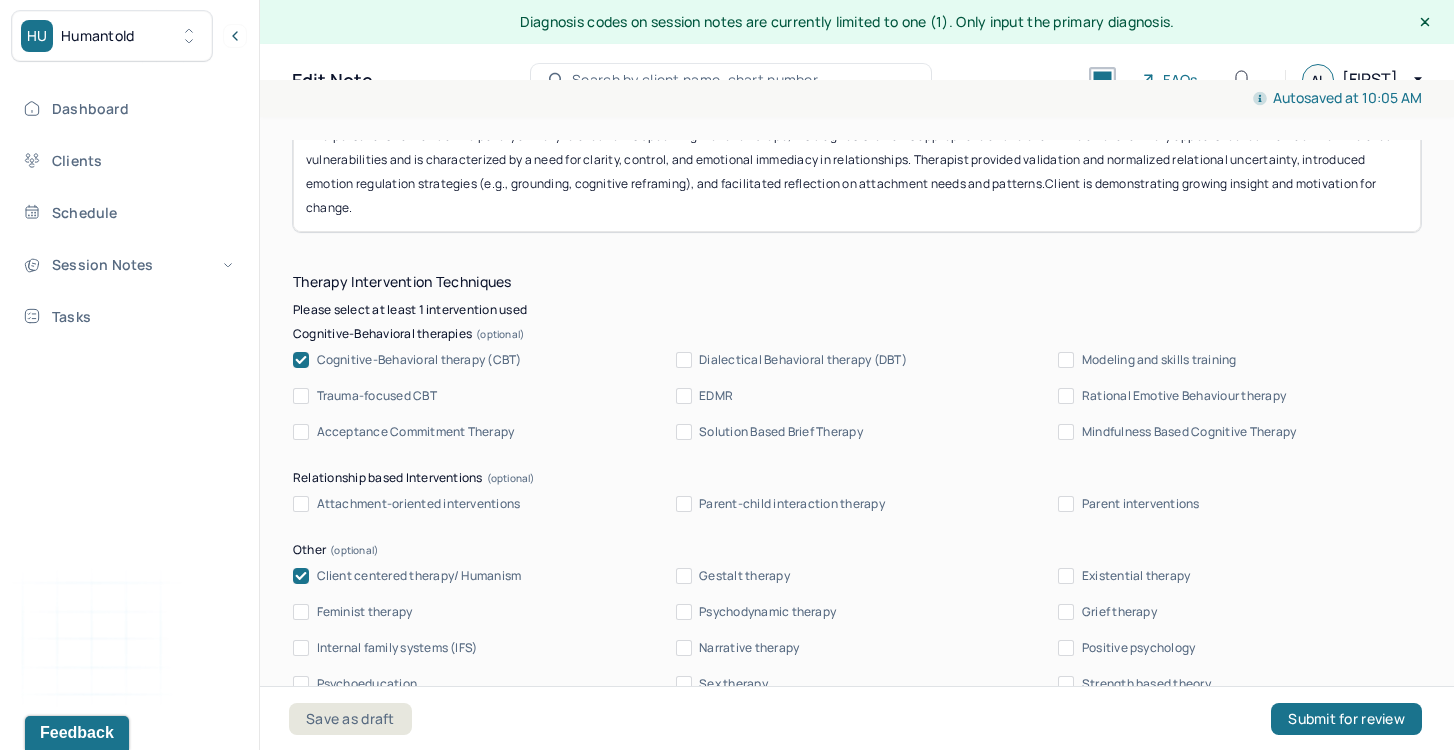 type on "Client is currently experiencing interpersonal stress across multiple domains (friendships, family, romantic interests), contributing to increased anxiety and self-doubt. Given the ongoing interpersonal strain and anticipatory anxiety related to his upcoming move to Europe, his diagnosis remains appropriate and relevant.  Relational anxiety appears rooted in attachment-related vulnerabilities and is characterized by a need for clarity, control, and emotional immediacy in relationships. Therapist provided validation and normalized relational uncertainty, introduced emotion regulation strategies (e.g., grounding, cognitive reframing), and facilitated reflection on attachment needs and patterns.Client is demonstrating growing insight and motivation for change." 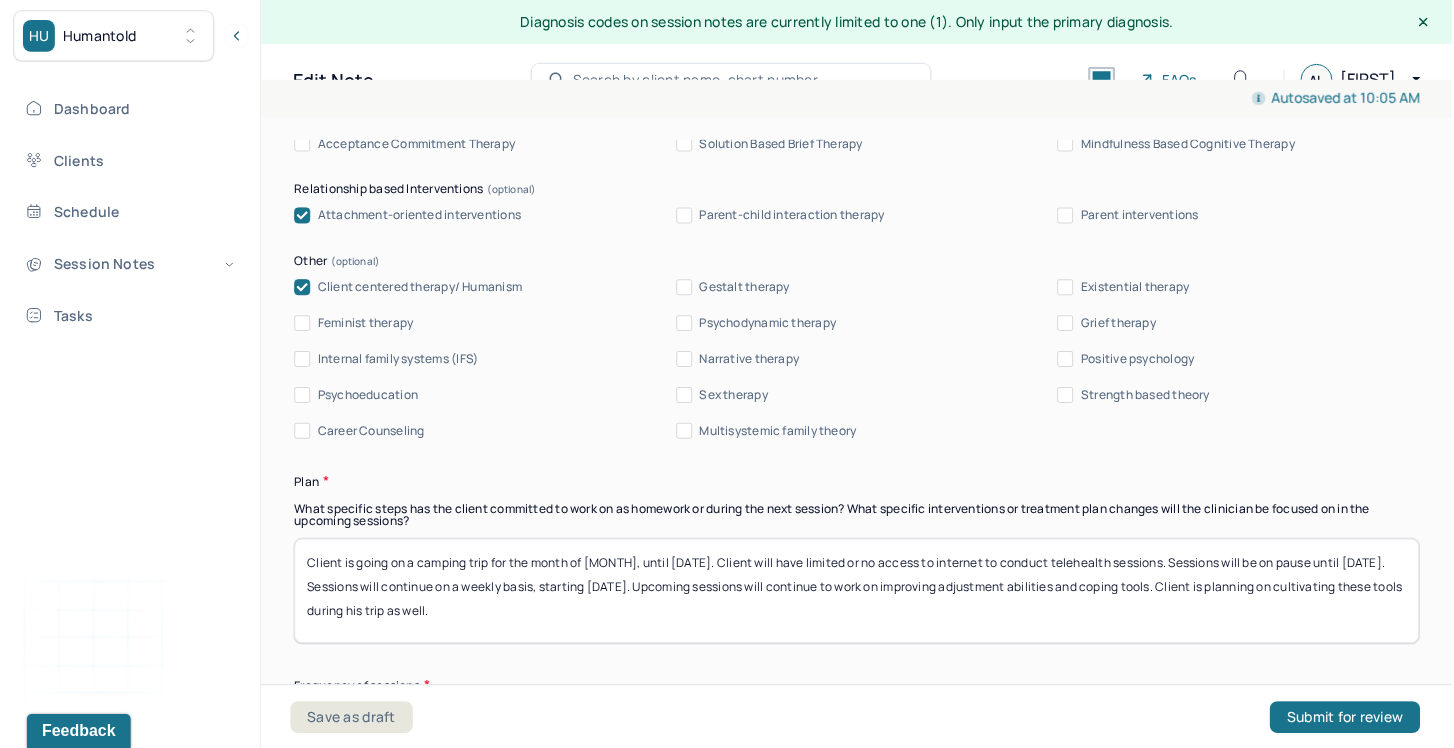 scroll, scrollTop: 2259, scrollLeft: 0, axis: vertical 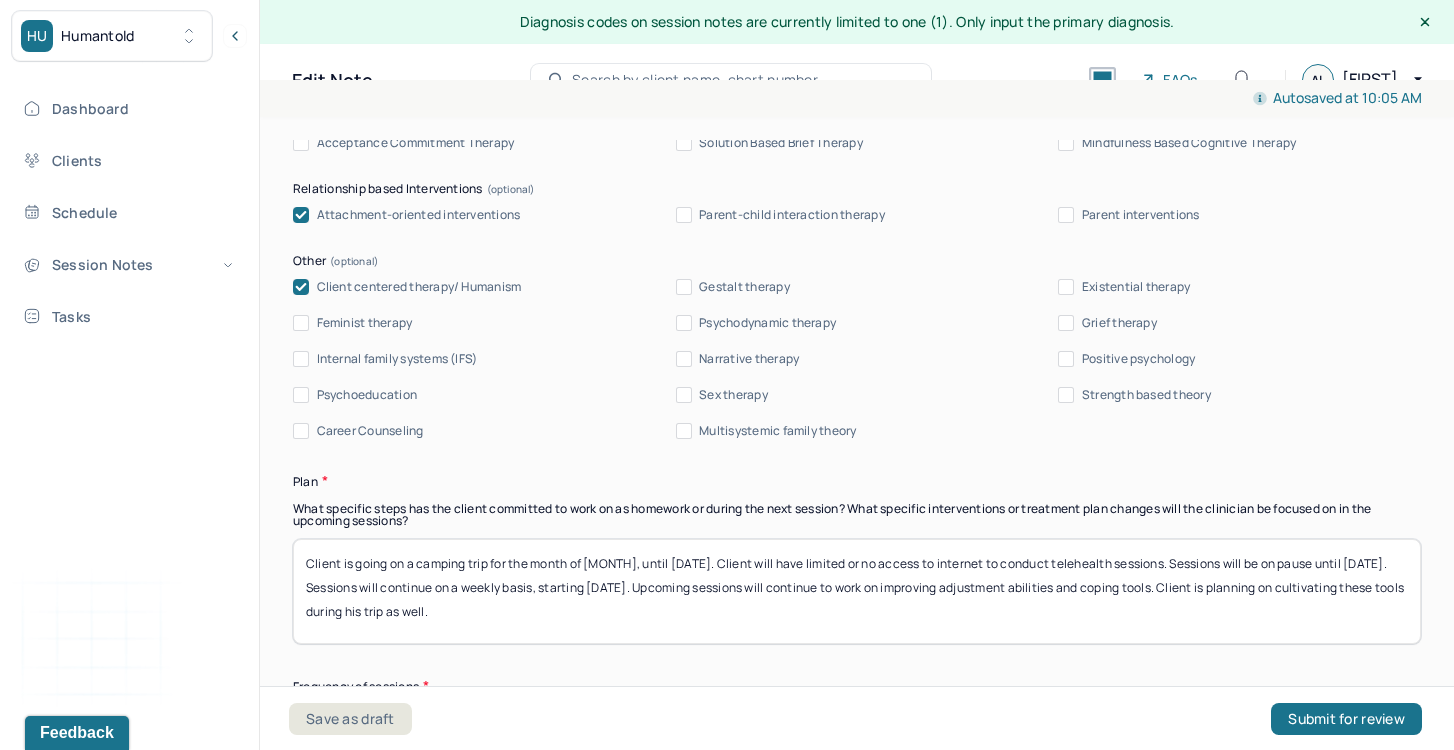drag, startPoint x: 300, startPoint y: 573, endPoint x: 1392, endPoint y: 577, distance: 1092.0073 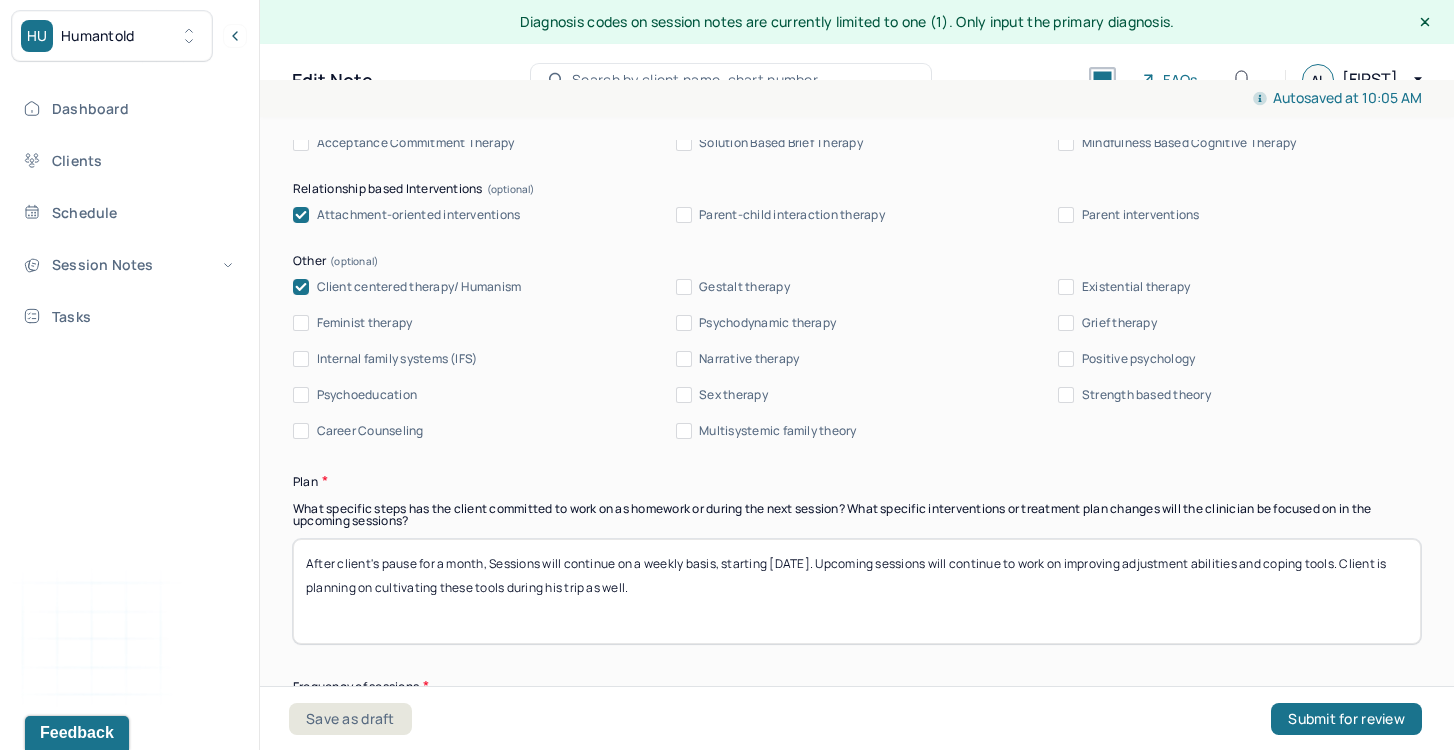 click on "After client's pause for a month, Sessions will continue on a weekly basis, starting [DATE]. Upcoming sessions will continue to work on improving adjustment abilities and coping tools. Client is planning on cultivating these tools during his trip as well." at bounding box center (857, 591) 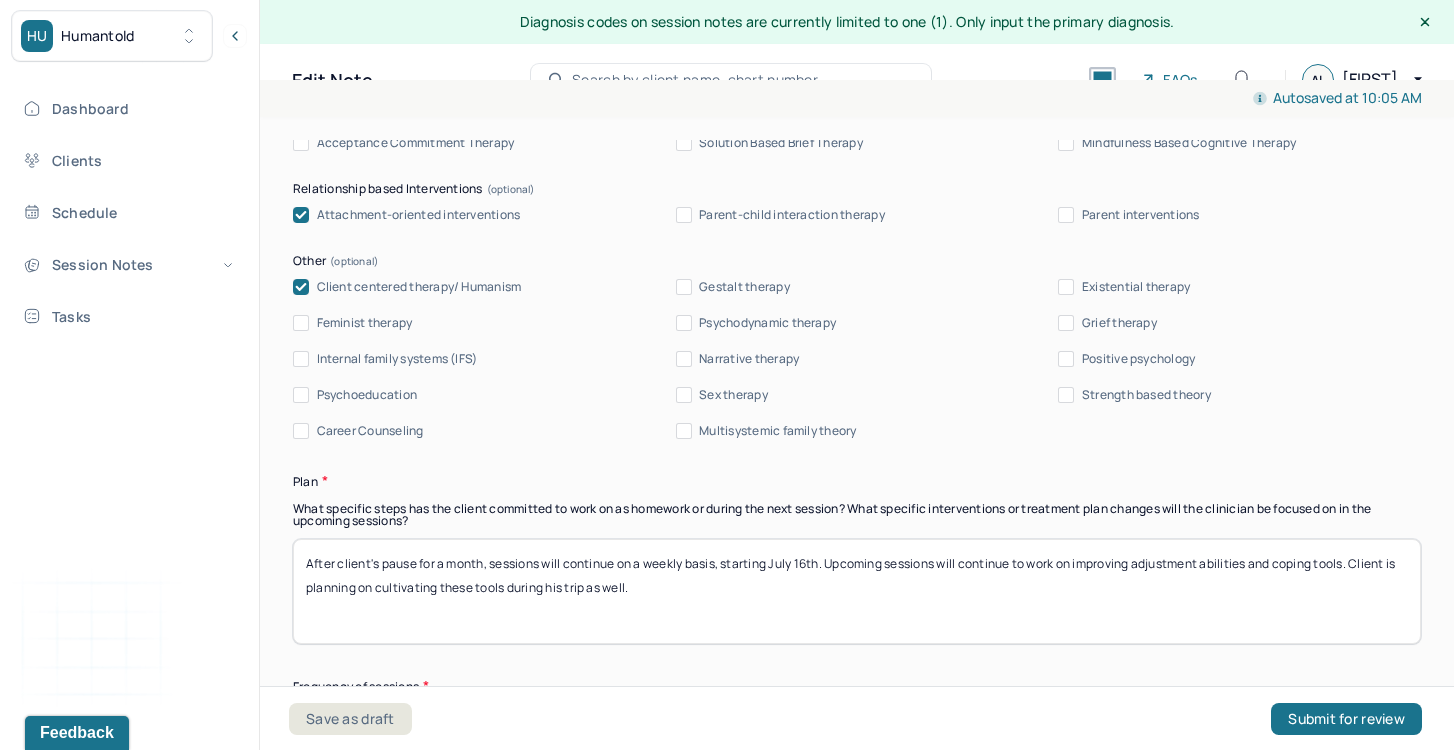 drag, startPoint x: 720, startPoint y: 574, endPoint x: 826, endPoint y: 574, distance: 106 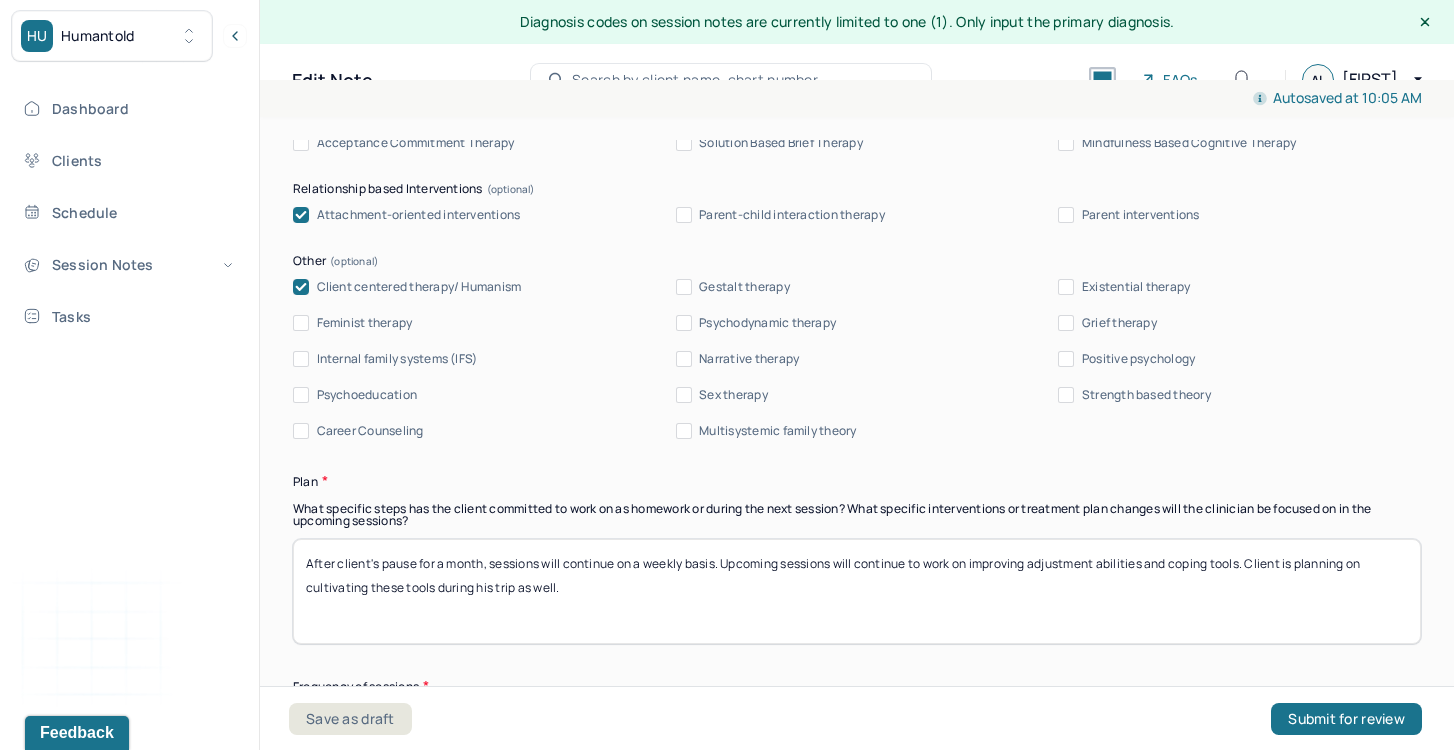 drag, startPoint x: 824, startPoint y: 595, endPoint x: 727, endPoint y: 574, distance: 99.24717 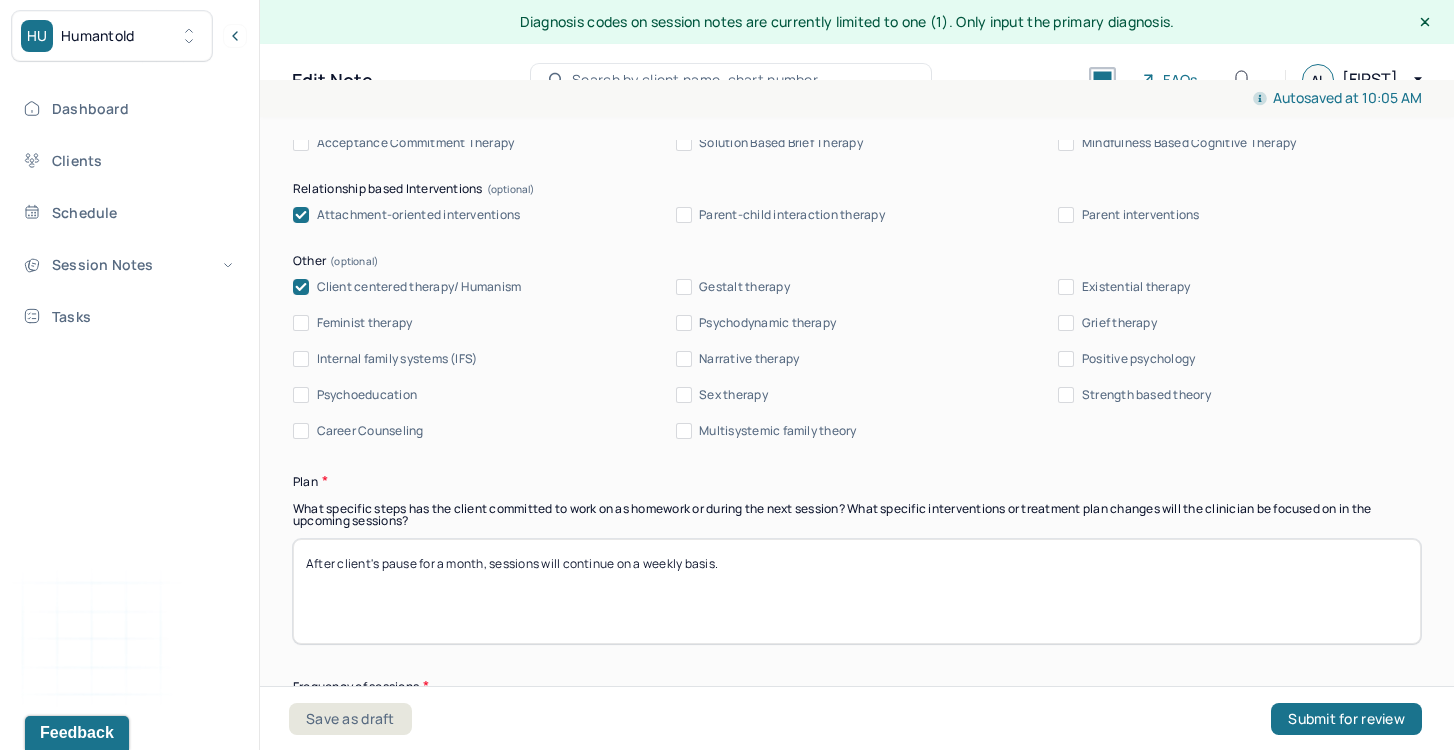 drag, startPoint x: 727, startPoint y: 574, endPoint x: 280, endPoint y: 574, distance: 447 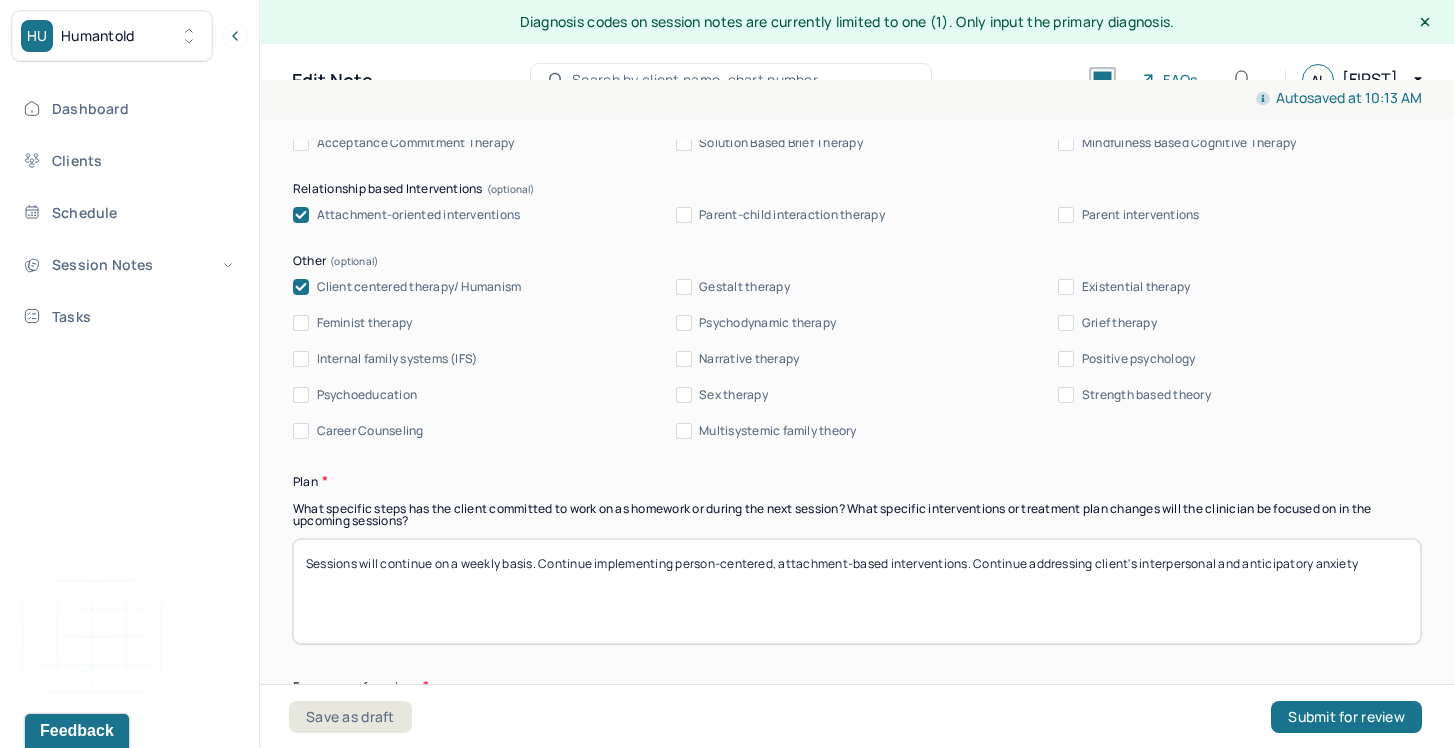 scroll, scrollTop: 36, scrollLeft: 0, axis: vertical 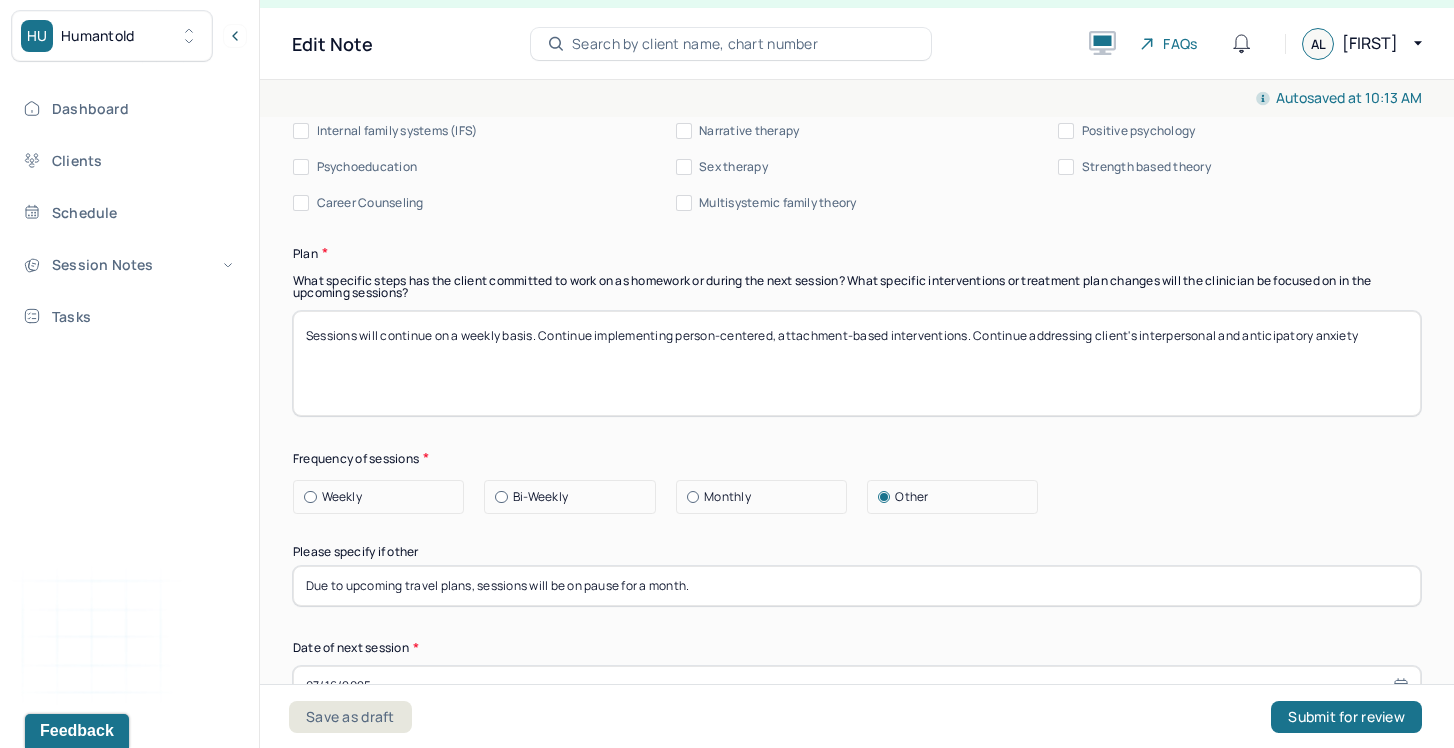 type on "Sessions will continue on a weekly basis. Continue implementing person-centered, attachment-based interventions. Continue addressing client's interpersonal and anticipatory anxiety" 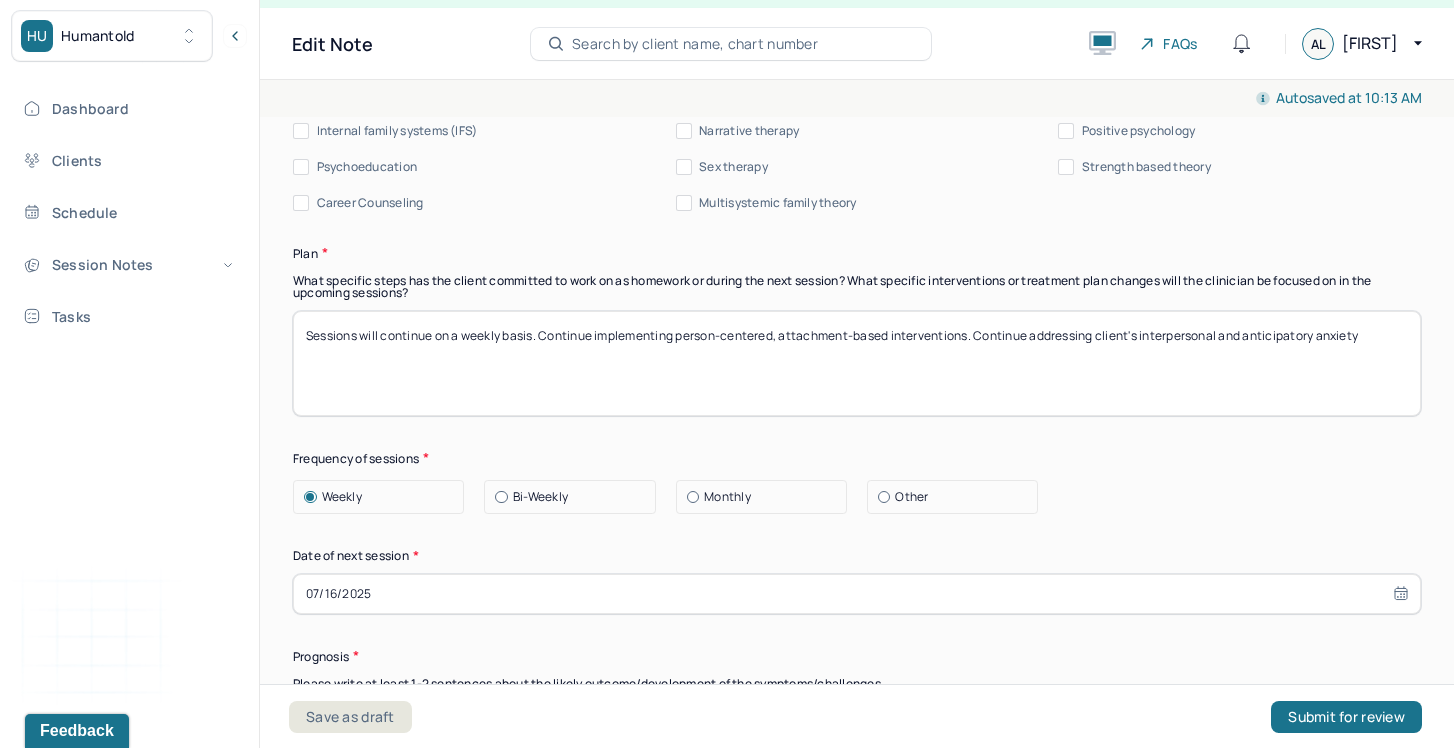 select on "6" 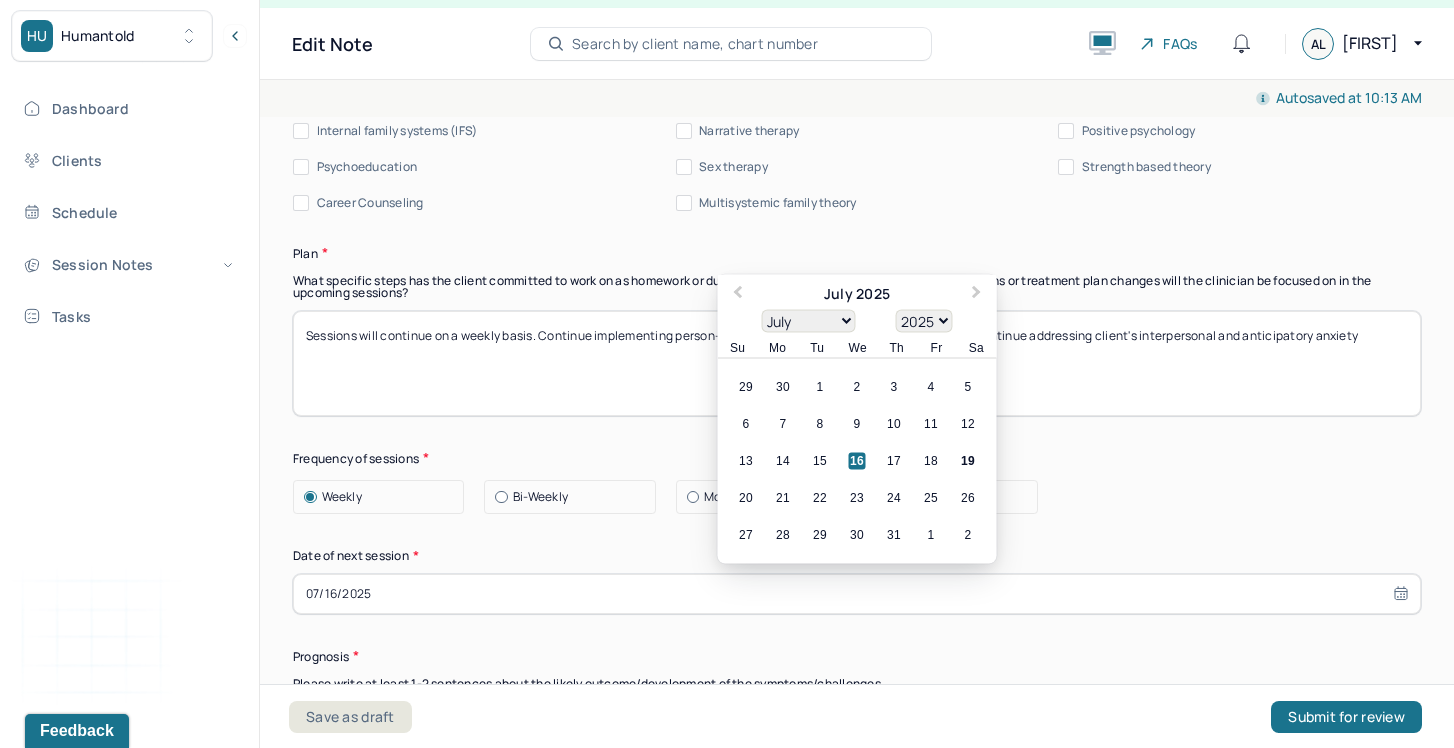 click on "07/16/2025" at bounding box center (857, 594) 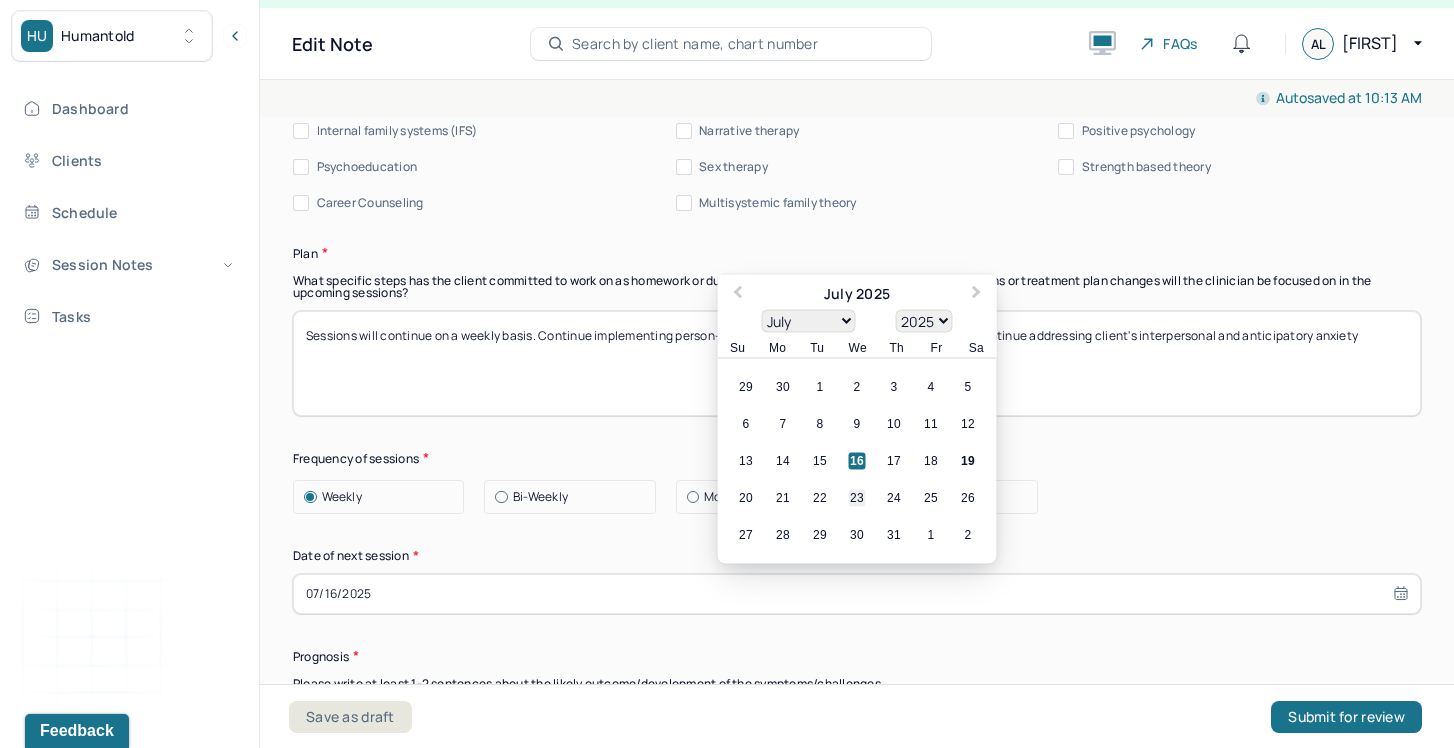 click on "23" at bounding box center (857, 497) 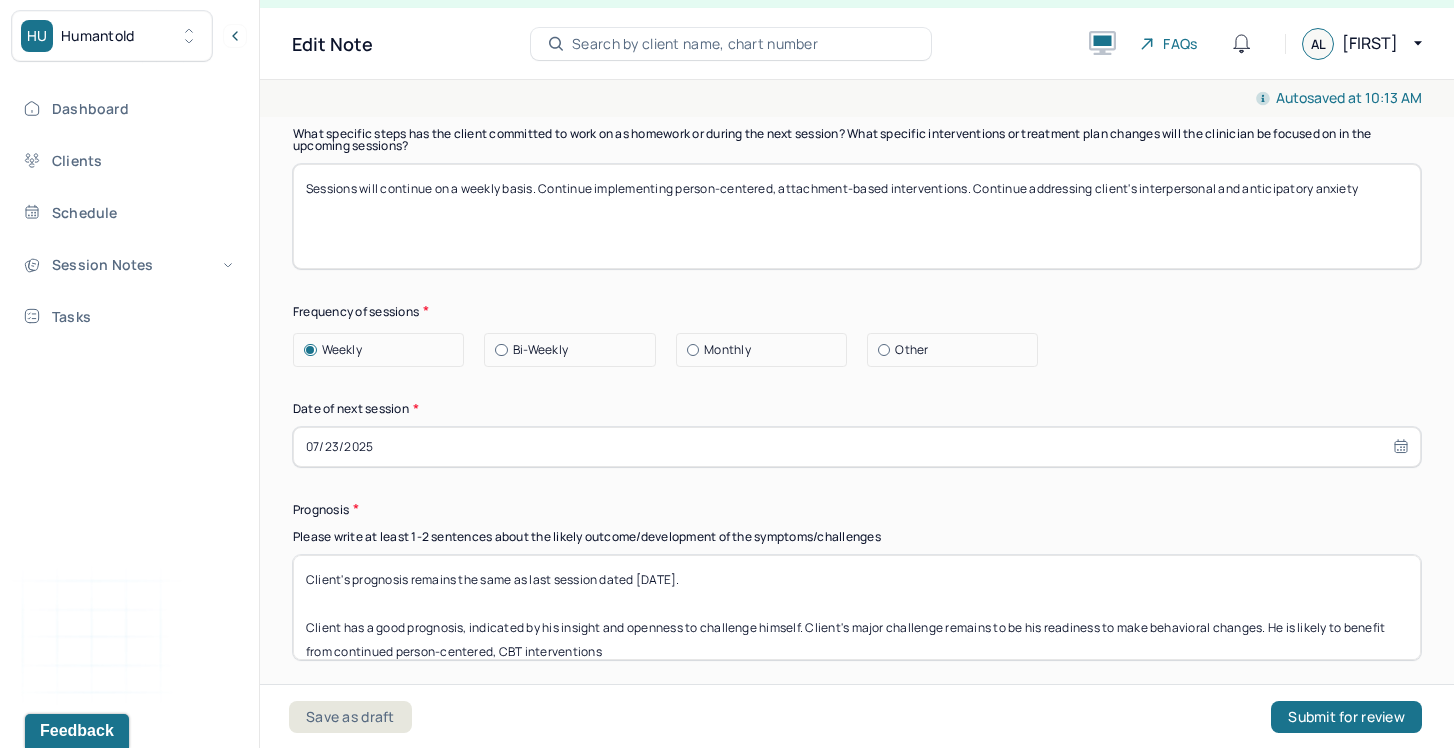 scroll, scrollTop: 2600, scrollLeft: 0, axis: vertical 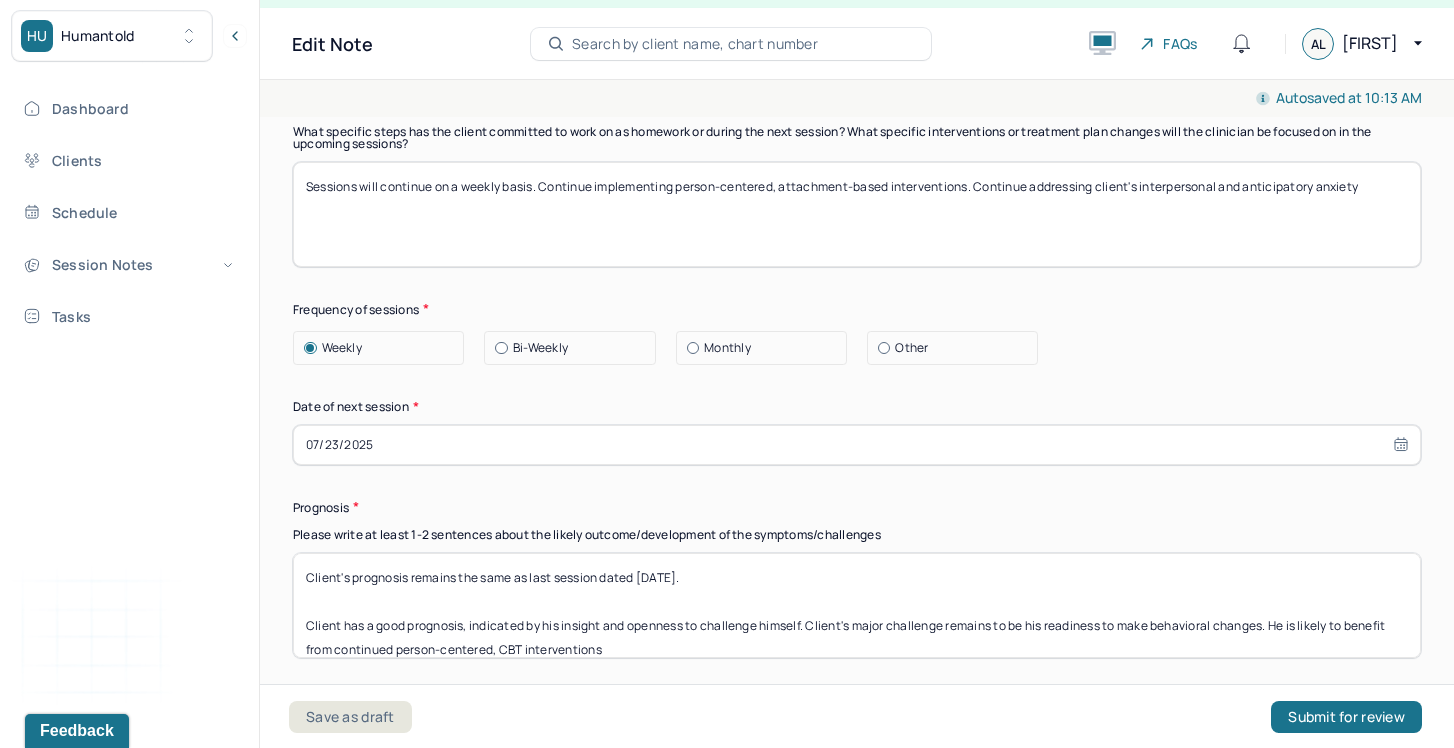 click on "Client's prognosis remains the same as last session dated [DATE].
Client has a good prognosis, indicated by his insight and openness to challenge himself. Client's major challenge remains to be his readiness to make behavioral changes. He is likely to benefit from continued person-centered, CBT interventions" at bounding box center [857, 605] 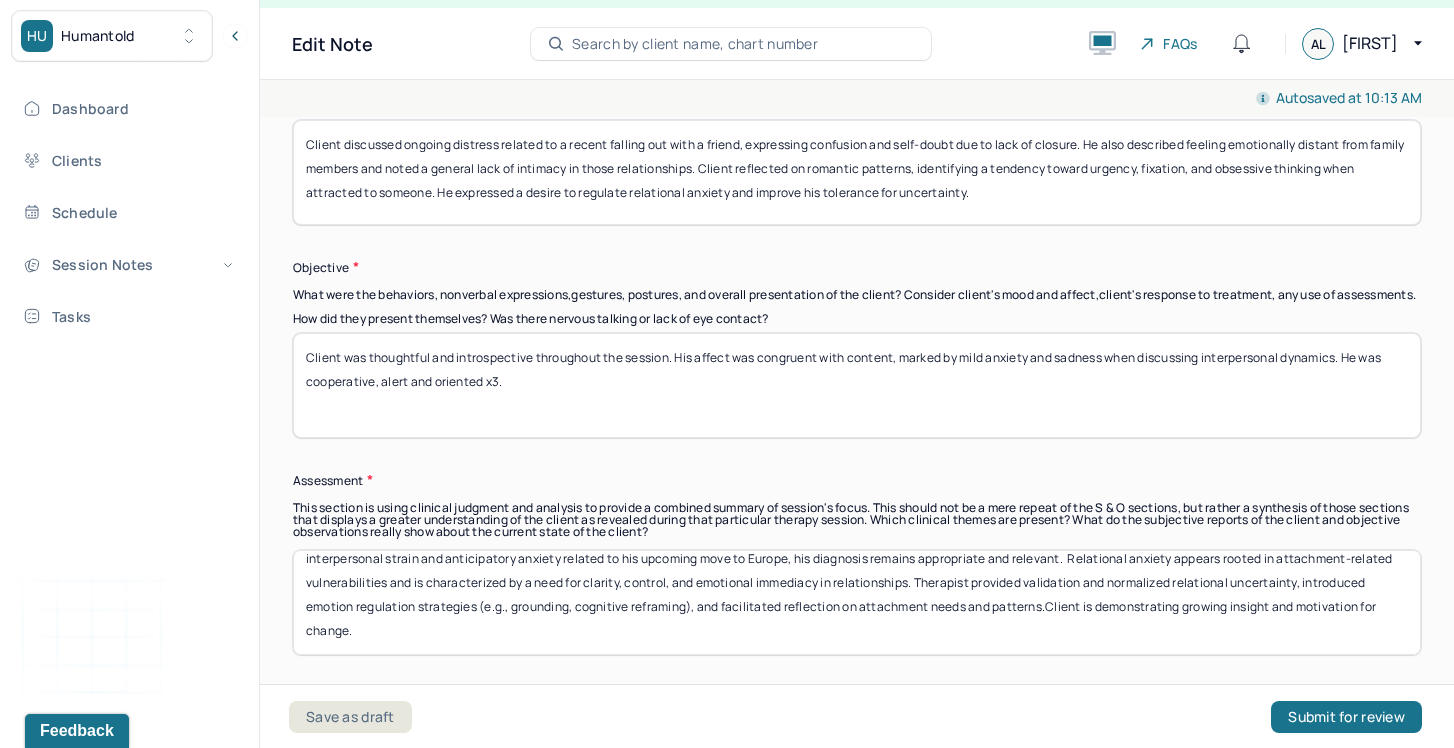 scroll, scrollTop: 1602, scrollLeft: 0, axis: vertical 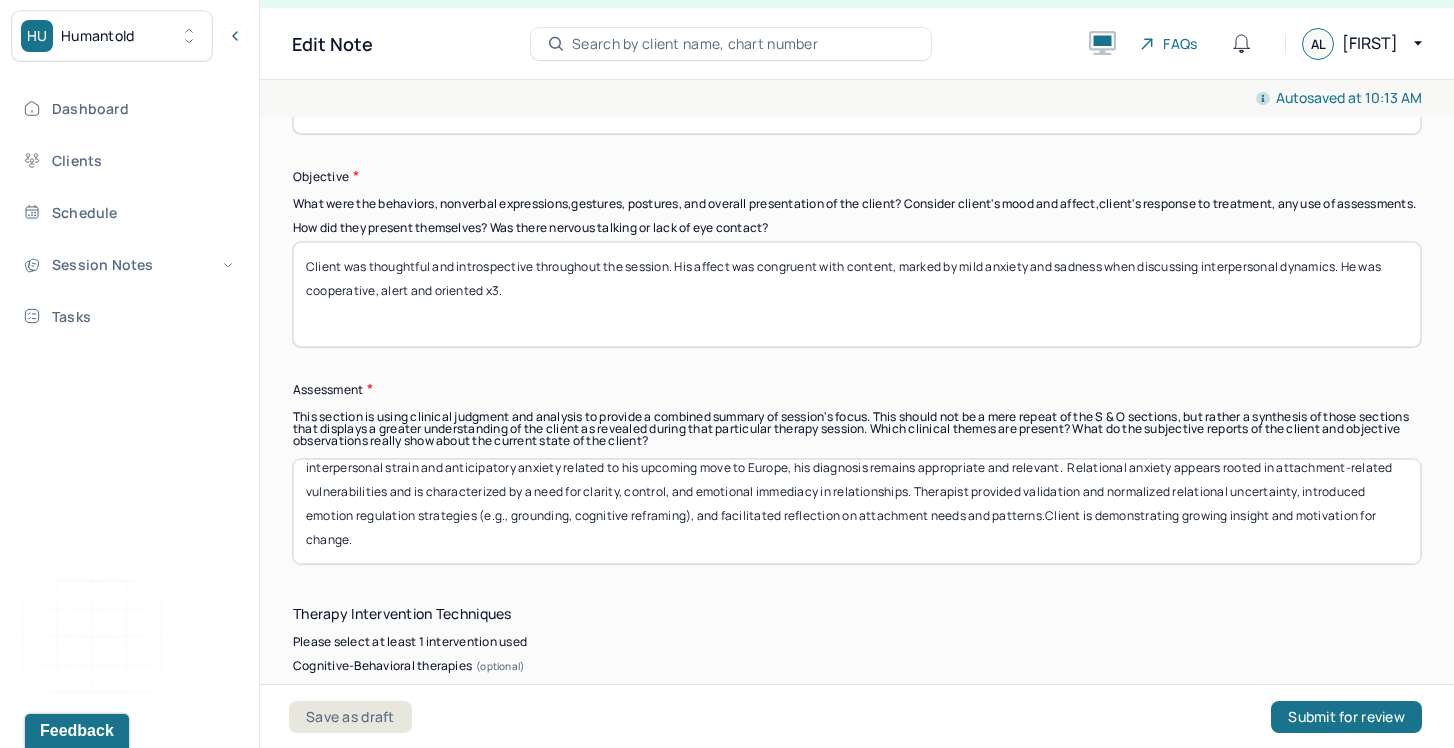 drag, startPoint x: 1223, startPoint y: 541, endPoint x: 1186, endPoint y: 525, distance: 40.311287 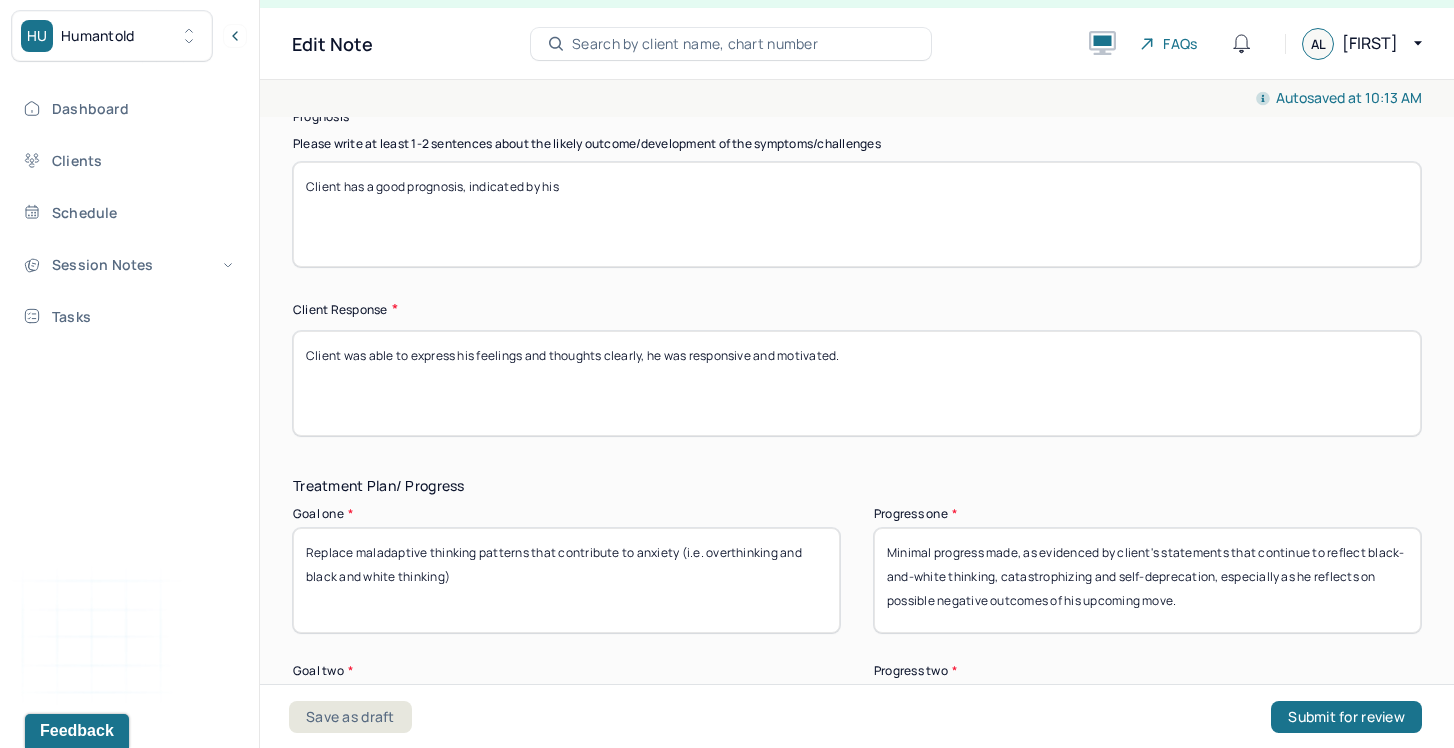 scroll, scrollTop: 3045, scrollLeft: 0, axis: vertical 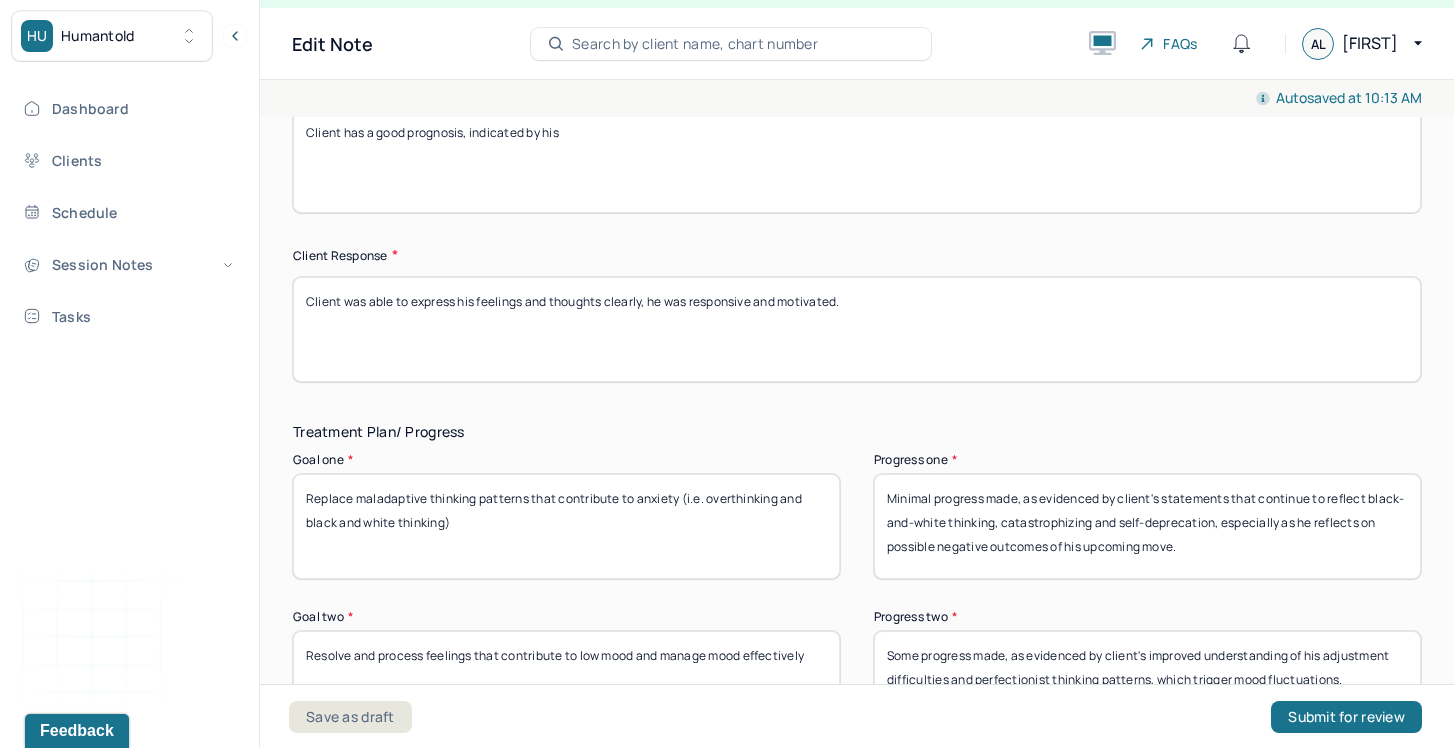 click on "Client has a good prognosis, indicated by his" at bounding box center (857, 160) 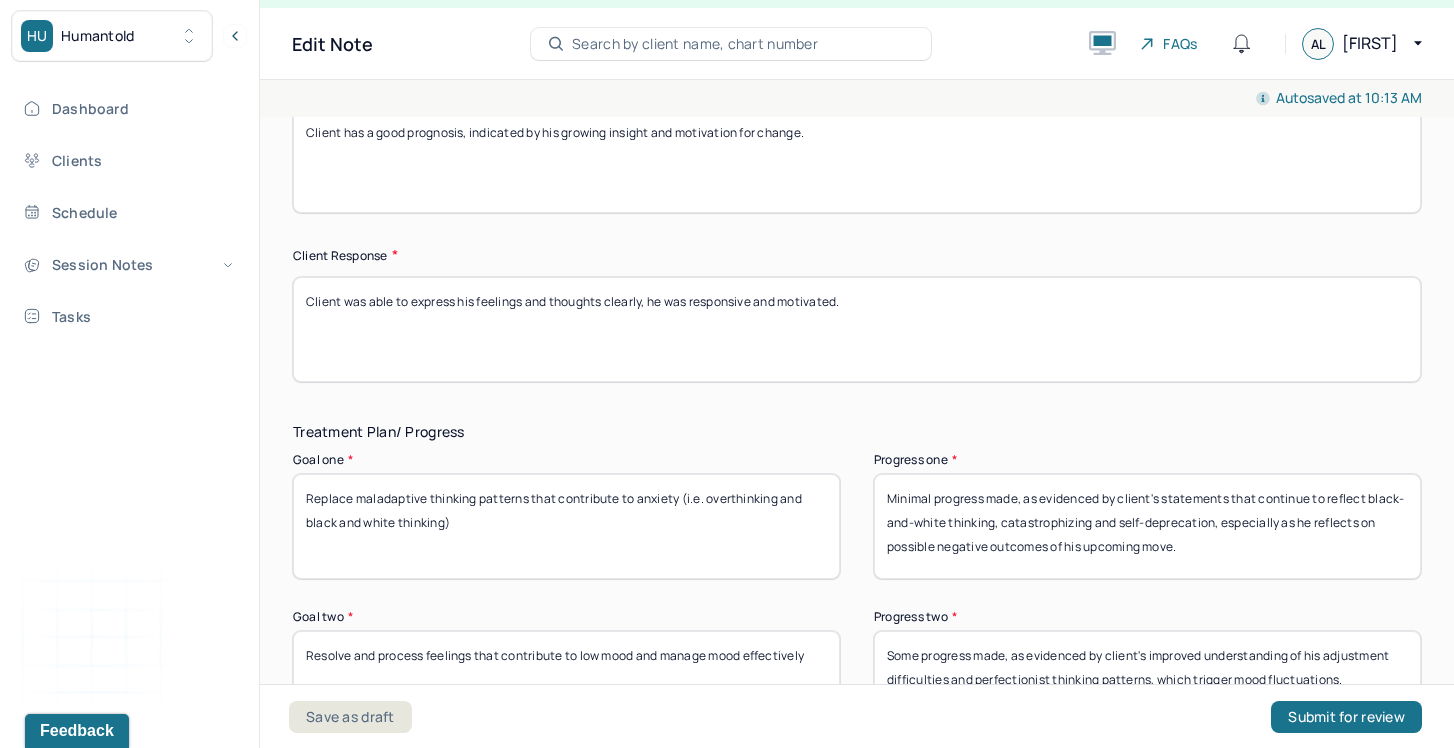 drag, startPoint x: 611, startPoint y: 143, endPoint x: 566, endPoint y: 141, distance: 45.044422 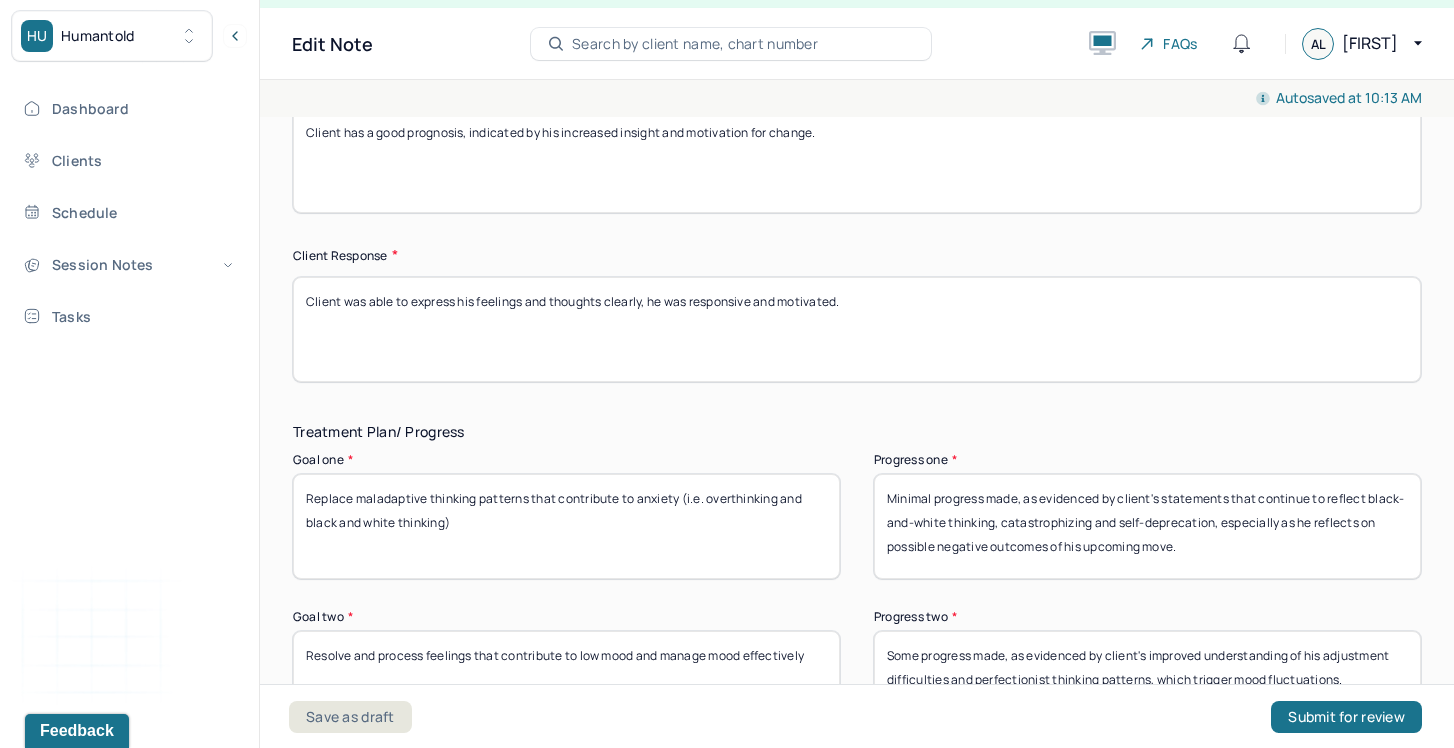 click on "Client has a good prognosis, indicated by his growing insight and motivation for change." at bounding box center (857, 160) 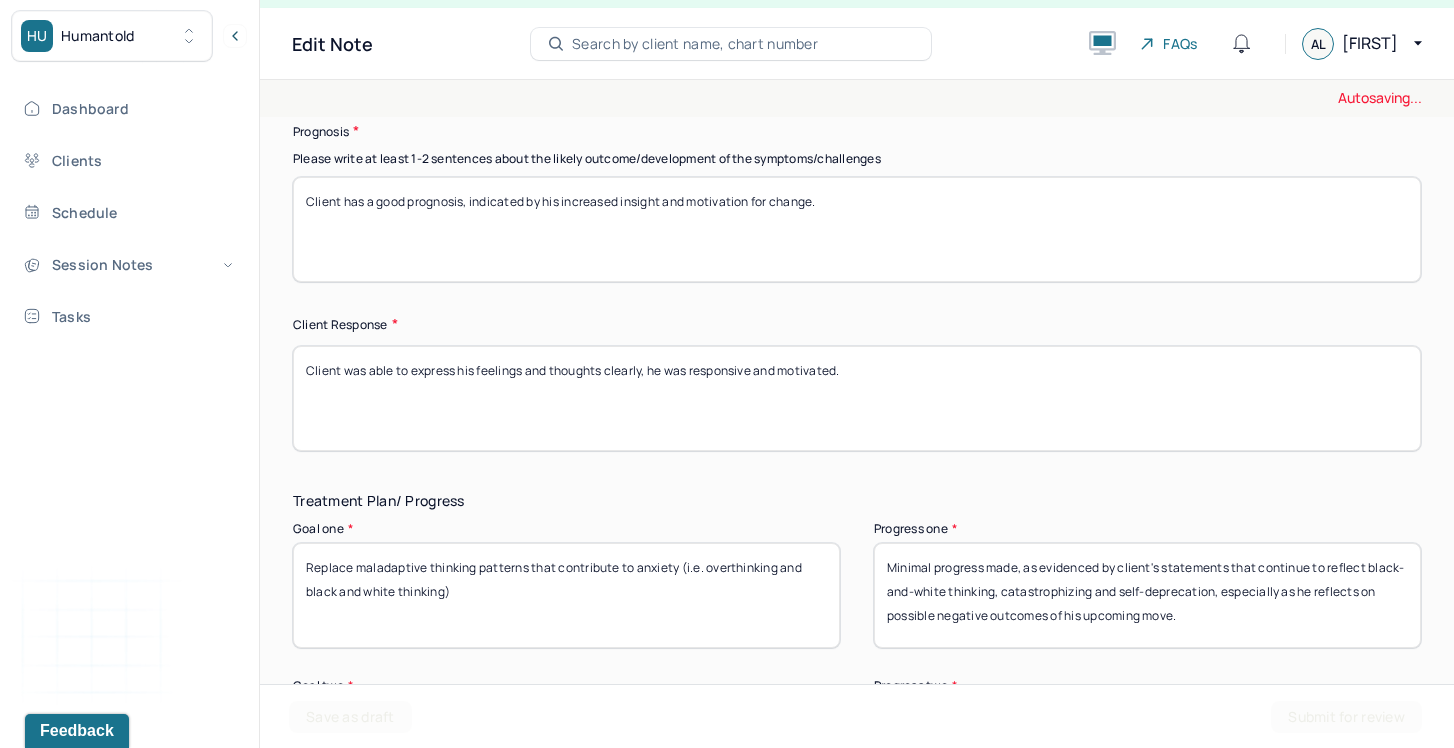 scroll, scrollTop: 2945, scrollLeft: 0, axis: vertical 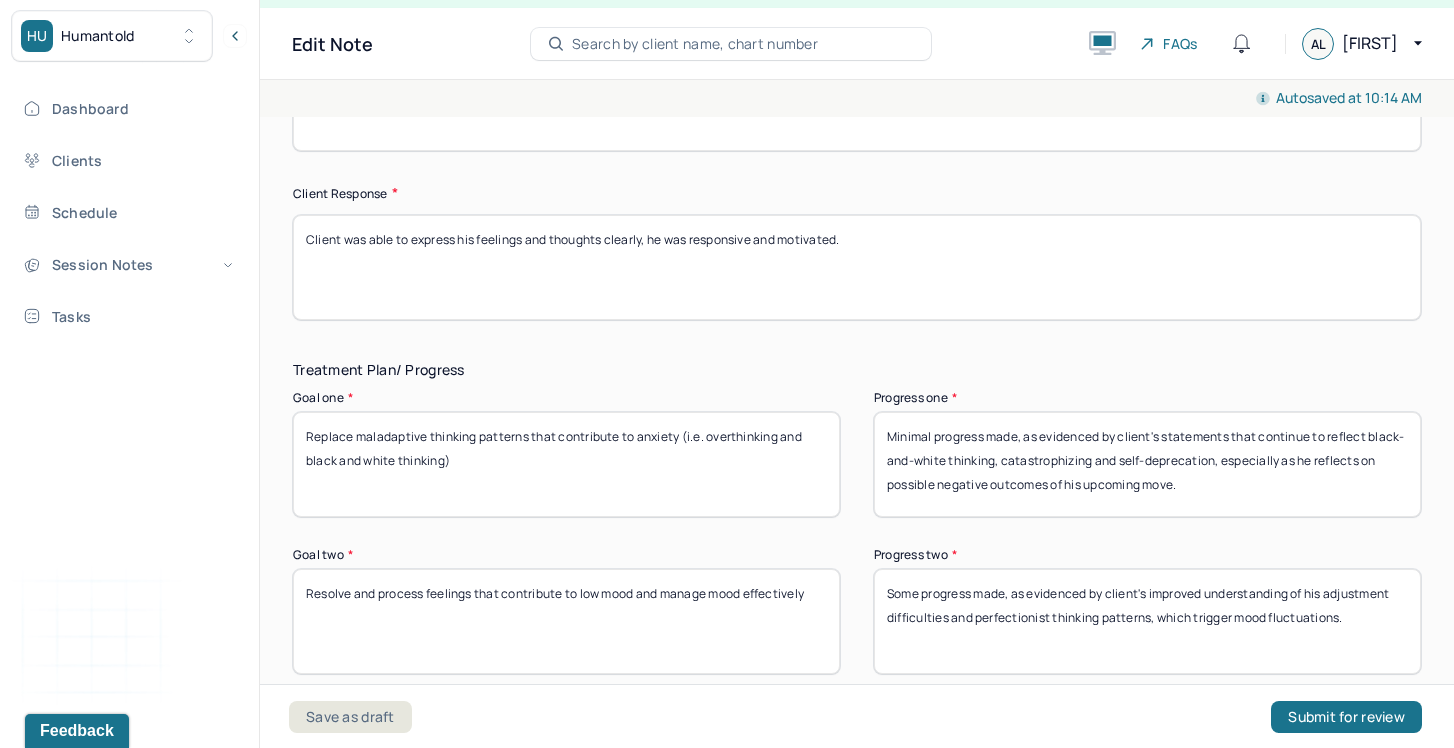 type on "Client has a good prognosis, indicated by his increased insight and motivation for change." 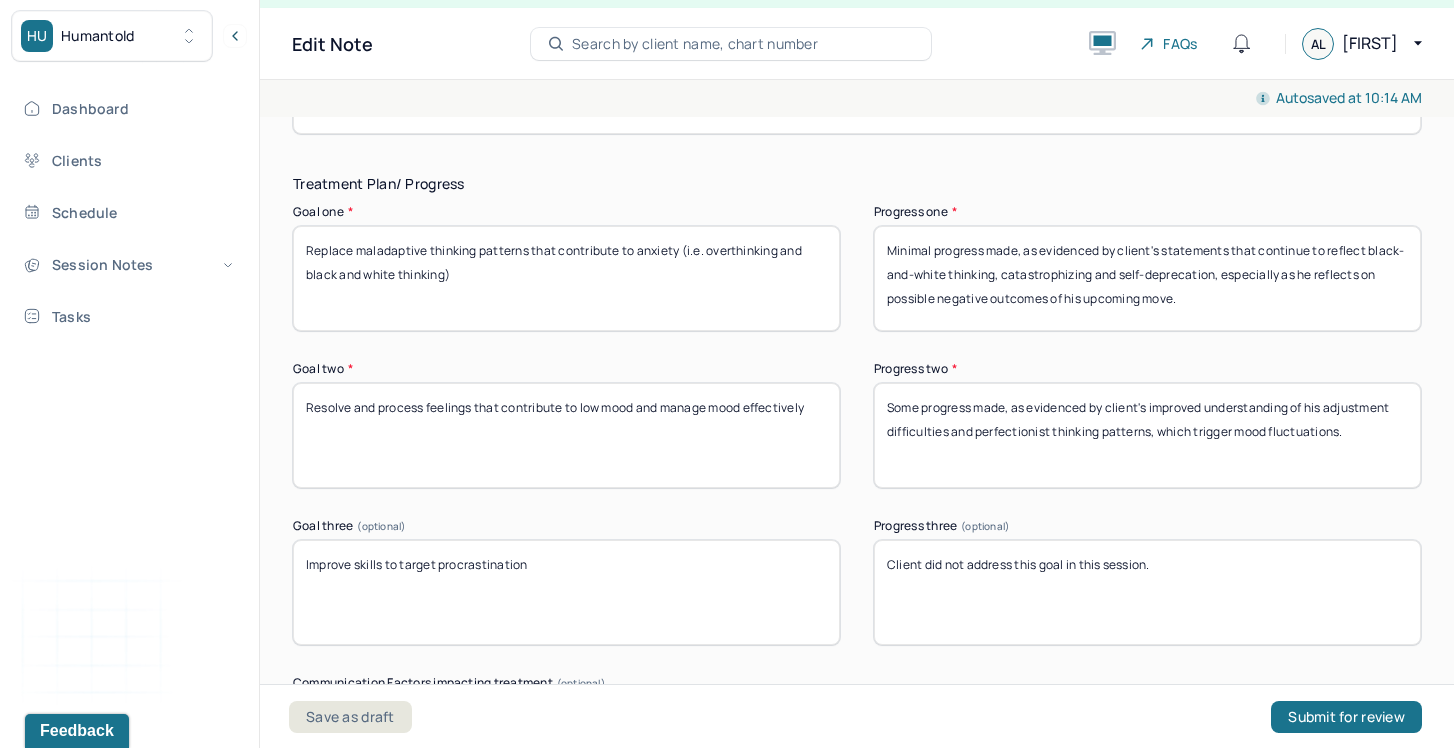 scroll, scrollTop: 3300, scrollLeft: 0, axis: vertical 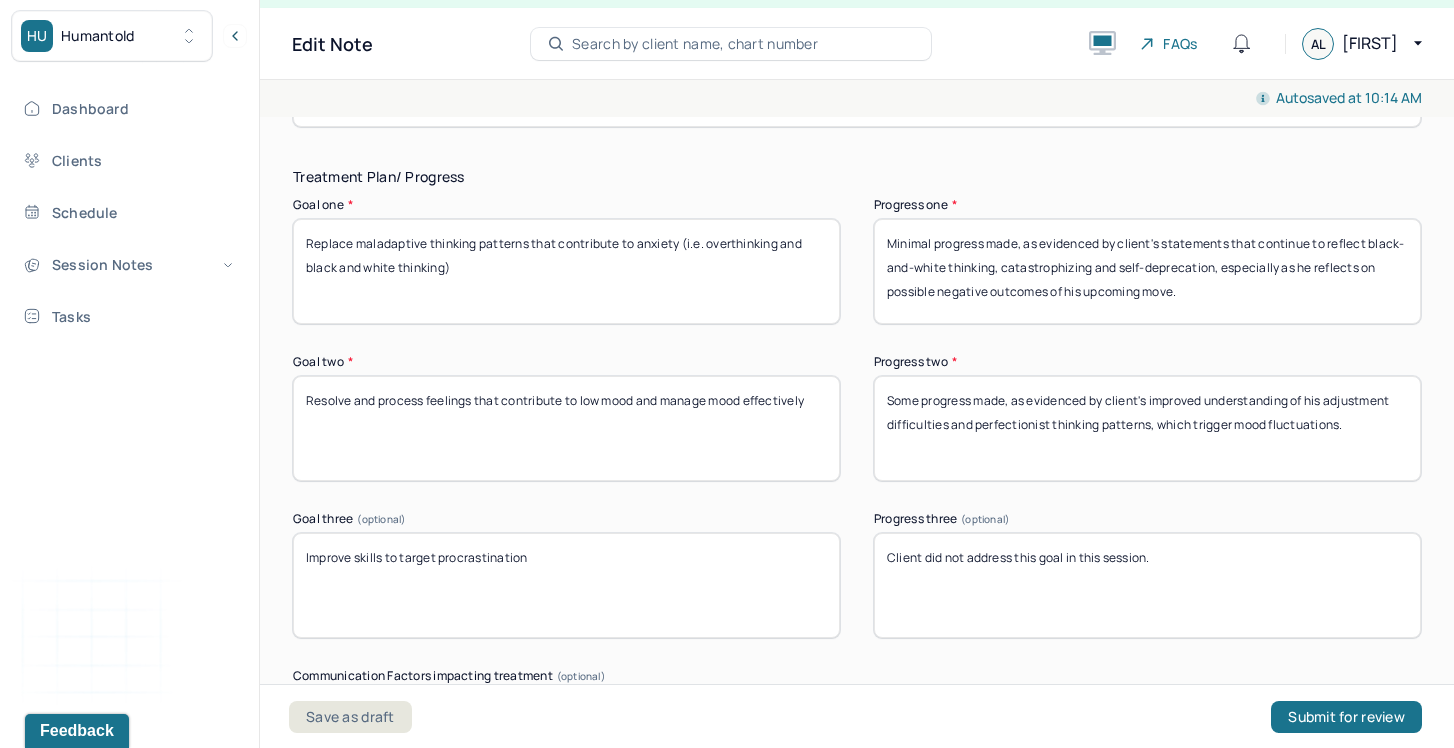 type on "Client was responsive to interventions, able to reflect on certain relational patterns and able to express his desires." 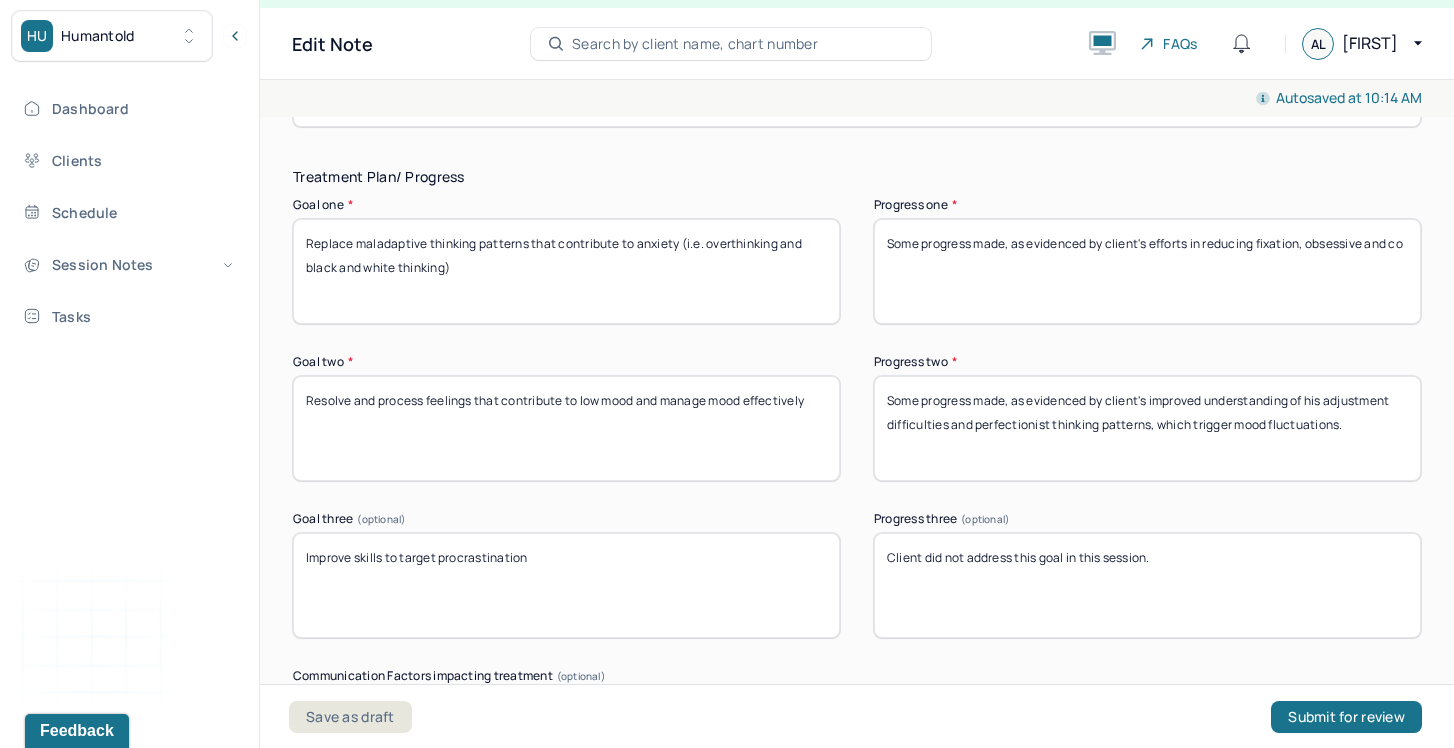 drag, startPoint x: 1260, startPoint y: 247, endPoint x: 1407, endPoint y: 257, distance: 147.33974 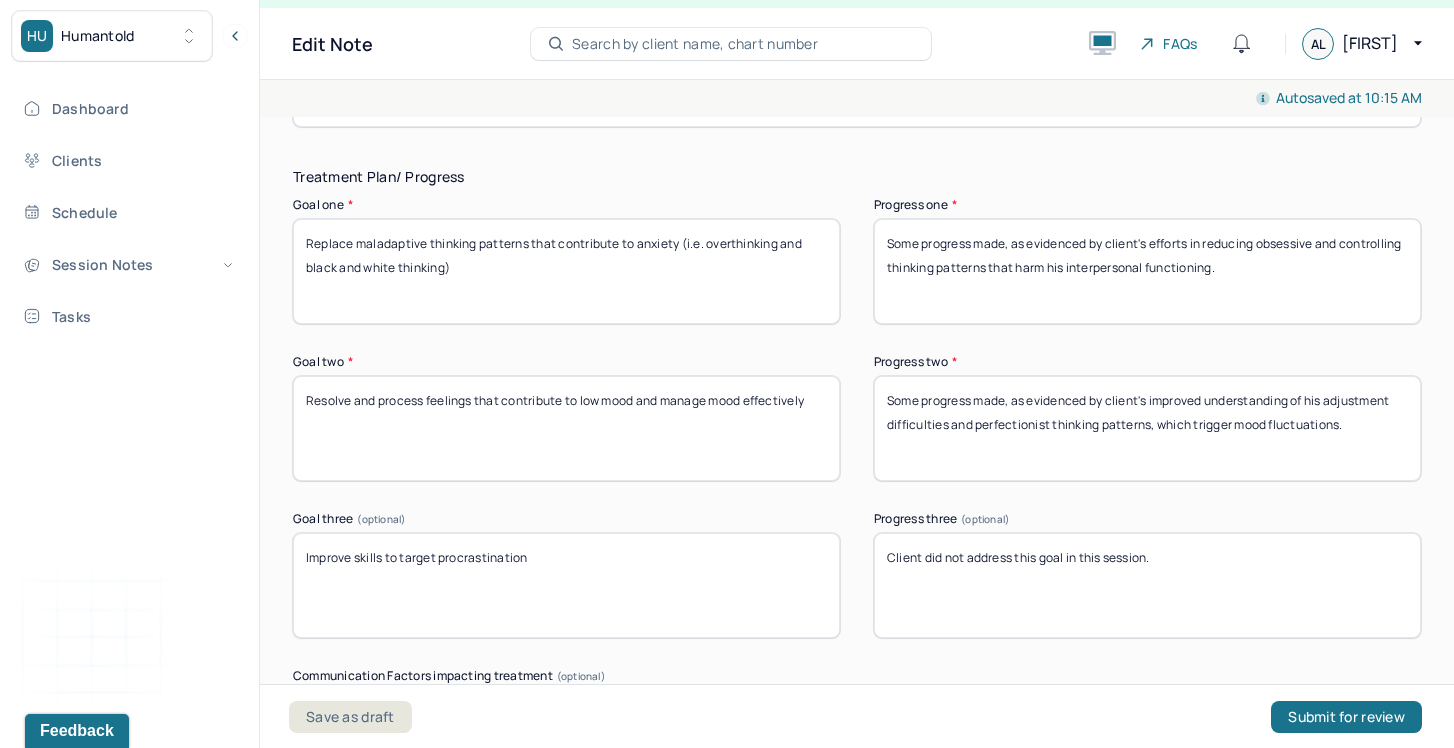 type on "Some progress made, as evidenced by client's efforts in reducing obsessive and controlling thinking patterns that harm his interpersonal functioning." 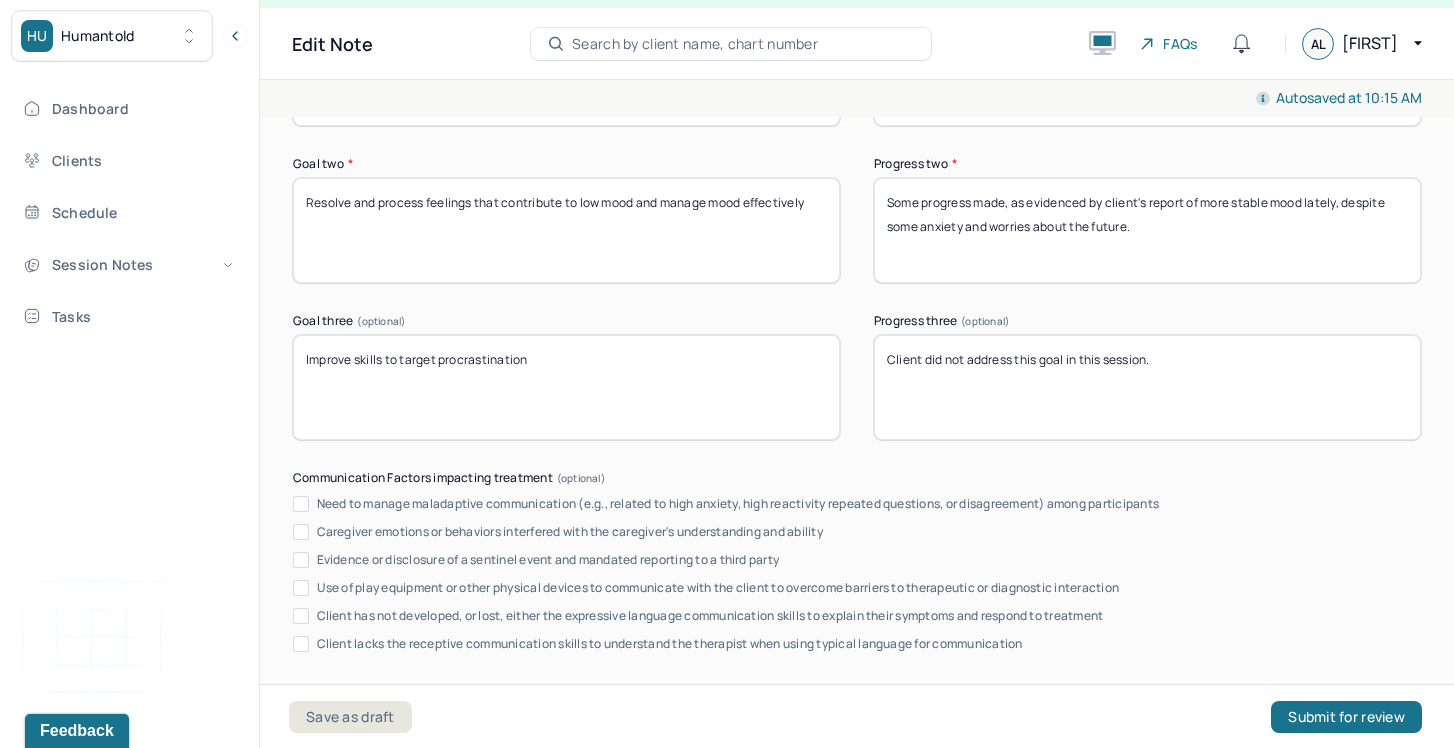 scroll, scrollTop: 3911, scrollLeft: 0, axis: vertical 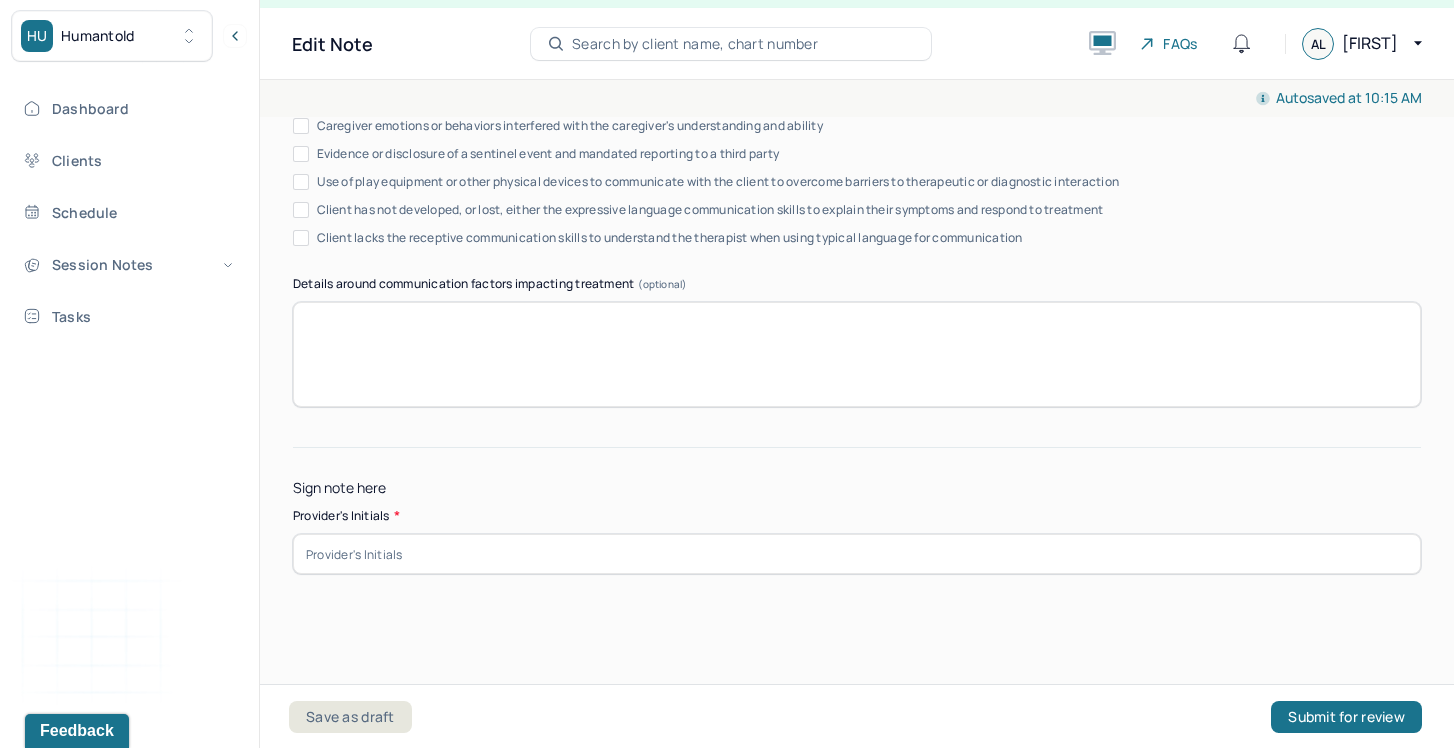 type on "Some progress made, as evidenced by client's report of more stable mood lately, despite some anxiety and worries about the future." 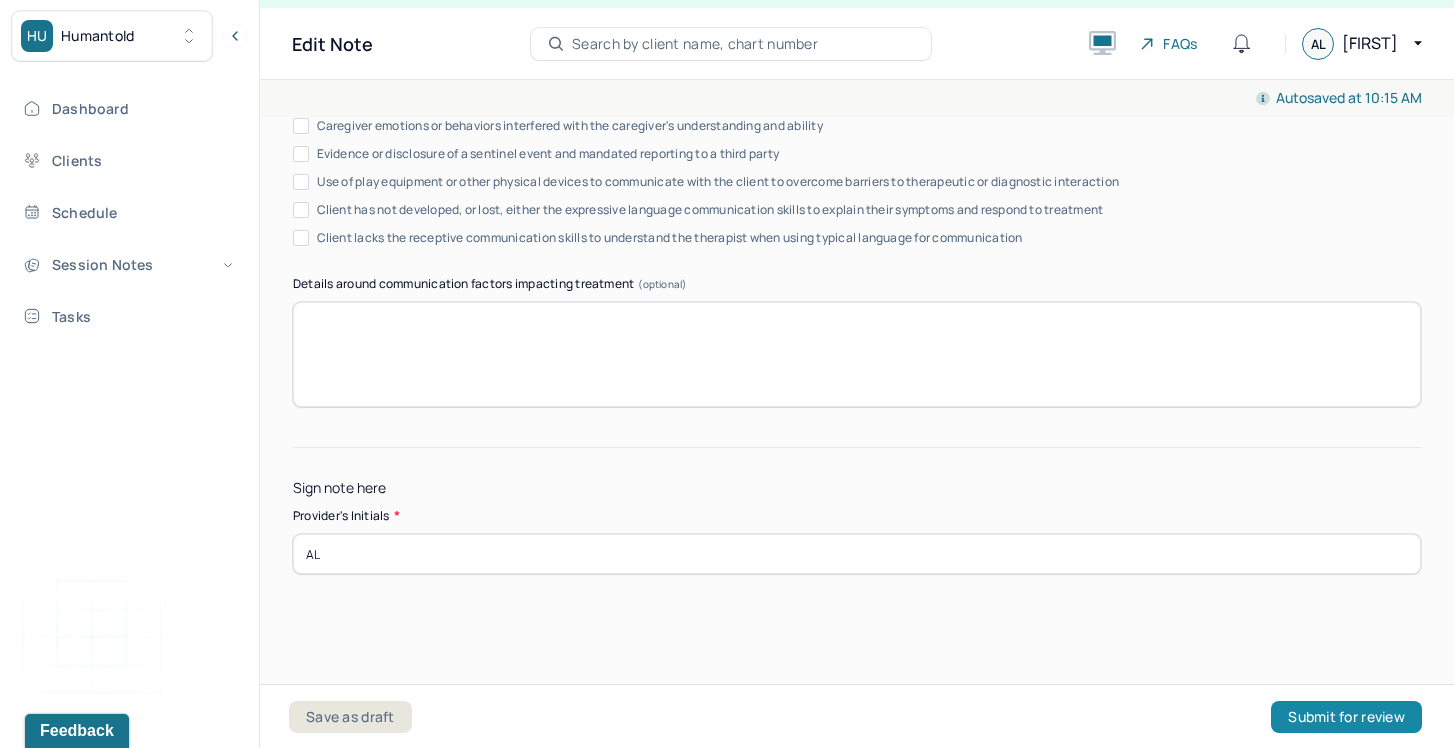 type on "AL" 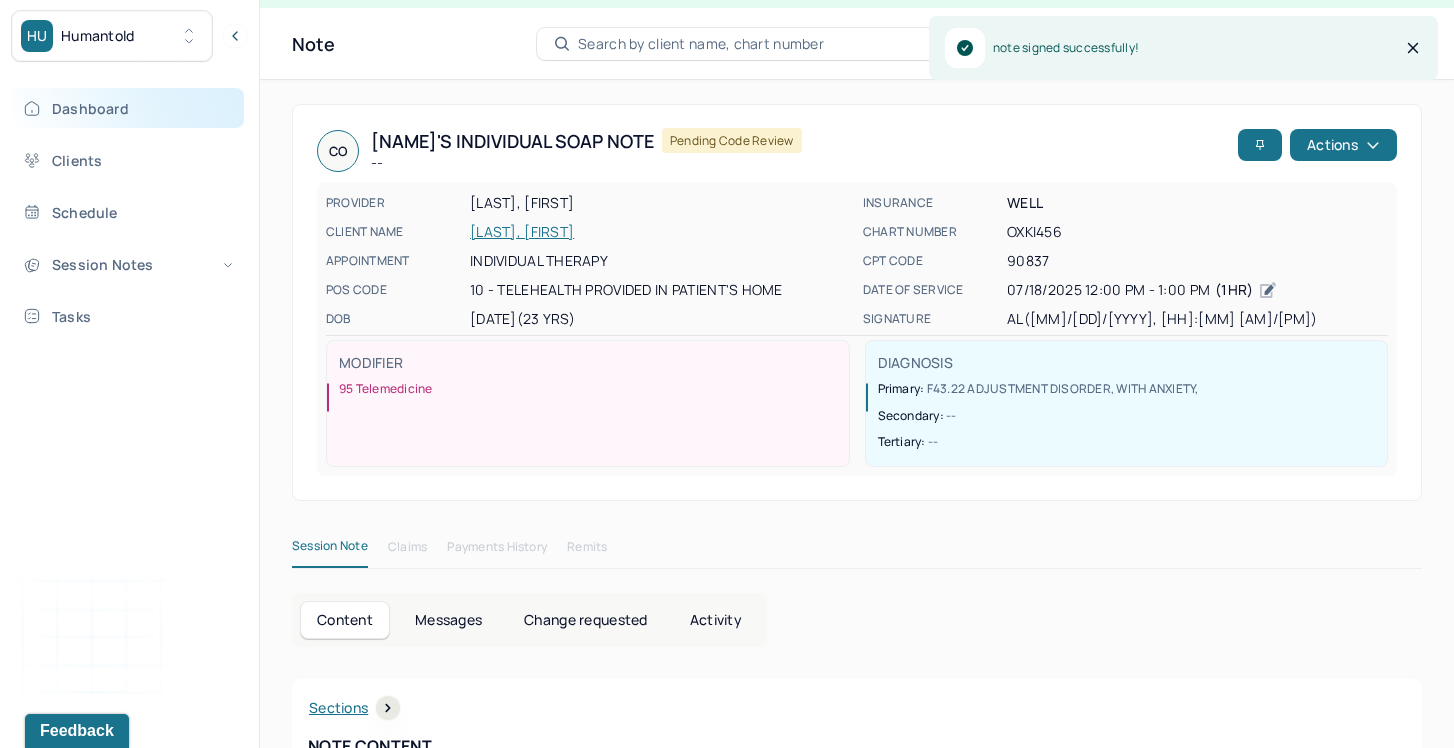 click on "Dashboard" at bounding box center (128, 108) 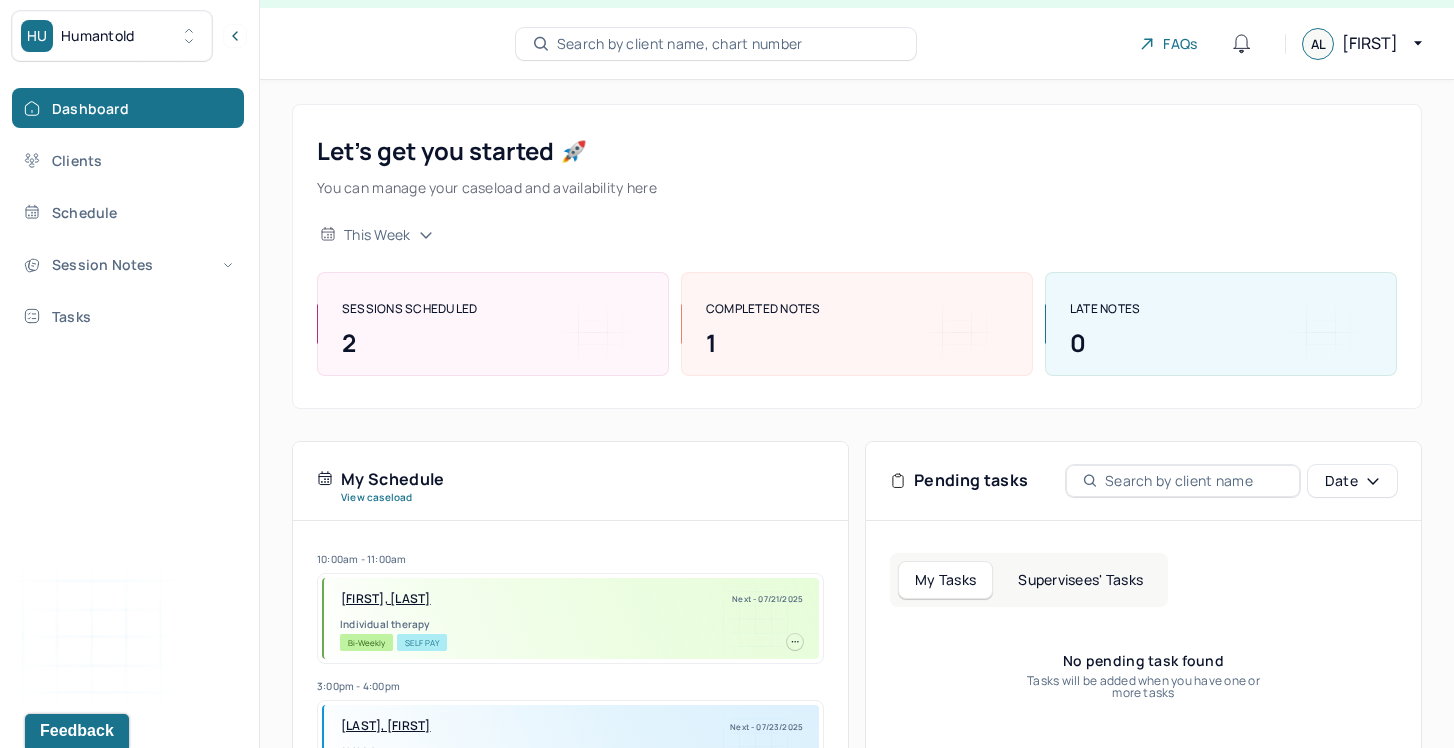 click on "Supervisees' Tasks" at bounding box center (1080, 580) 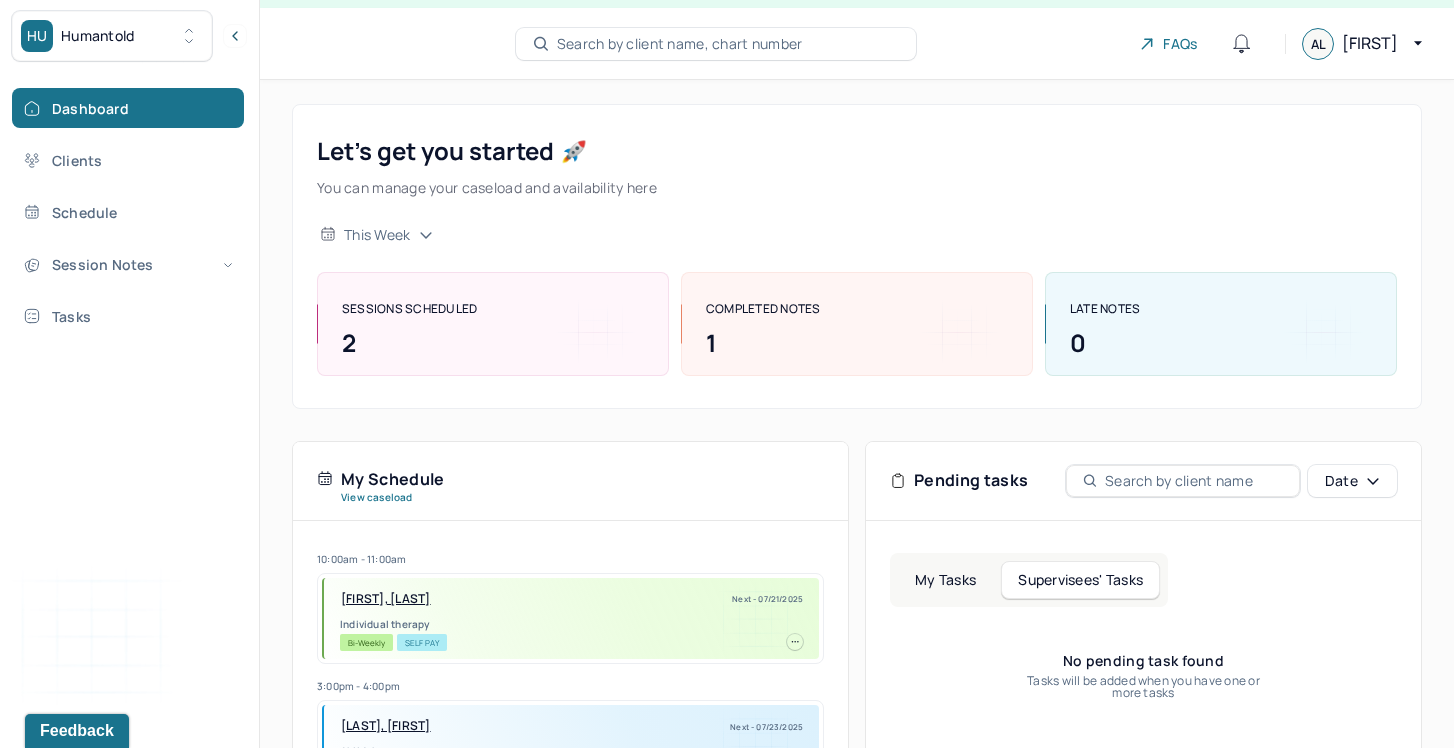 click on "My Tasks" at bounding box center (945, 580) 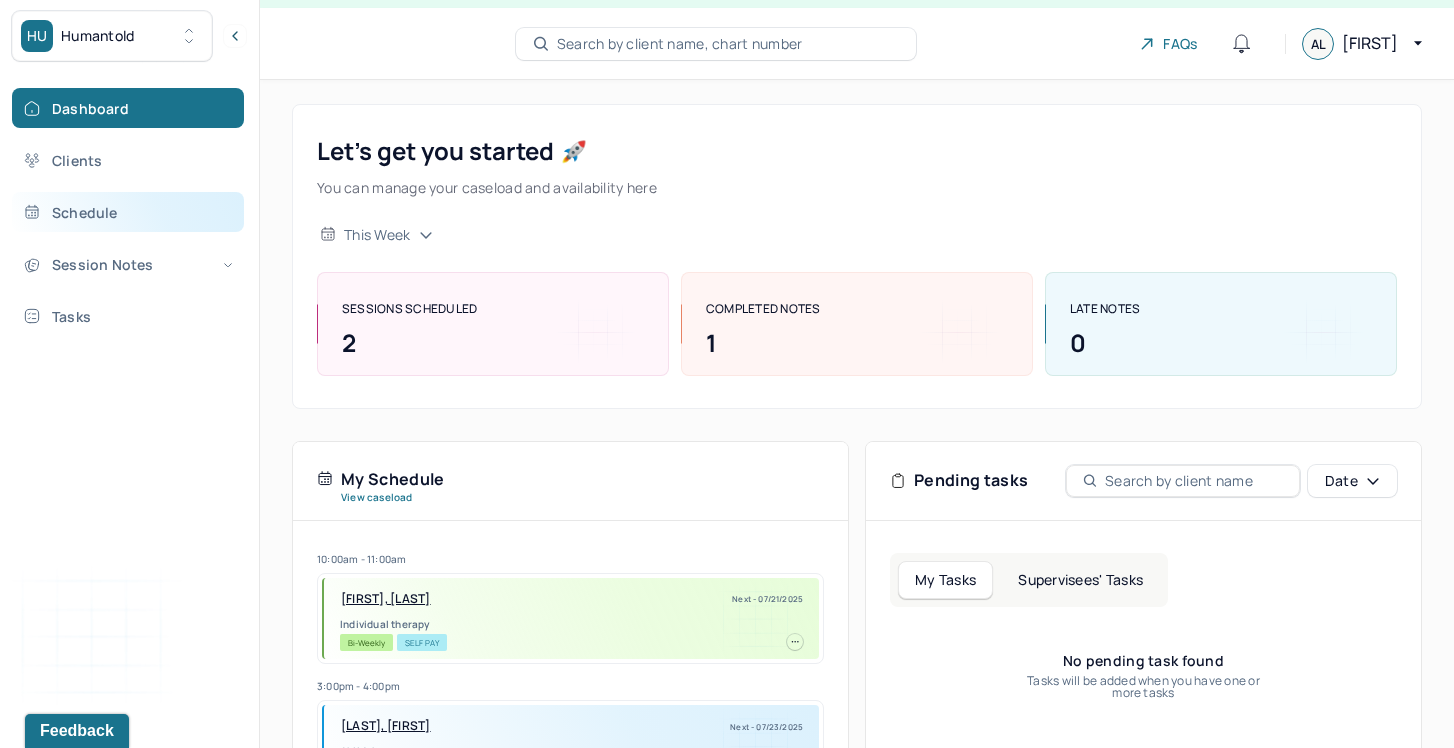 click on "Schedule" at bounding box center (128, 212) 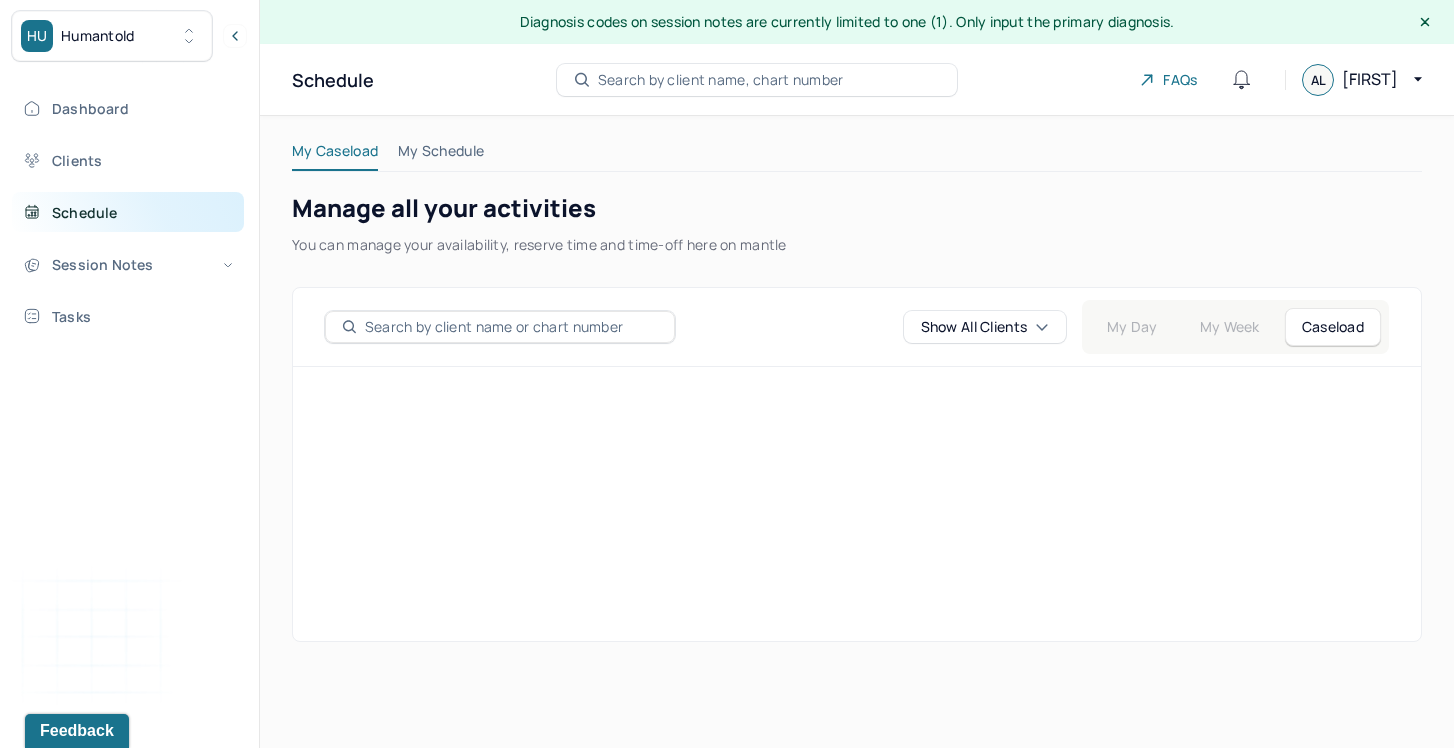 scroll, scrollTop: 0, scrollLeft: 0, axis: both 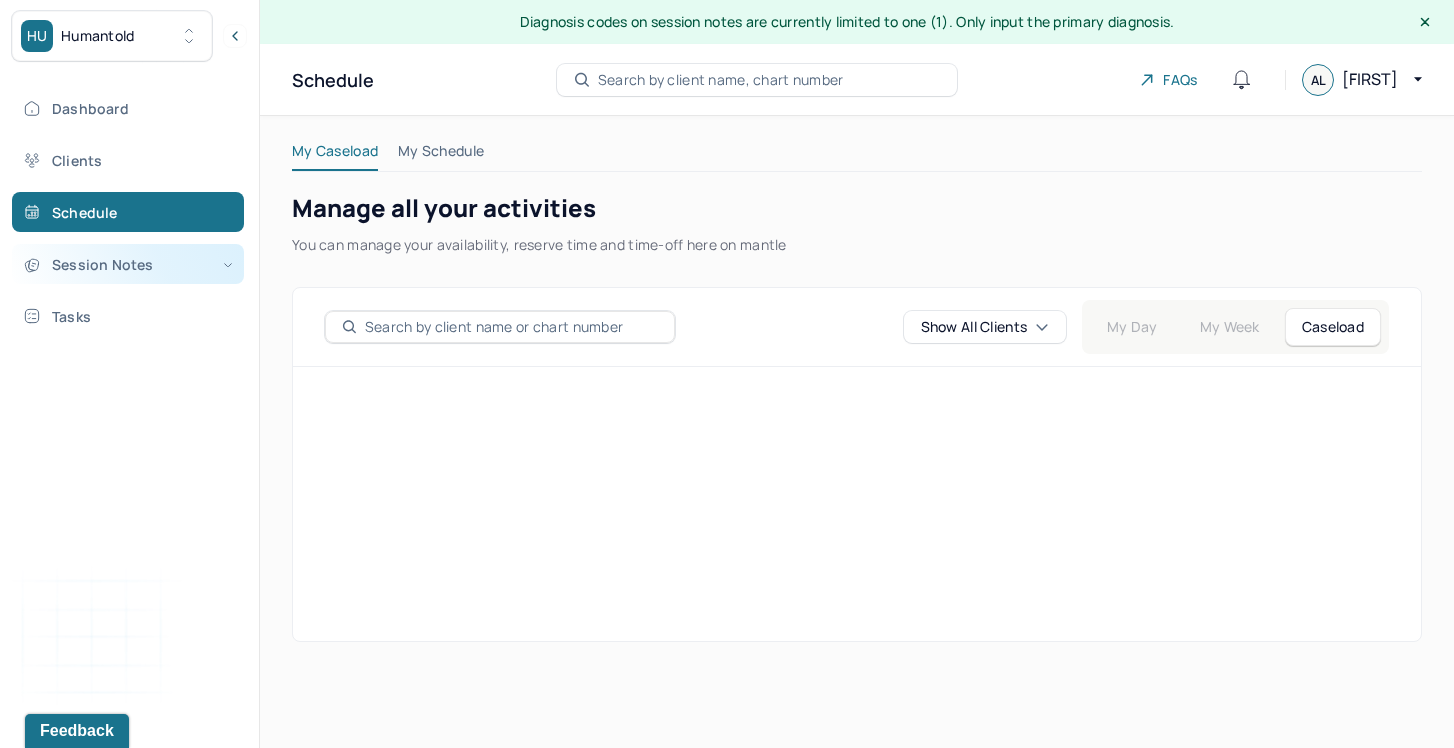 click on "Session Notes" at bounding box center [128, 264] 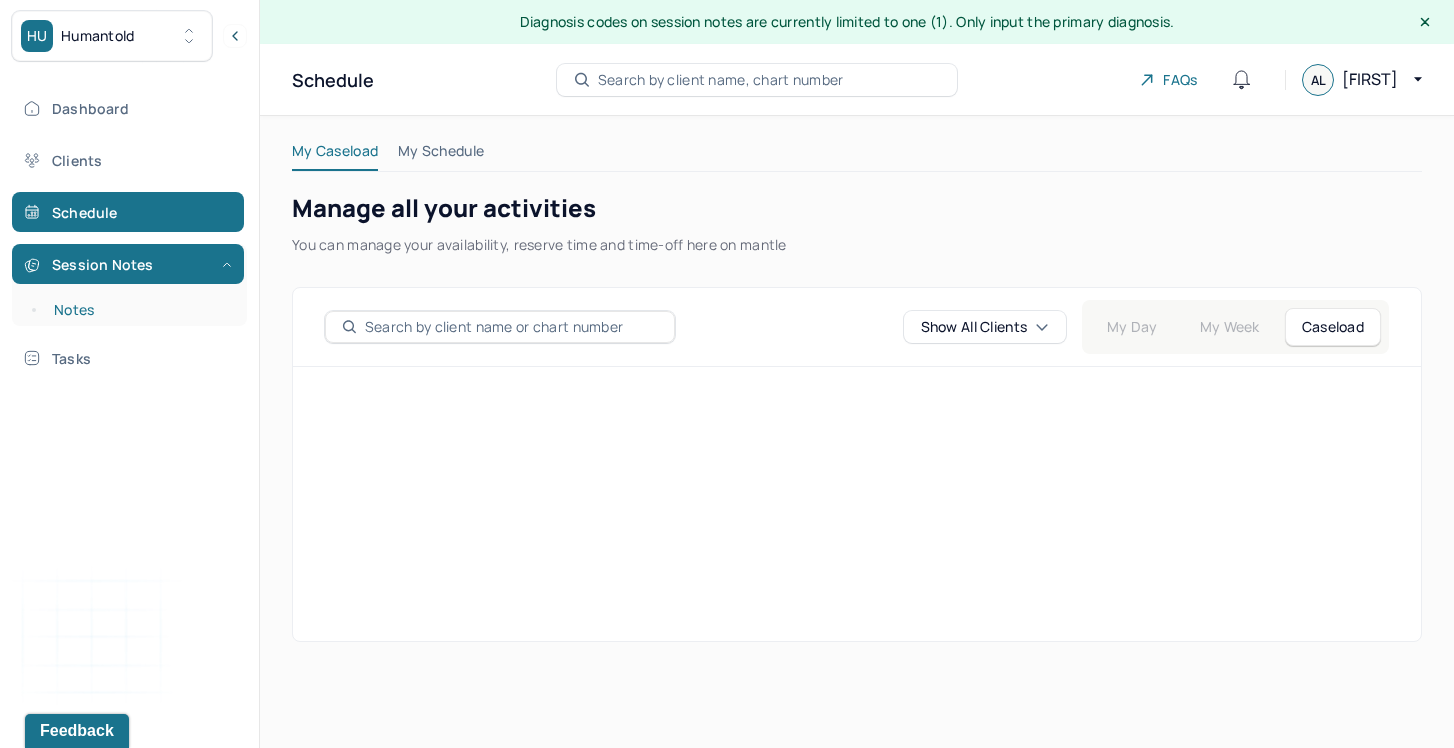 click on "Notes" at bounding box center (139, 310) 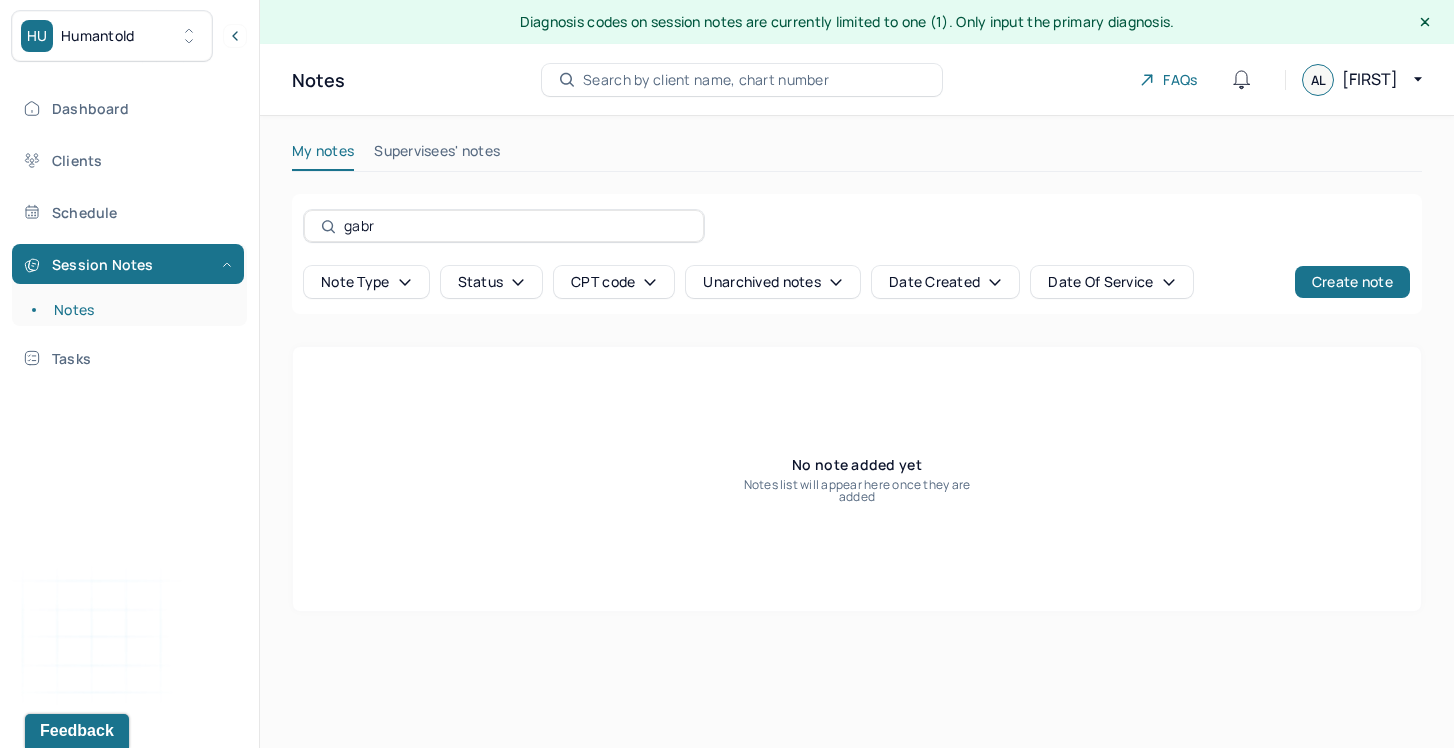 click on "gabr" at bounding box center (515, 226) 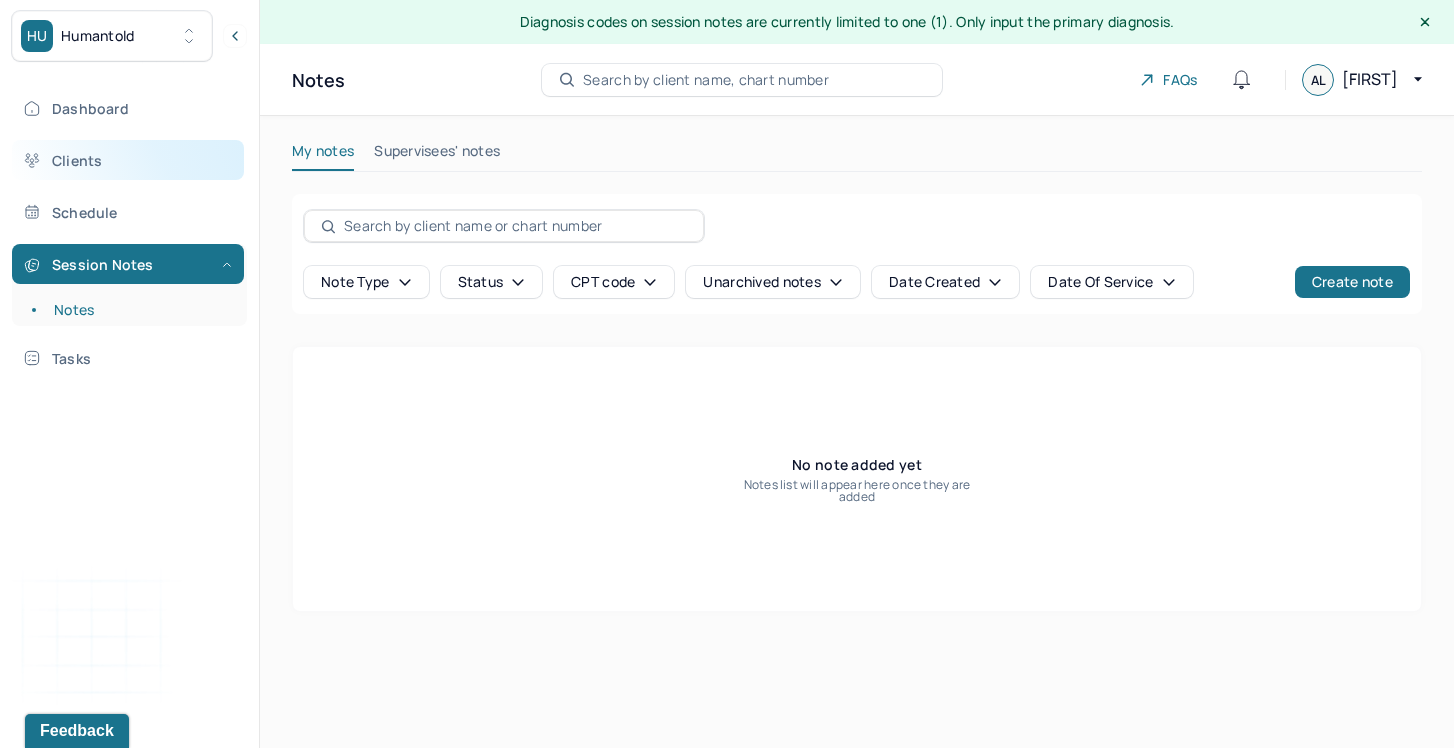 type 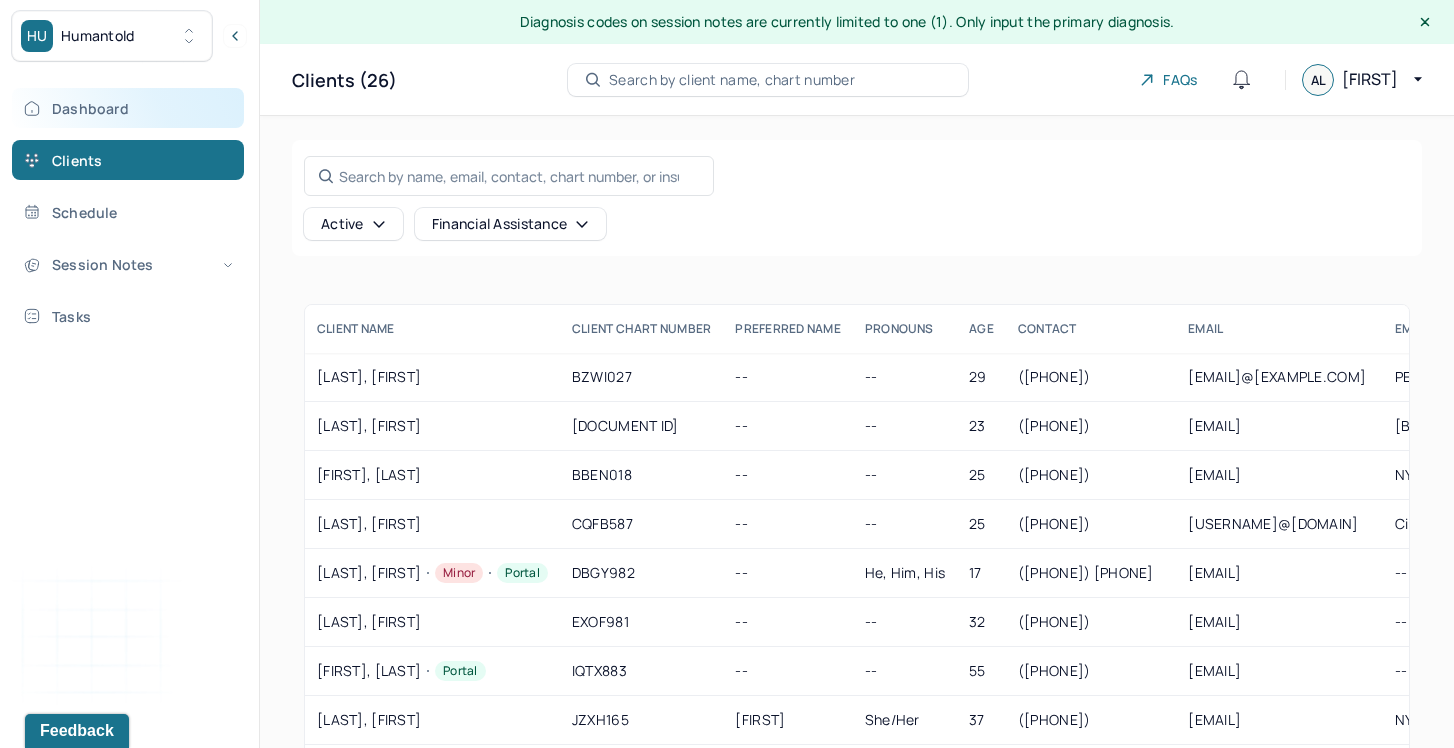 click on "Dashboard" at bounding box center (128, 108) 